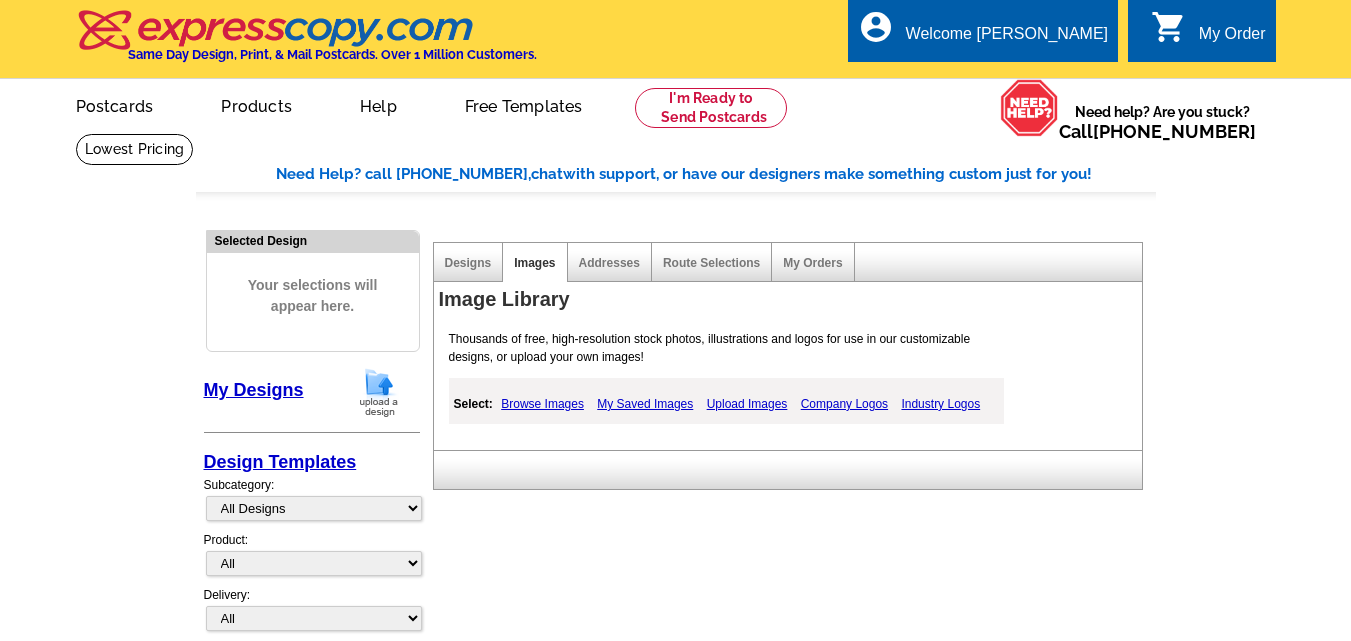 scroll, scrollTop: 0, scrollLeft: 0, axis: both 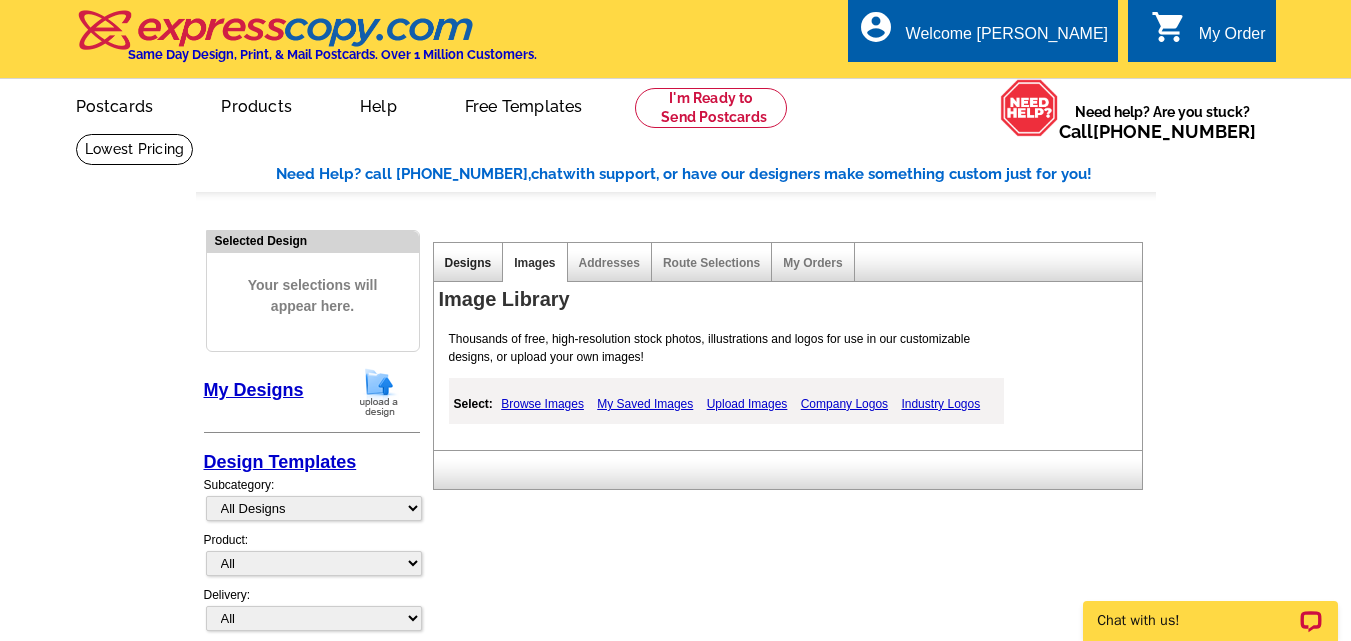 click on "Designs" at bounding box center [468, 263] 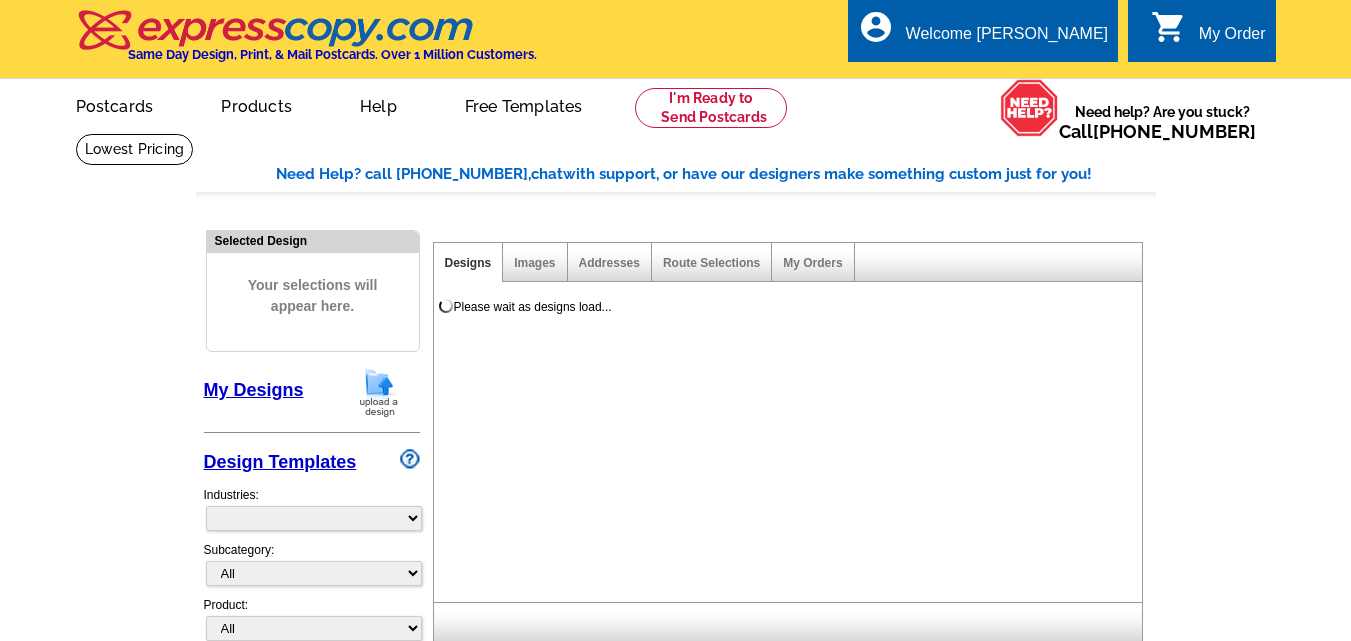 scroll, scrollTop: 0, scrollLeft: 0, axis: both 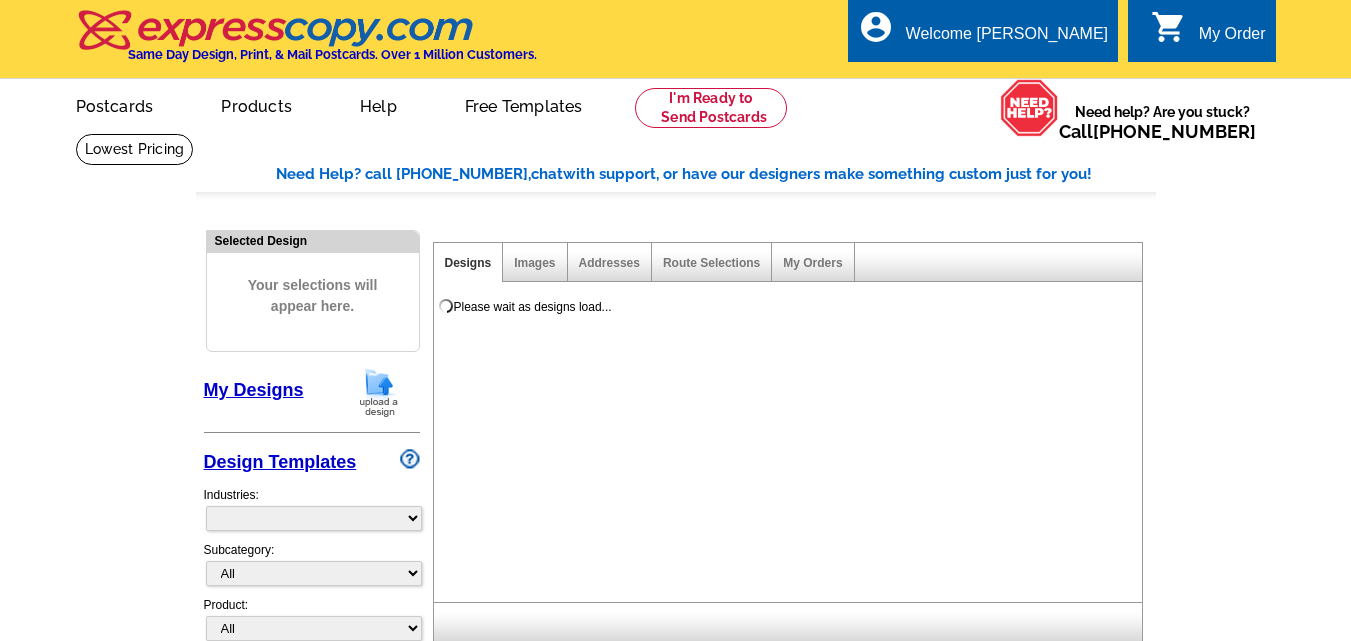 select on "785" 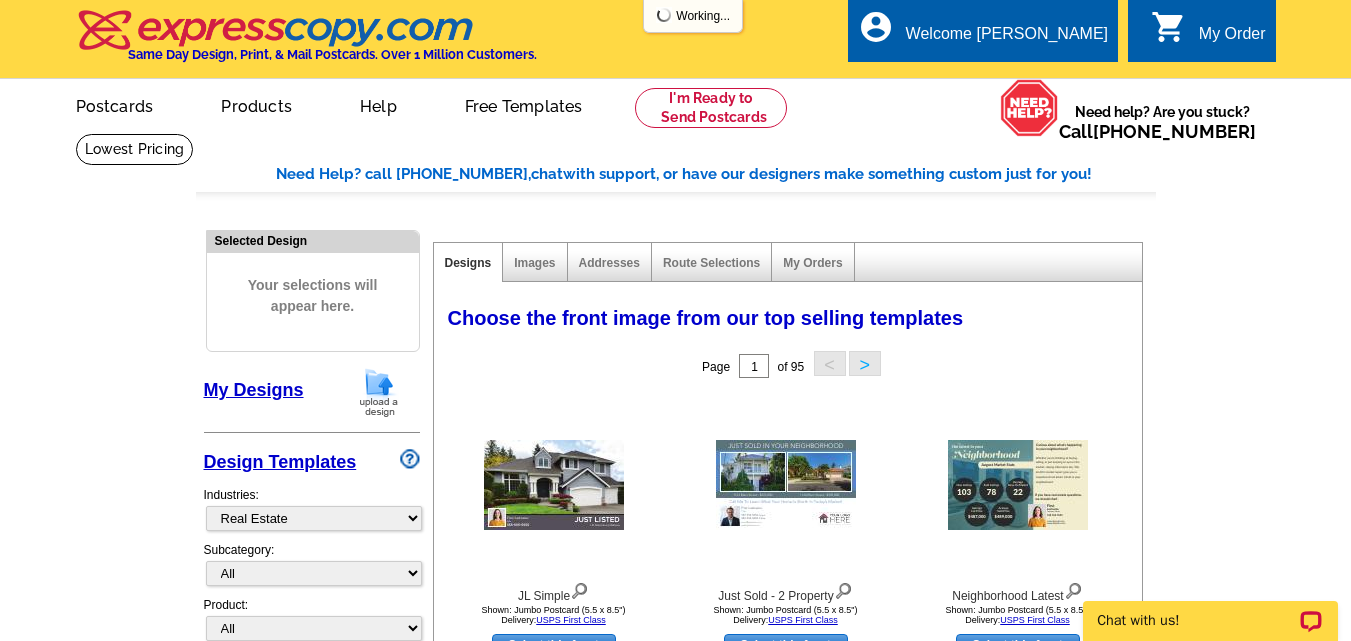 scroll, scrollTop: 0, scrollLeft: 0, axis: both 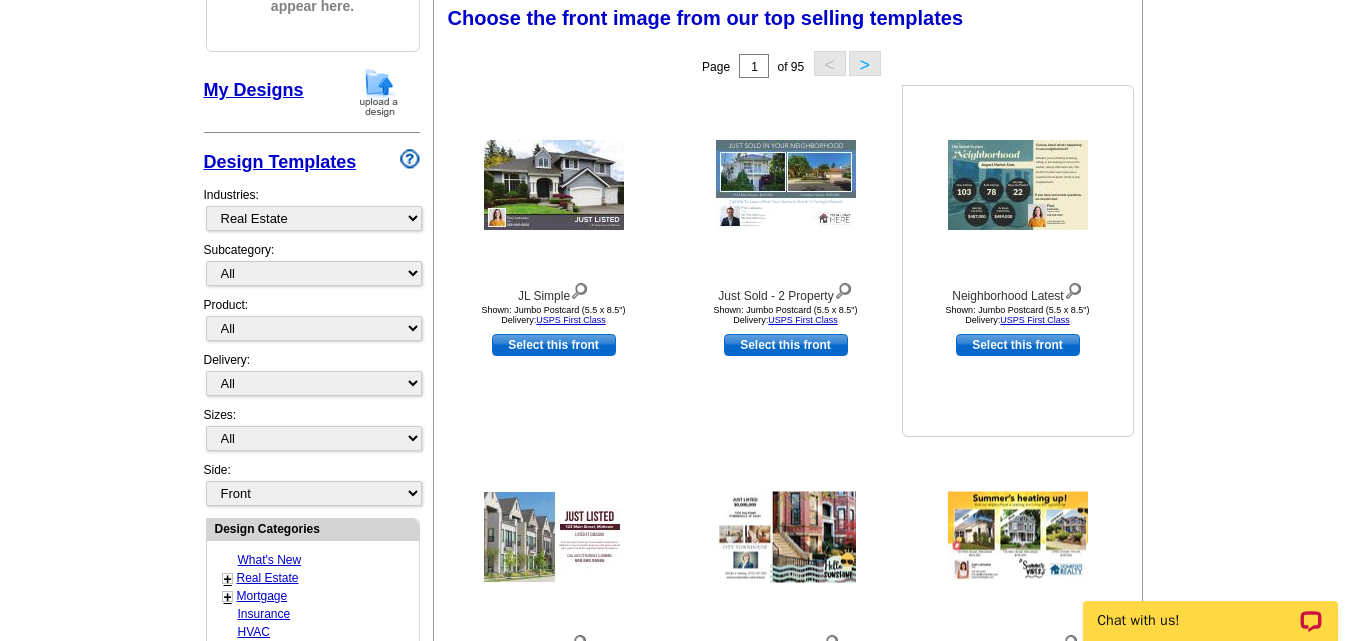 click at bounding box center [1018, 185] 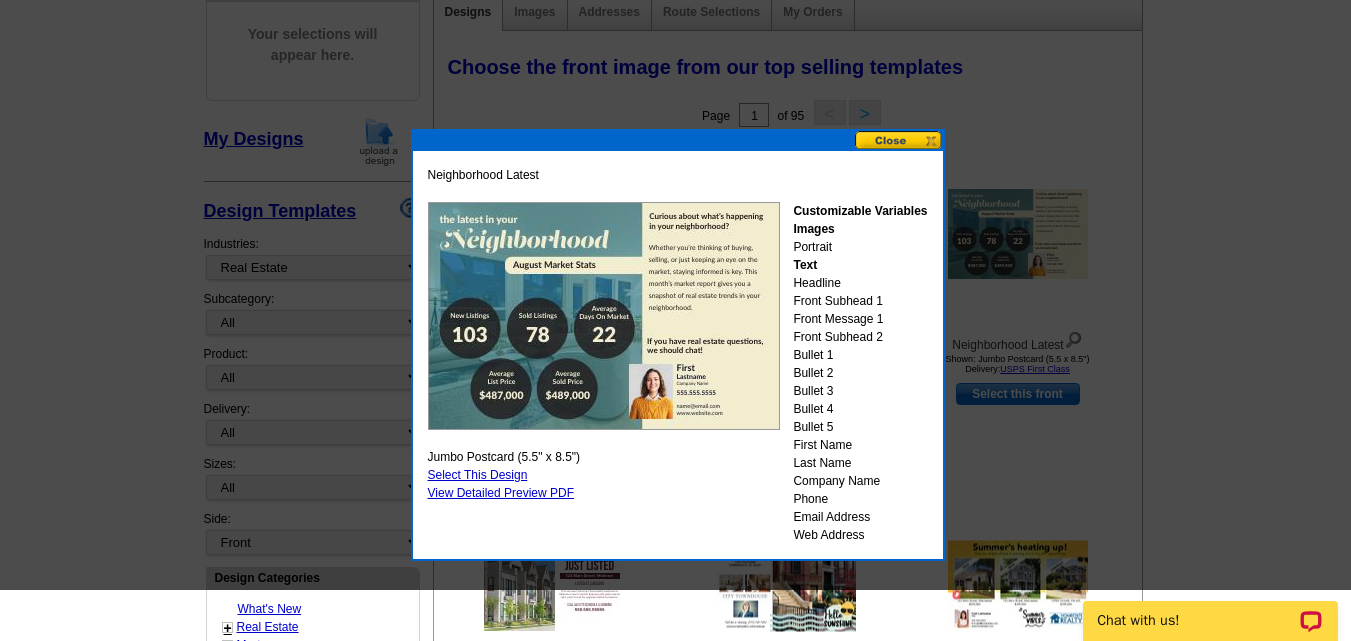 scroll, scrollTop: 300, scrollLeft: 0, axis: vertical 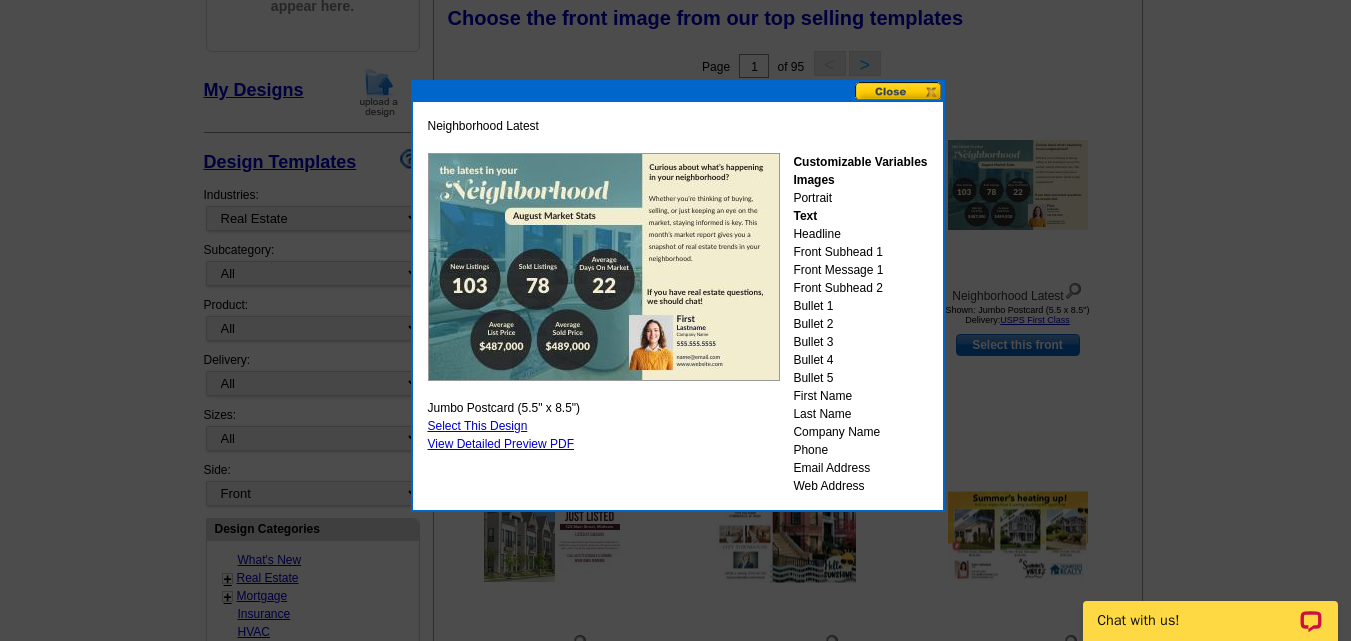 click at bounding box center [899, 91] 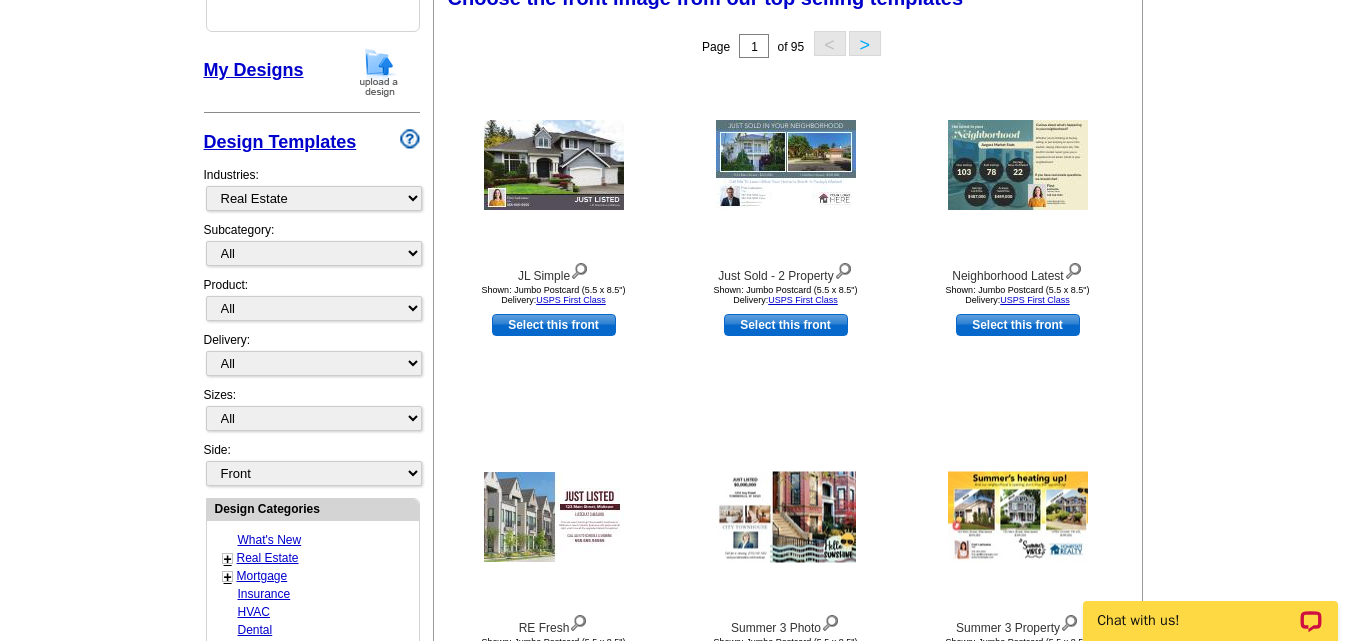 scroll, scrollTop: 300, scrollLeft: 0, axis: vertical 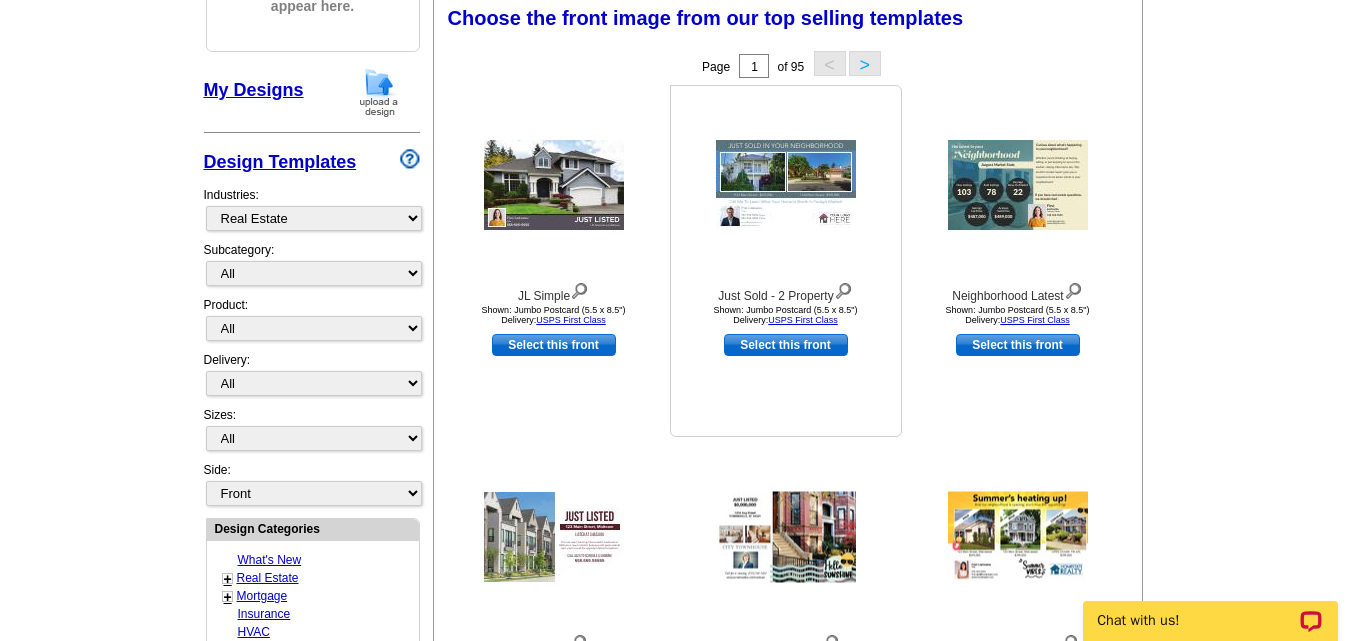 click at bounding box center (786, 185) 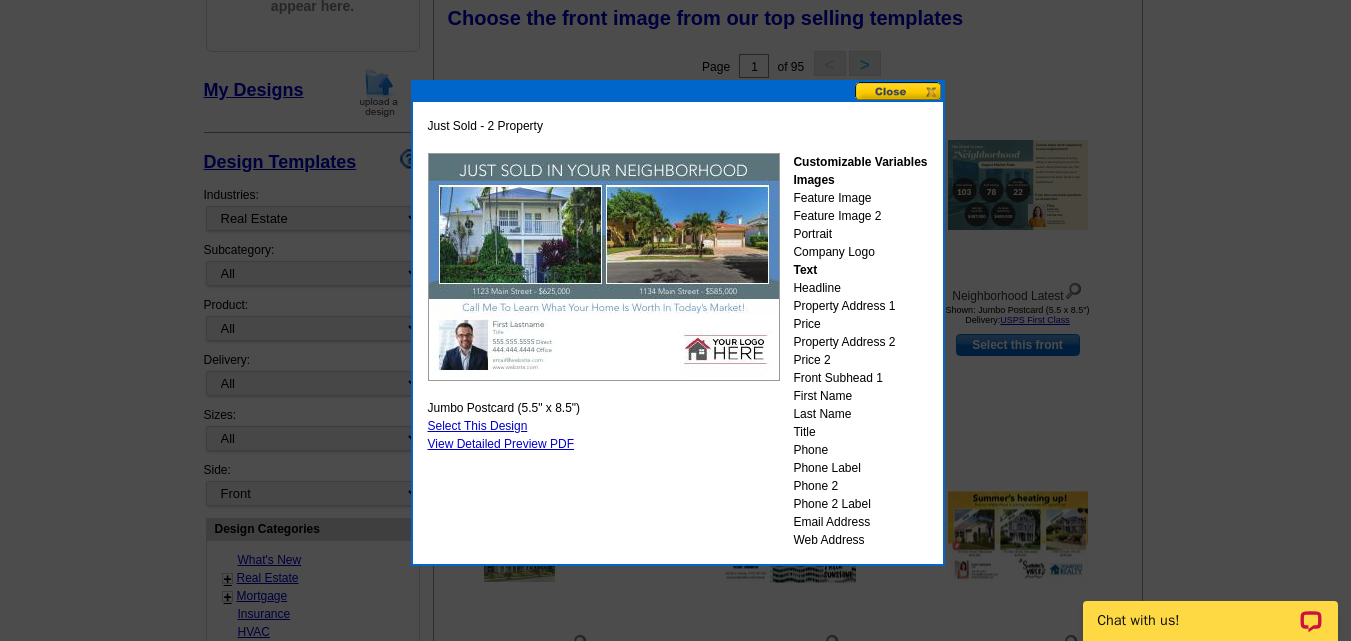 click on "Select This Design" at bounding box center [478, 426] 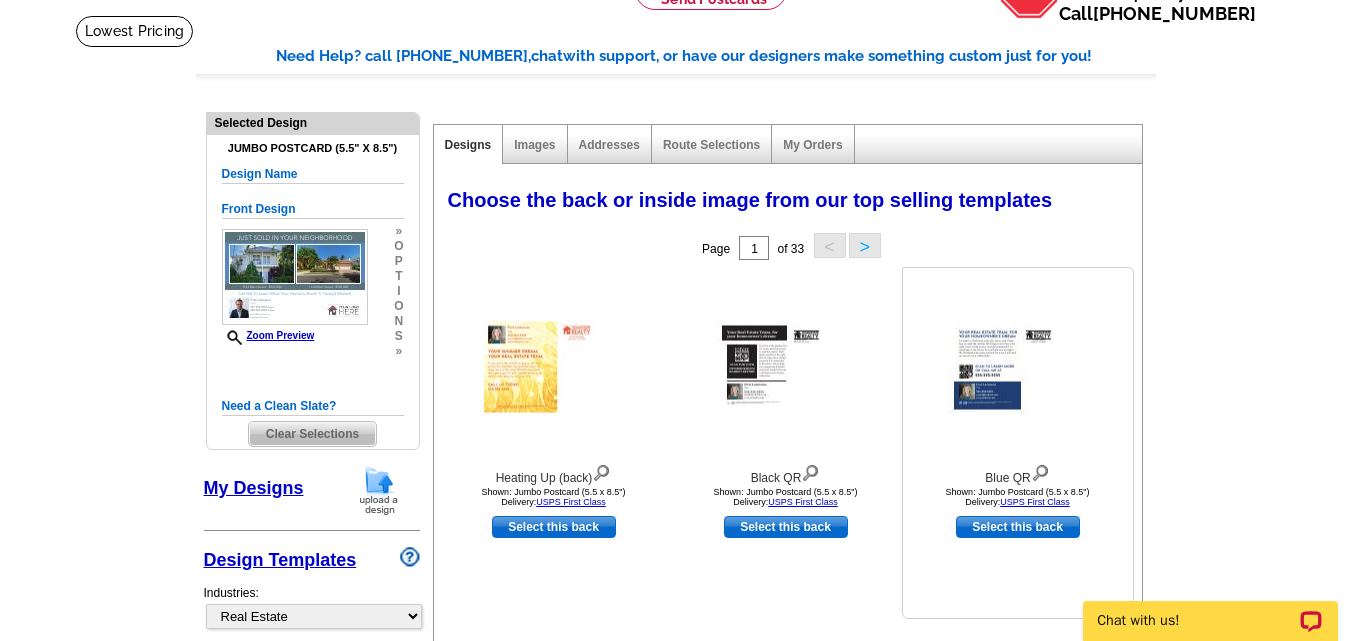 scroll, scrollTop: 100, scrollLeft: 0, axis: vertical 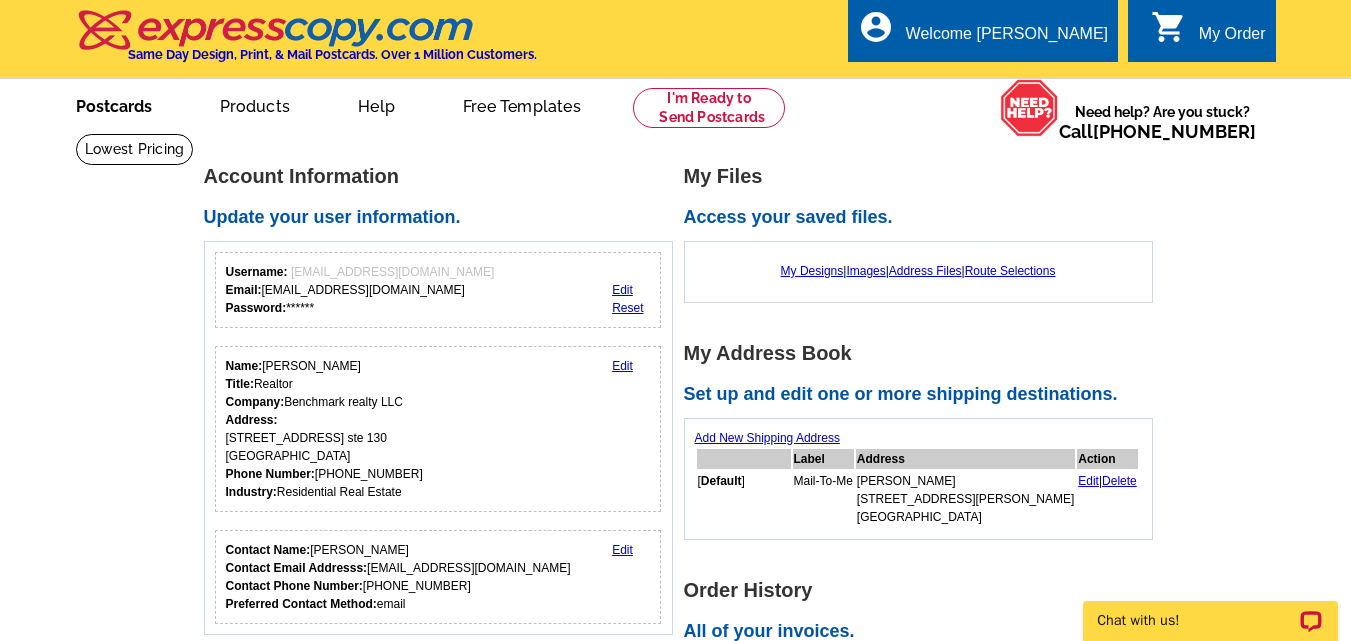 click on "Postcards" at bounding box center [114, 104] 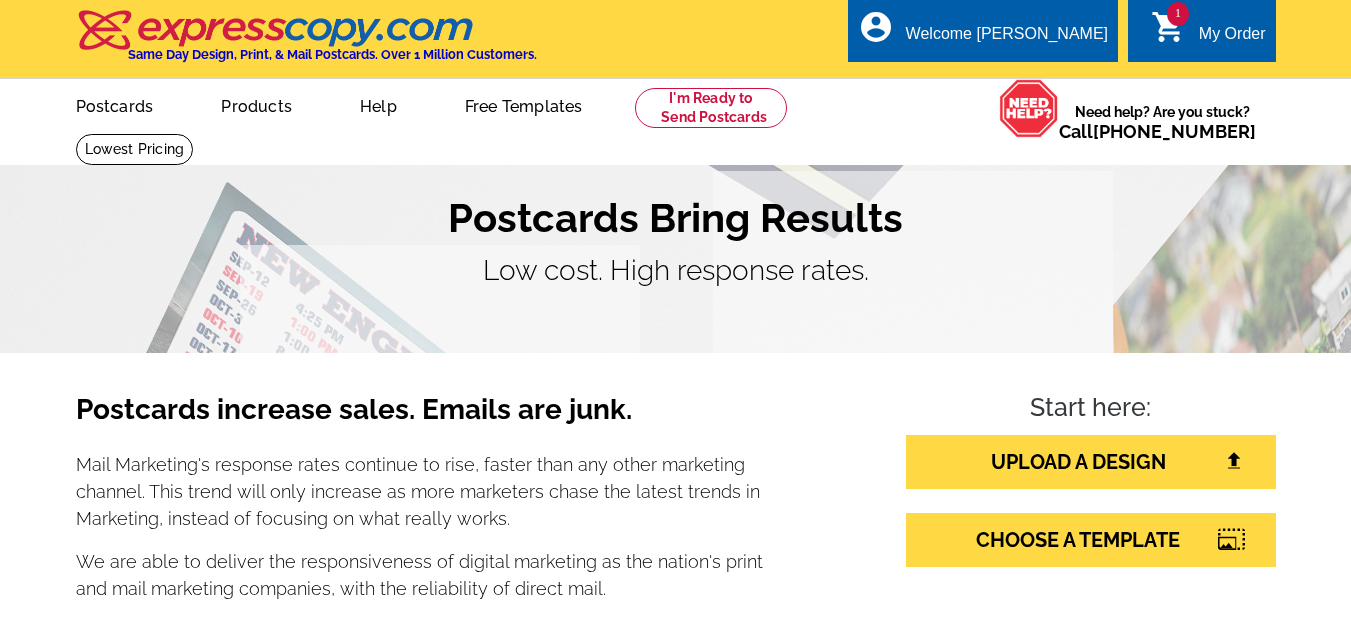 scroll, scrollTop: 0, scrollLeft: 0, axis: both 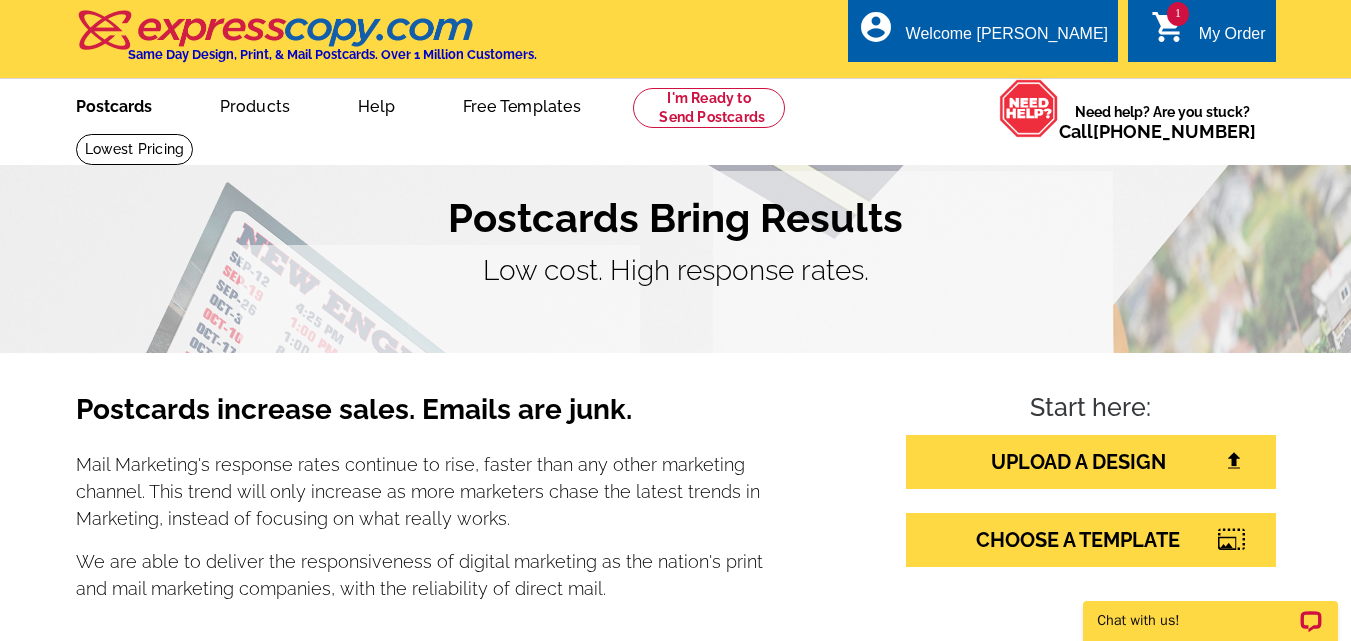 click on "Postcards" at bounding box center (114, 104) 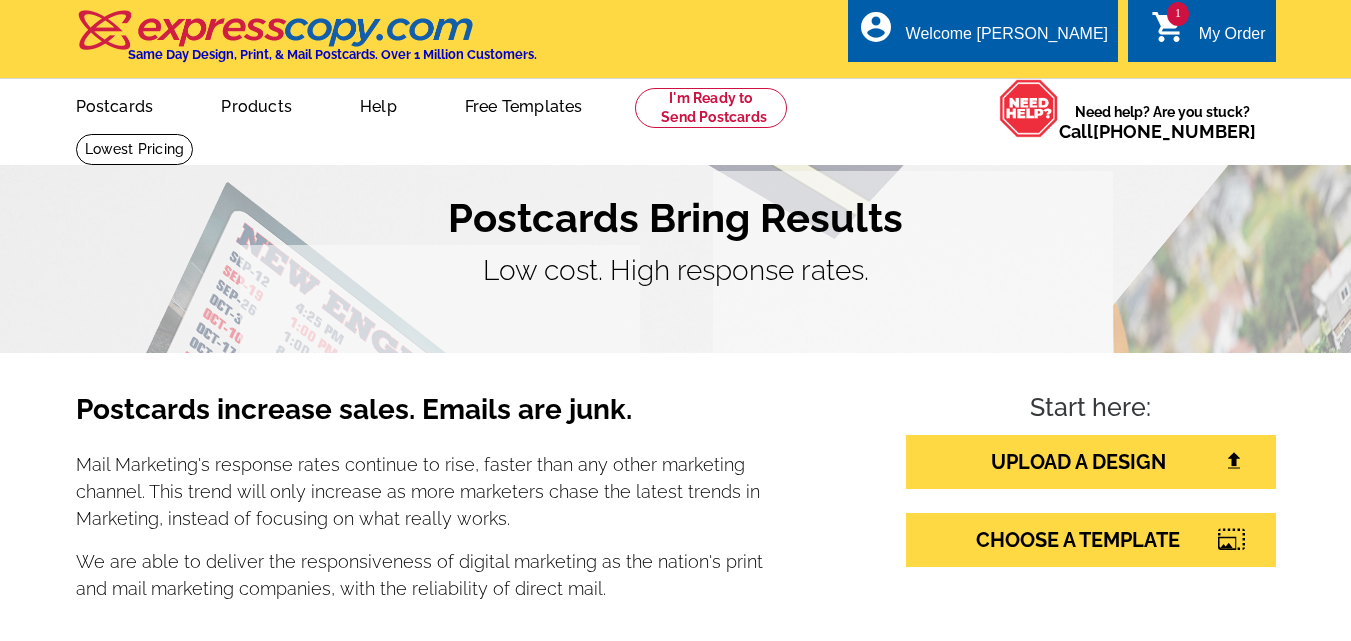 scroll, scrollTop: 0, scrollLeft: 0, axis: both 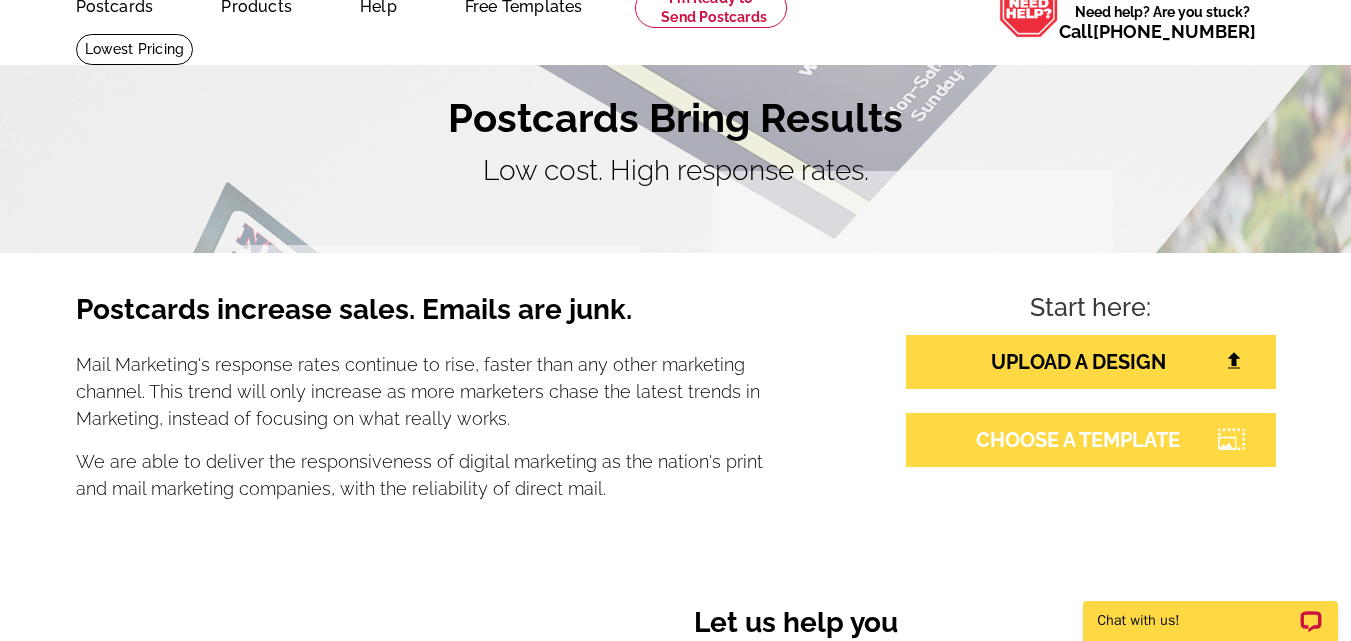click on "CHOOSE
A TEMPLATE" at bounding box center (1091, 440) 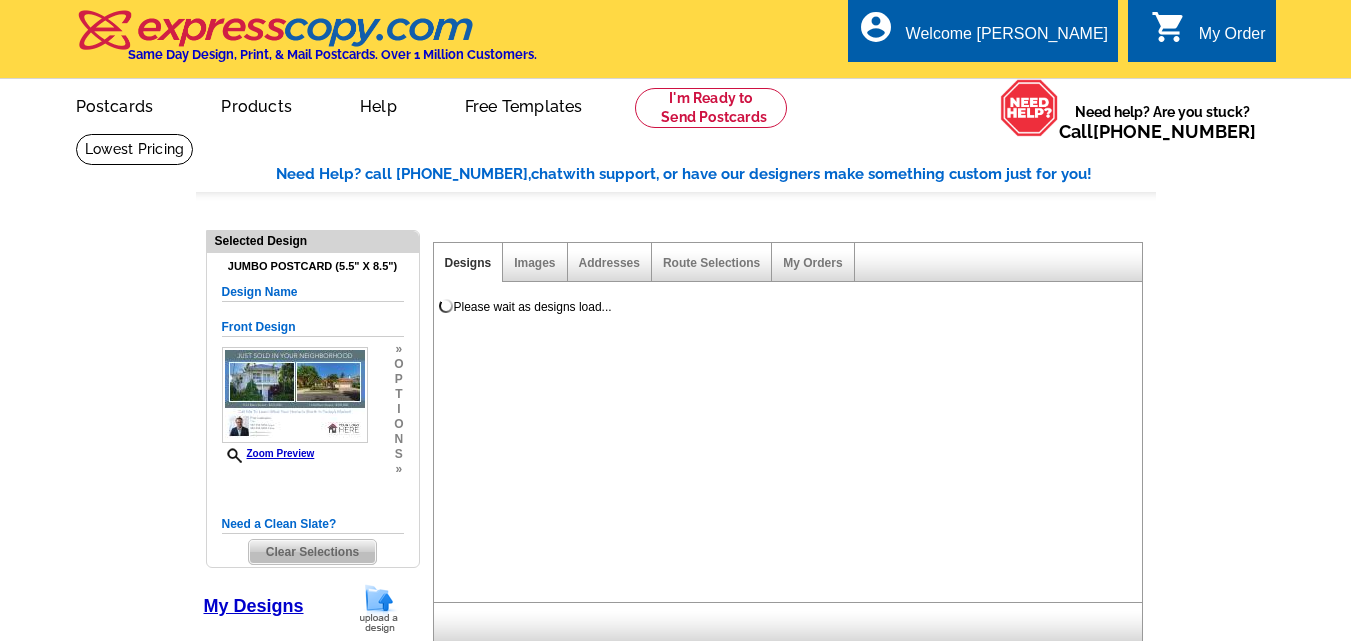 select on "1" 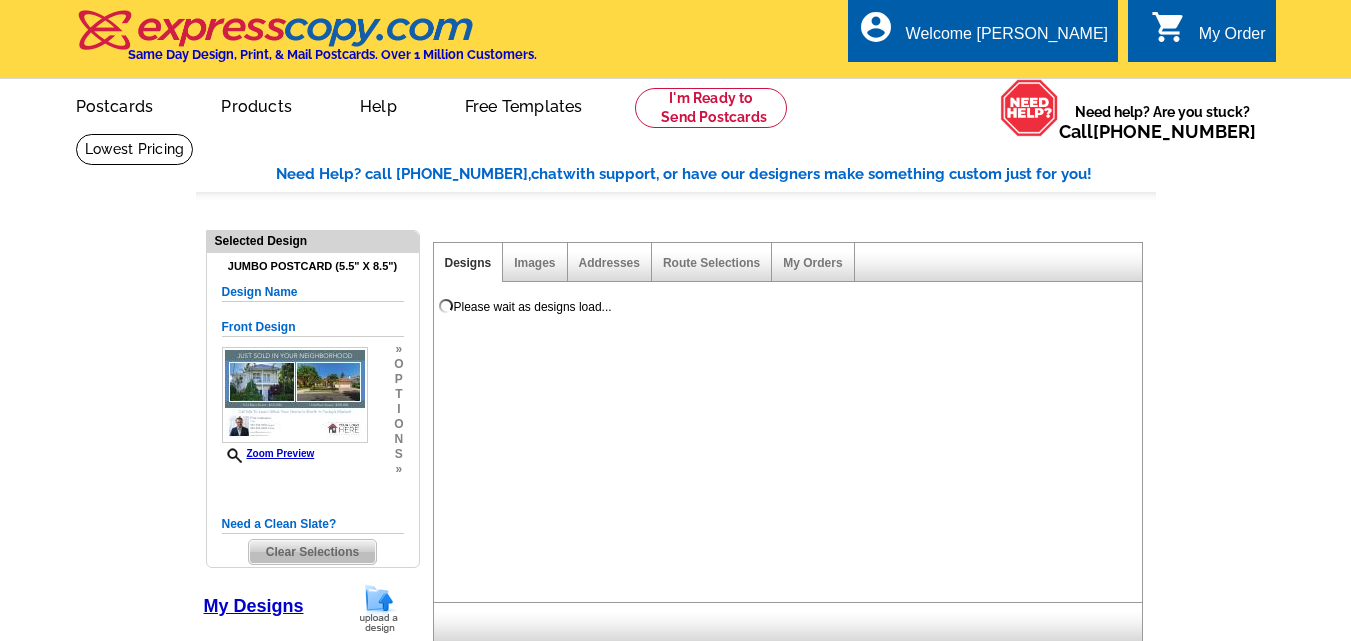 select on "2" 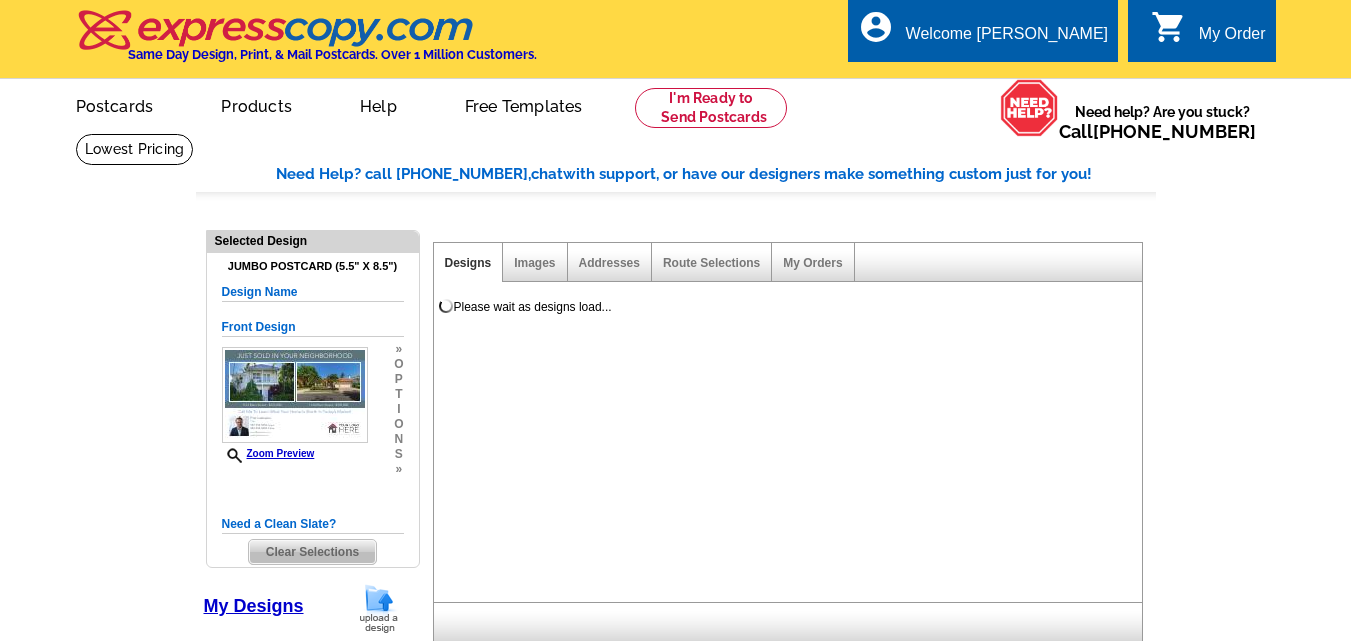 select on "back" 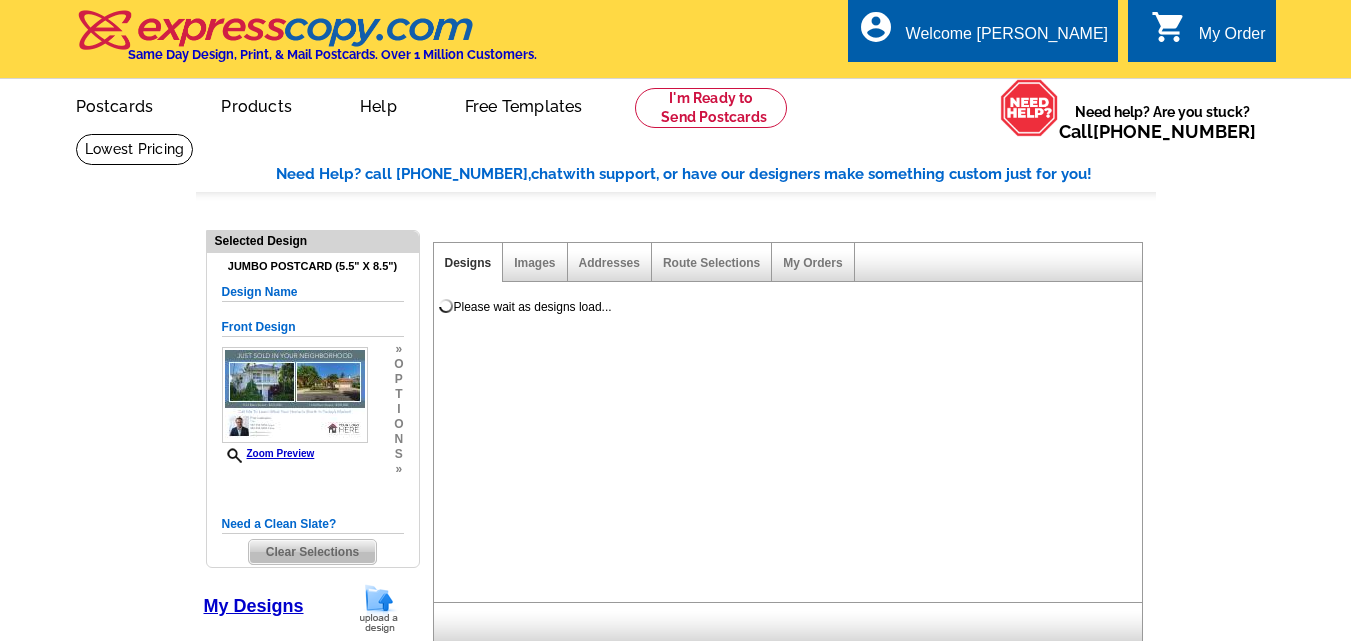 scroll, scrollTop: 0, scrollLeft: 0, axis: both 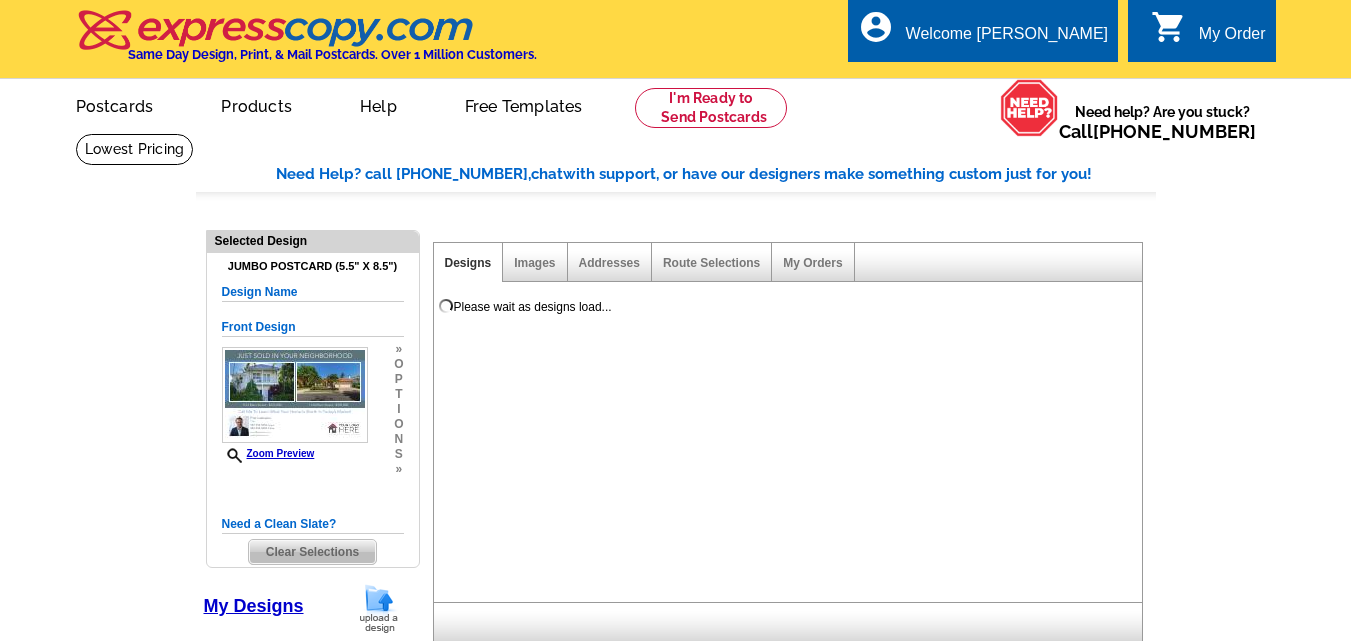 select on "785" 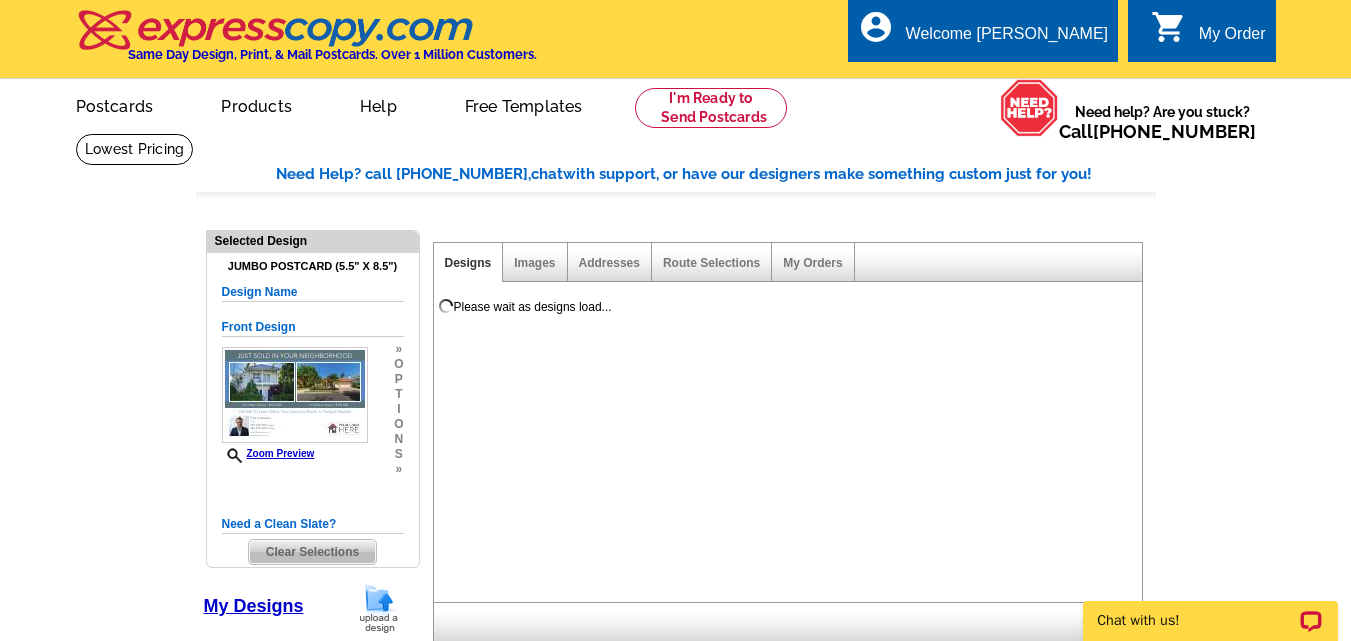 scroll, scrollTop: 0, scrollLeft: 0, axis: both 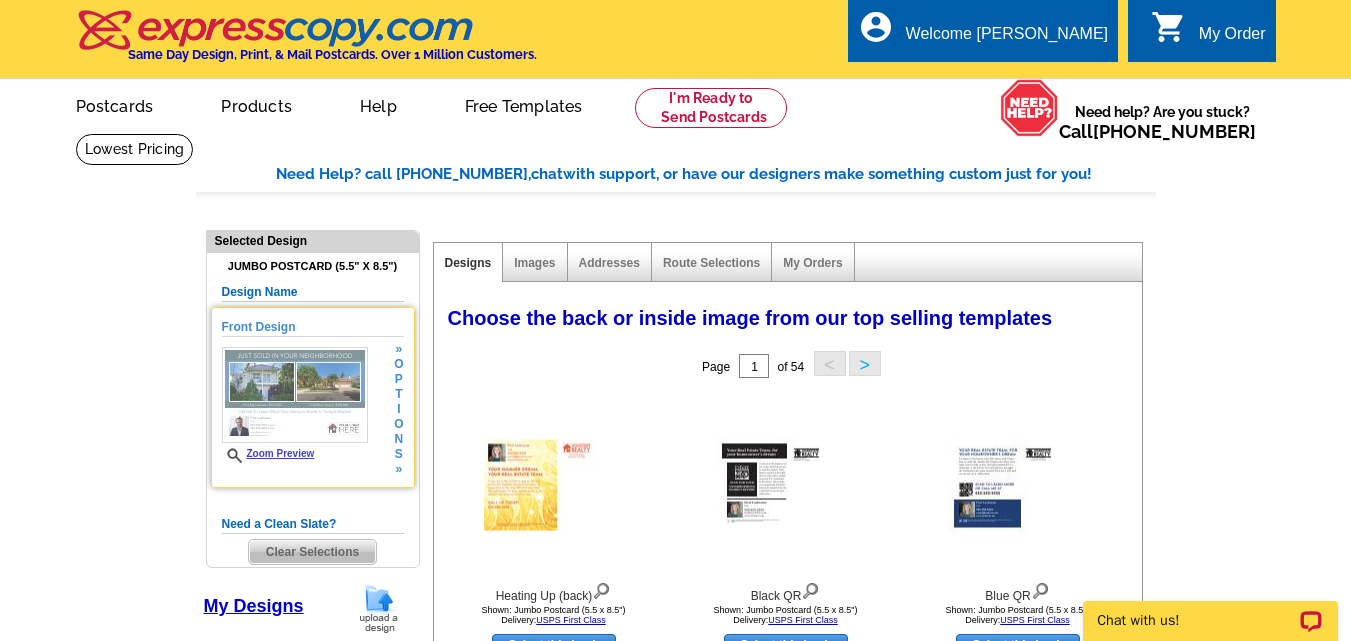 click at bounding box center (295, 395) 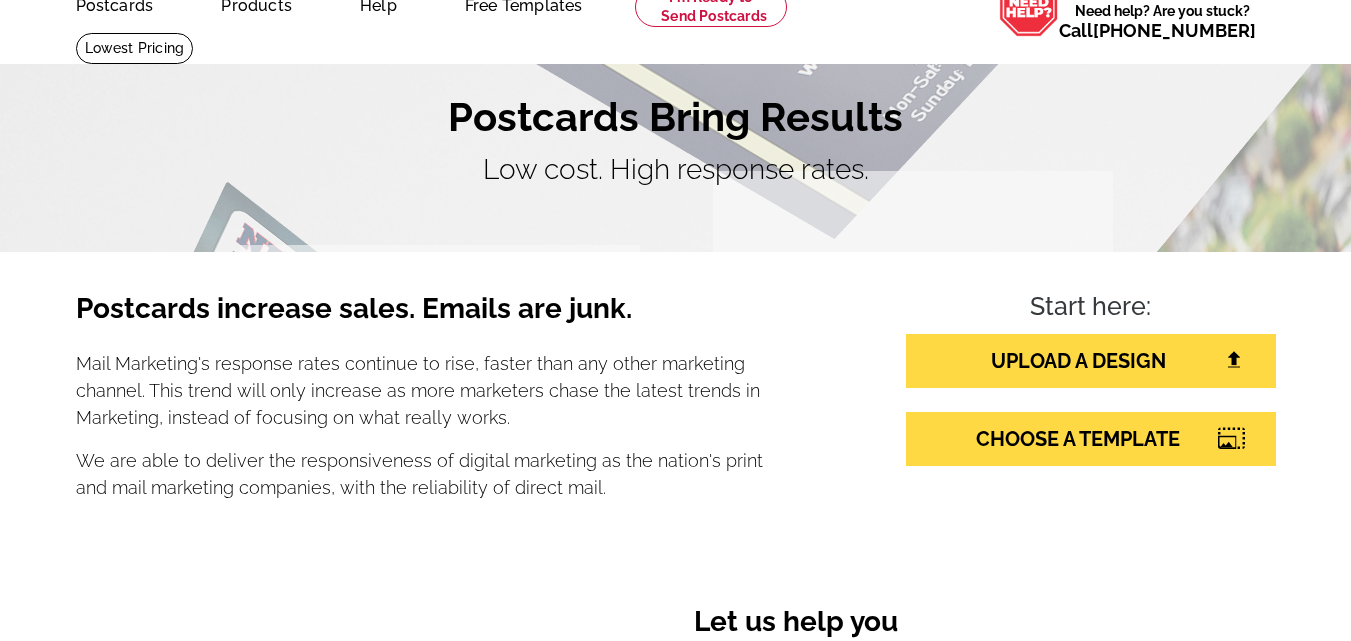scroll, scrollTop: 100, scrollLeft: 0, axis: vertical 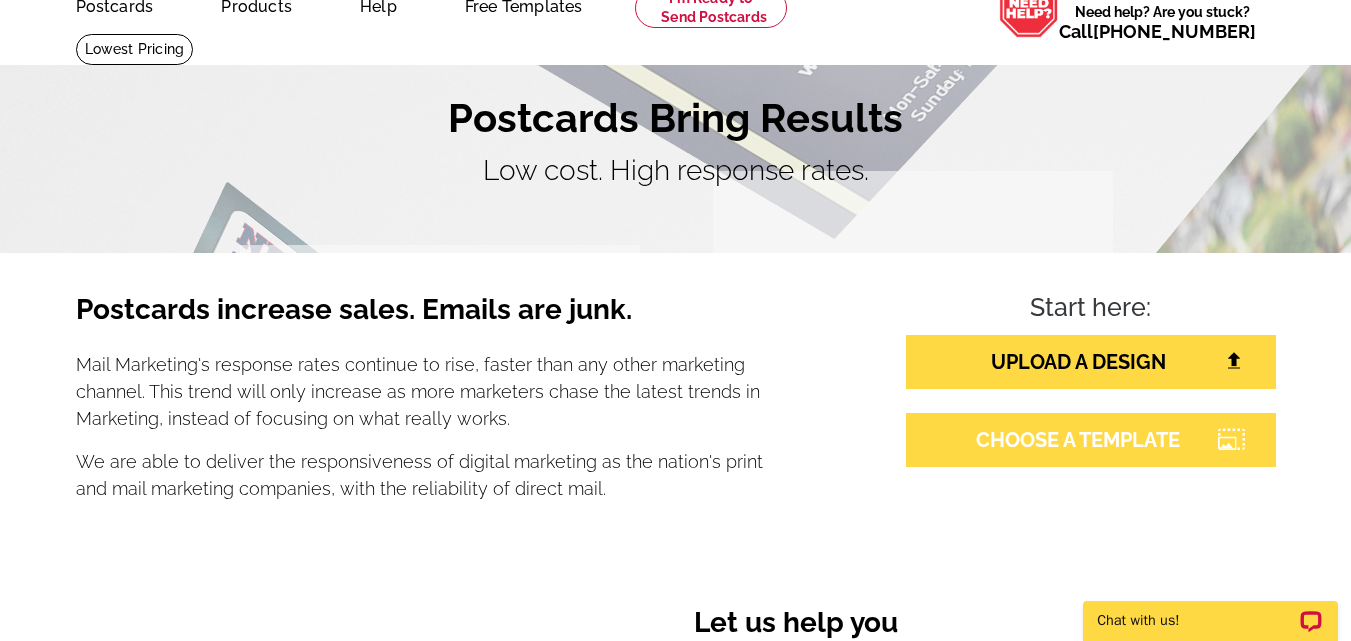 click on "CHOOSE
A TEMPLATE" at bounding box center [1091, 440] 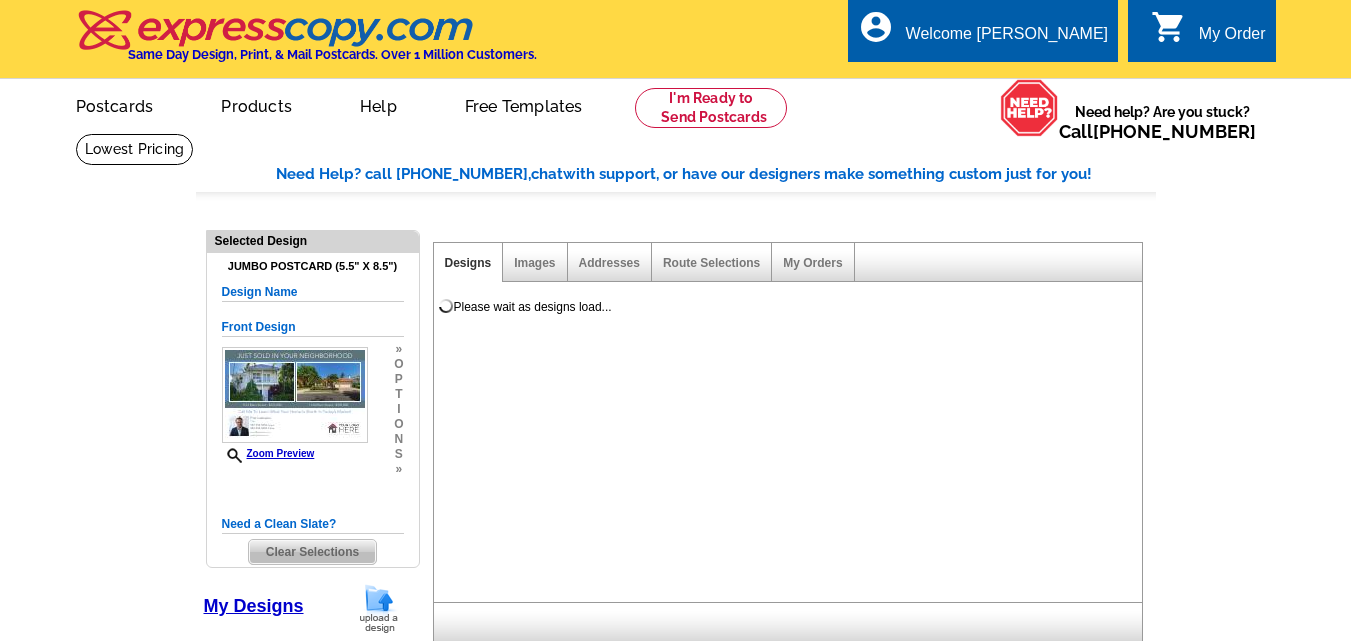 select on "1" 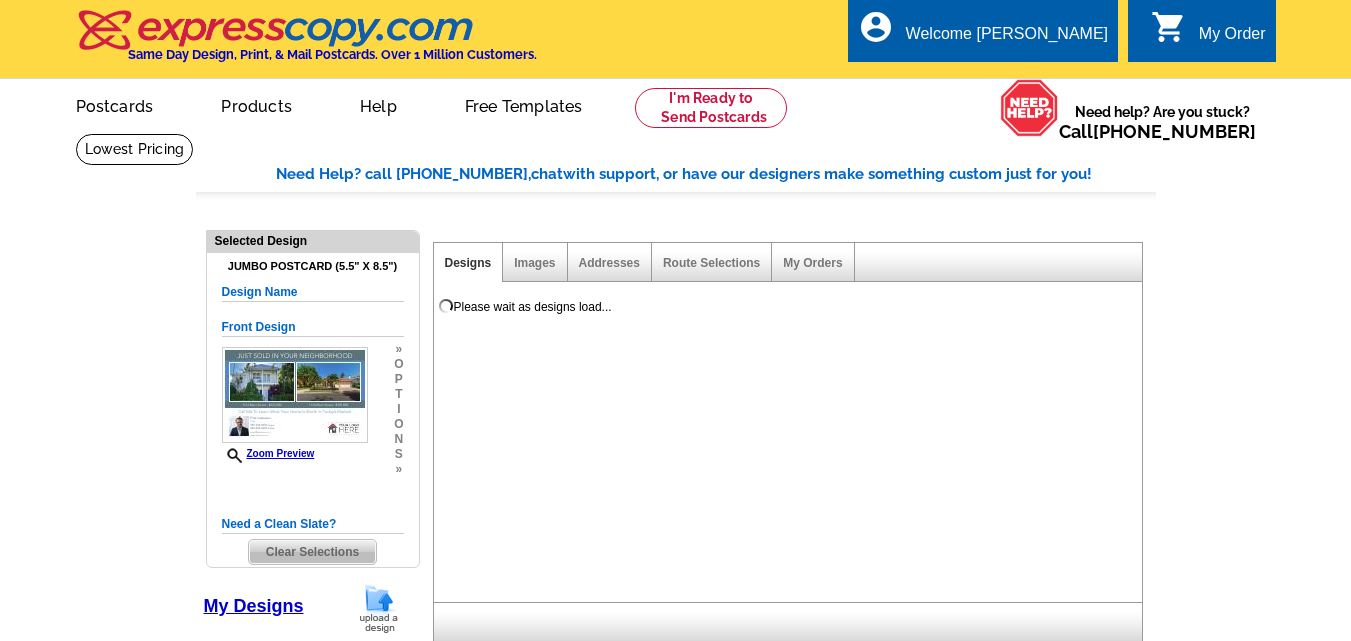 select on "2" 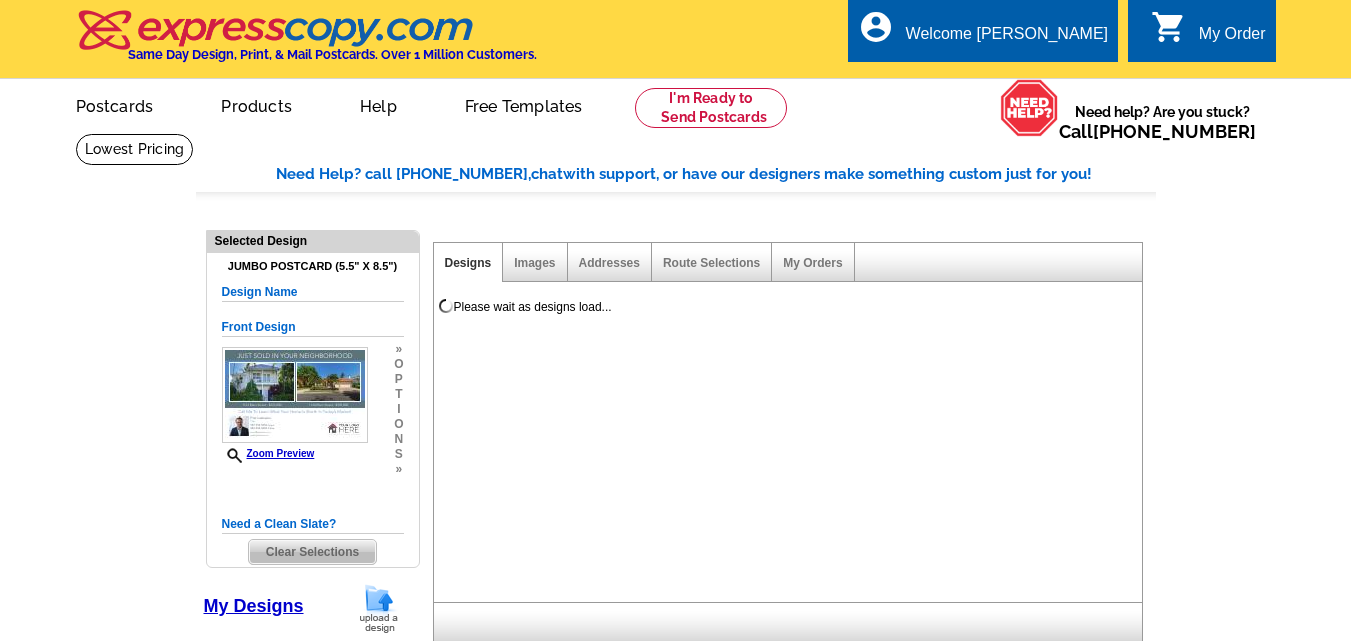 select on "back" 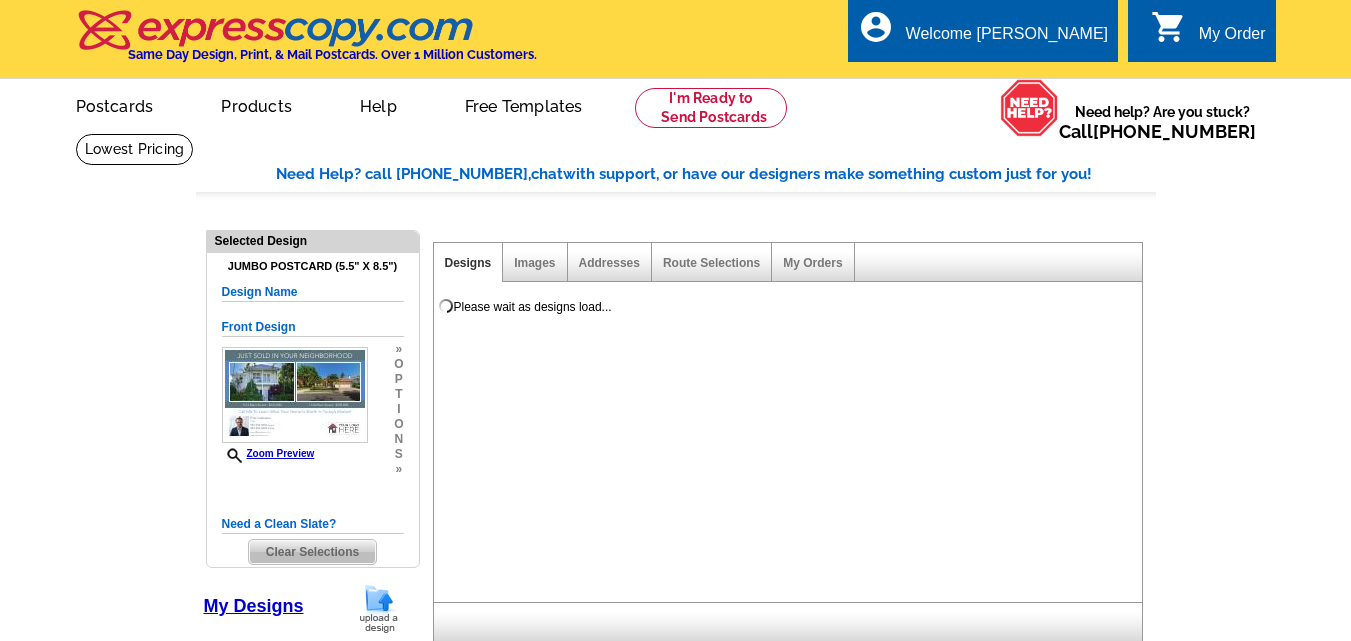 scroll, scrollTop: 0, scrollLeft: 0, axis: both 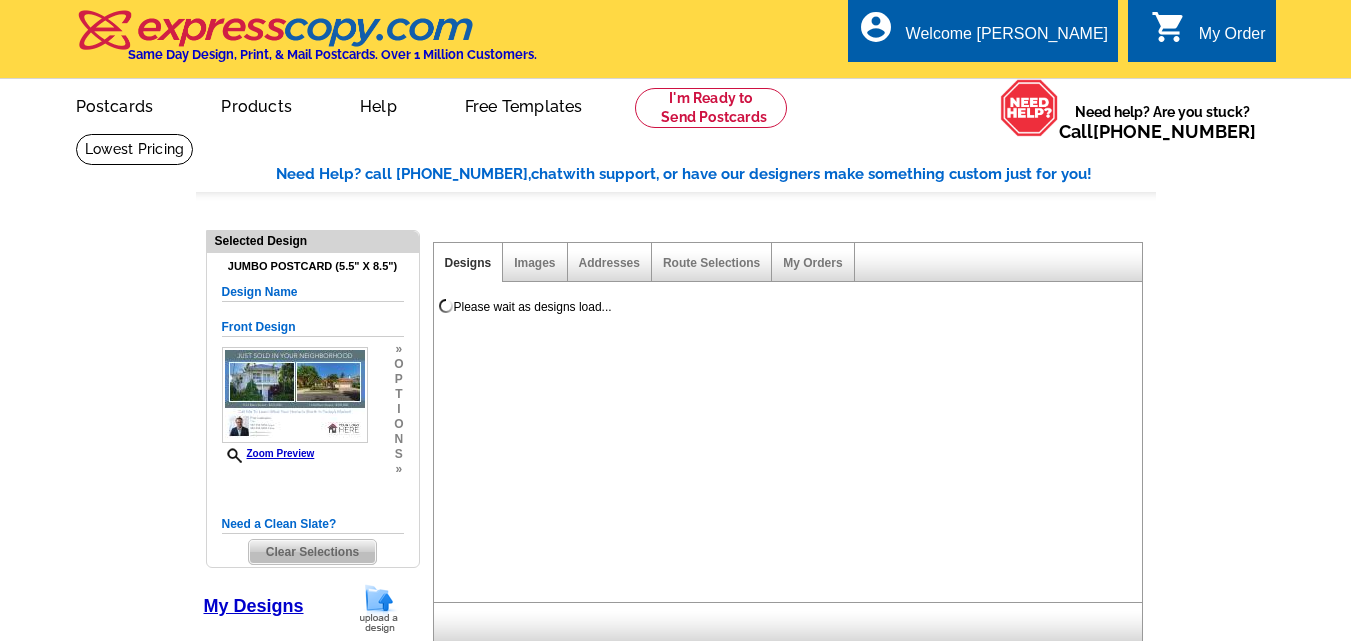 select on "785" 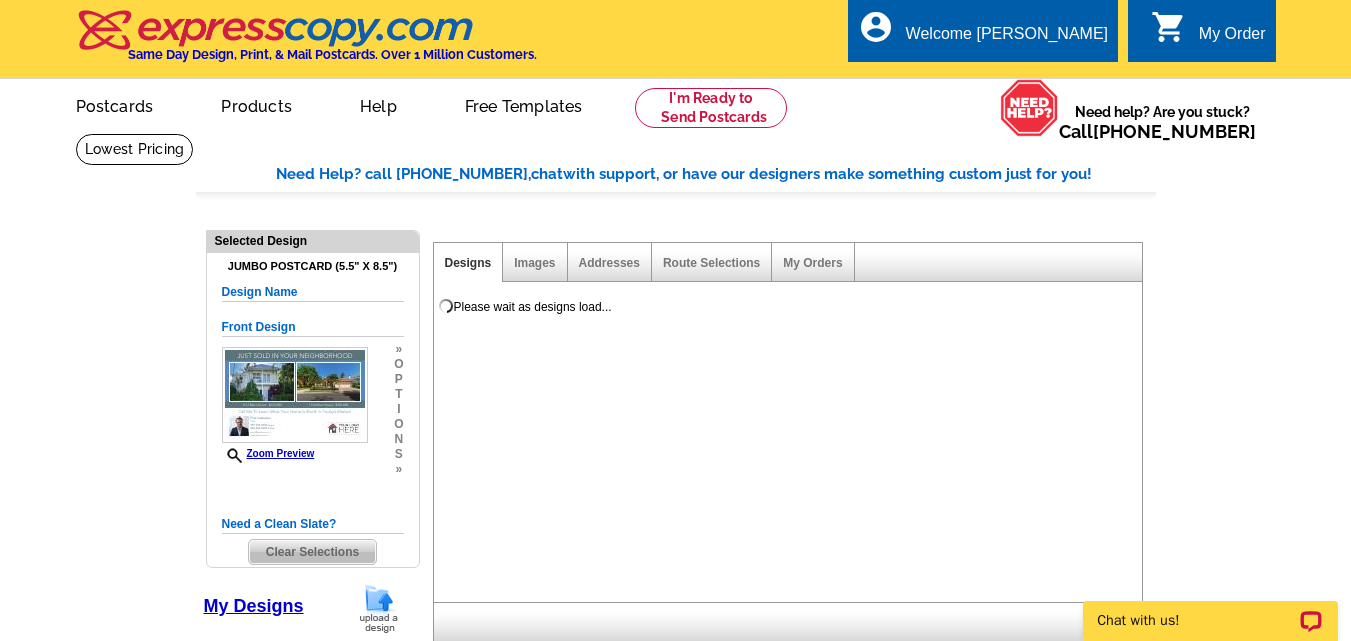 scroll, scrollTop: 0, scrollLeft: 0, axis: both 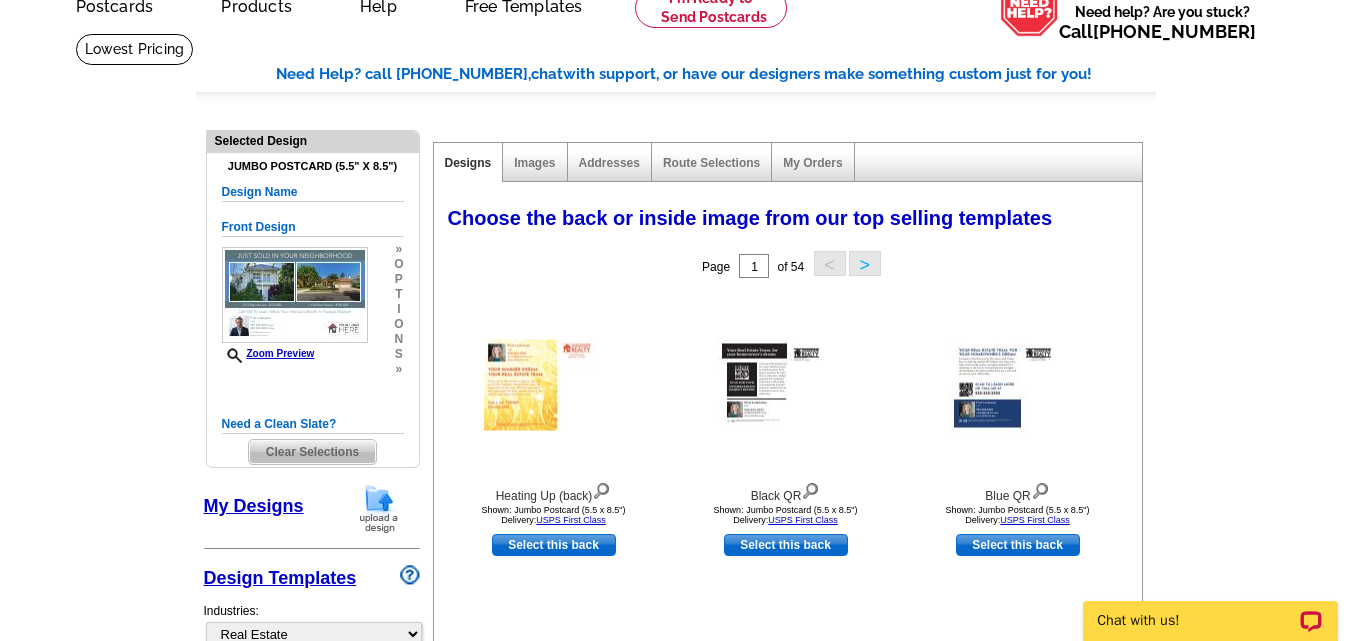 click on "My Designs" at bounding box center [254, 506] 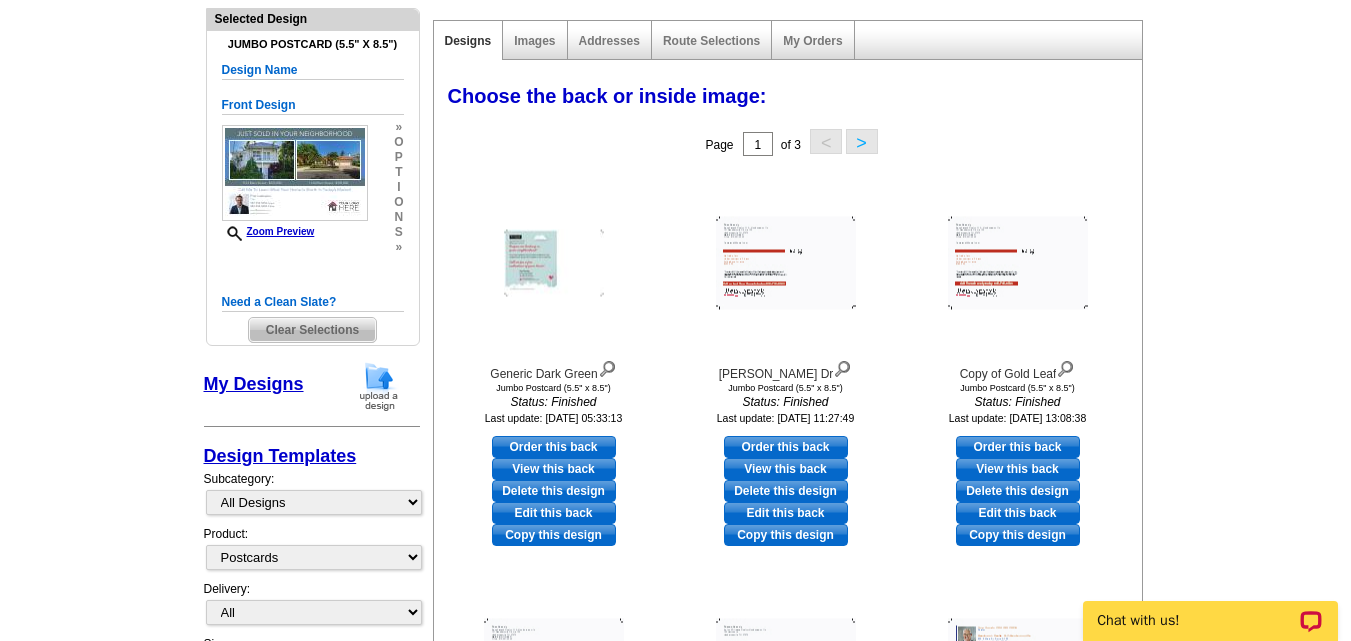 scroll, scrollTop: 300, scrollLeft: 0, axis: vertical 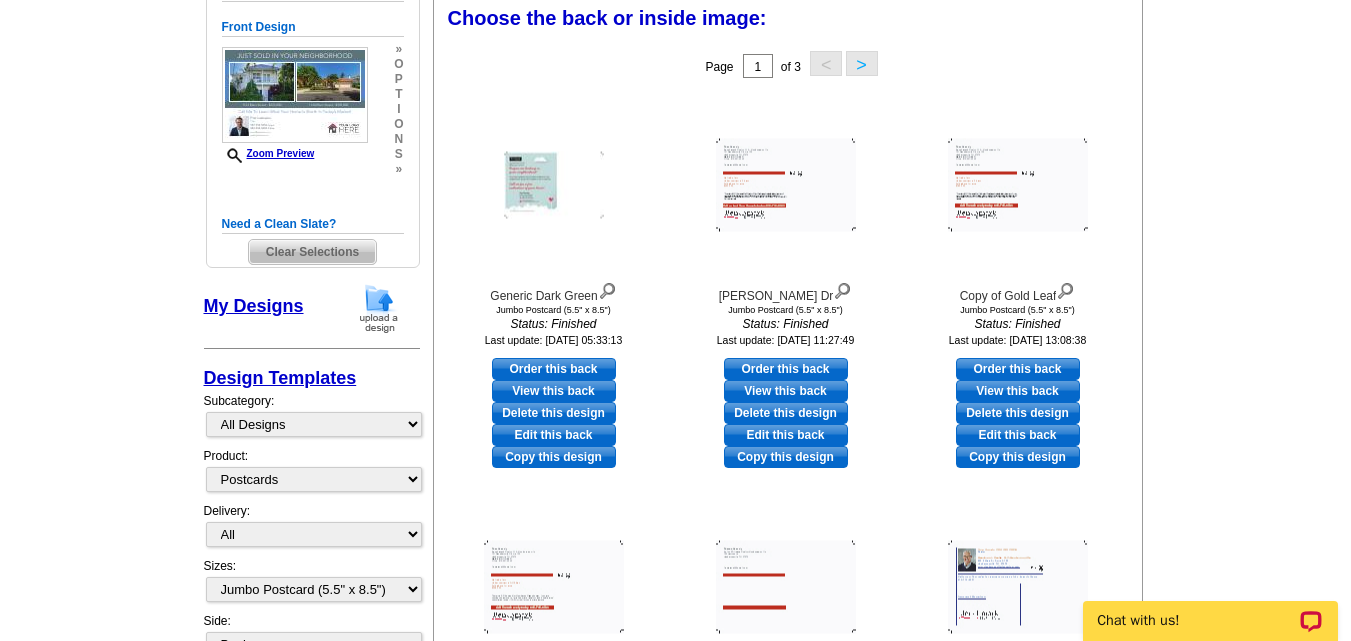 click on "My Designs" at bounding box center [254, 306] 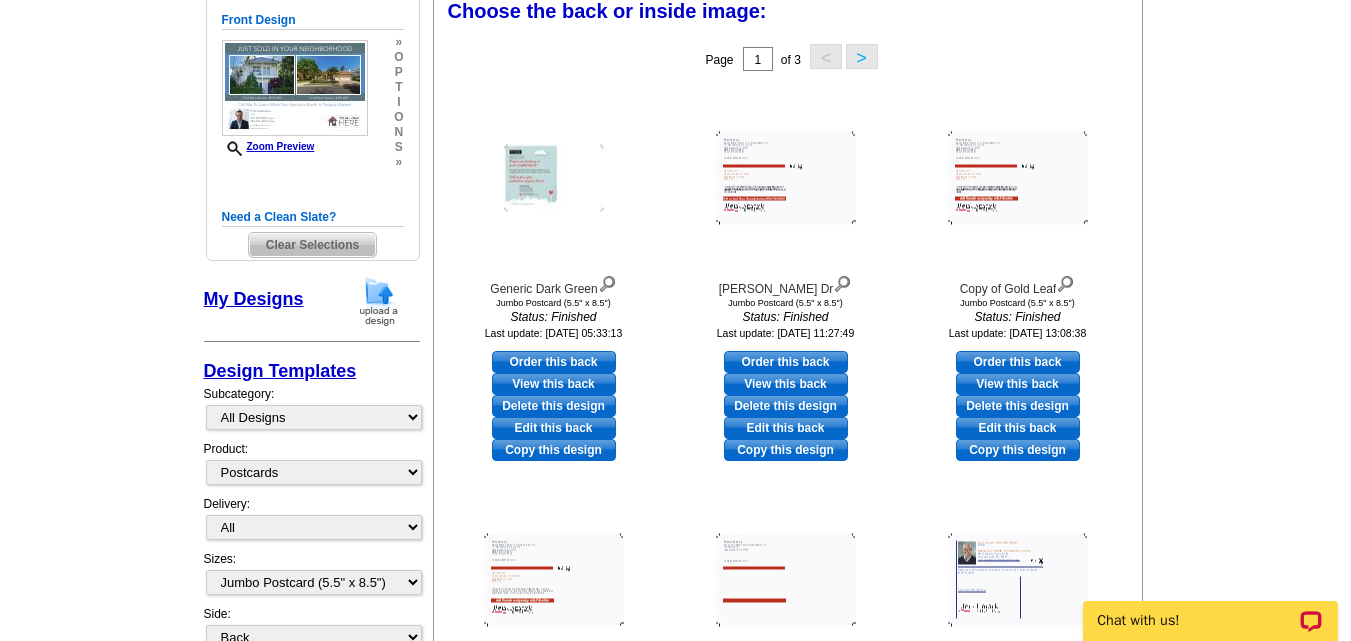 scroll, scrollTop: 300, scrollLeft: 0, axis: vertical 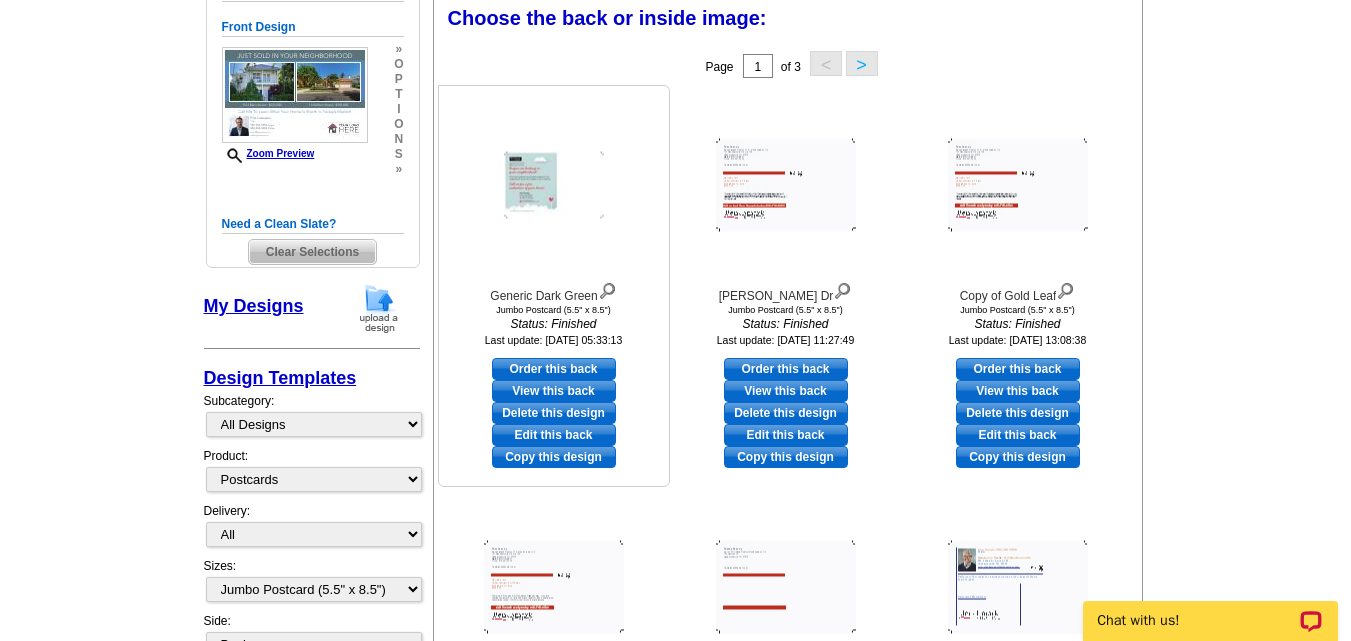 click at bounding box center [554, 185] 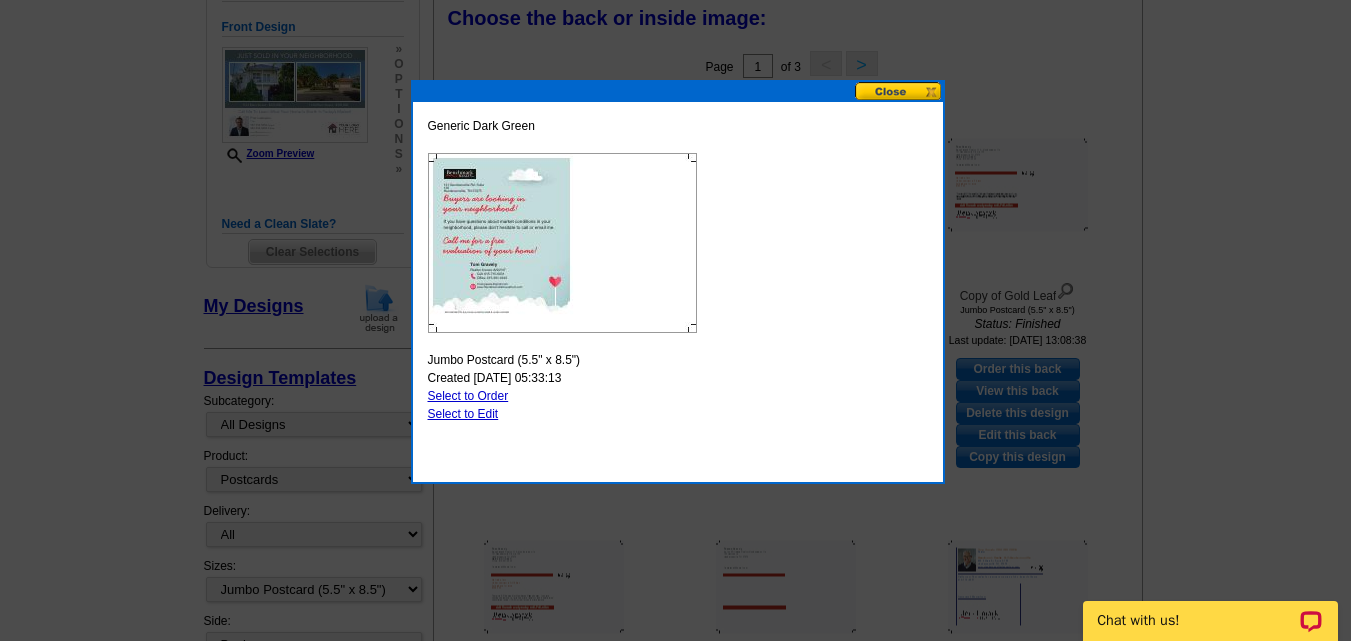click at bounding box center (562, 243) 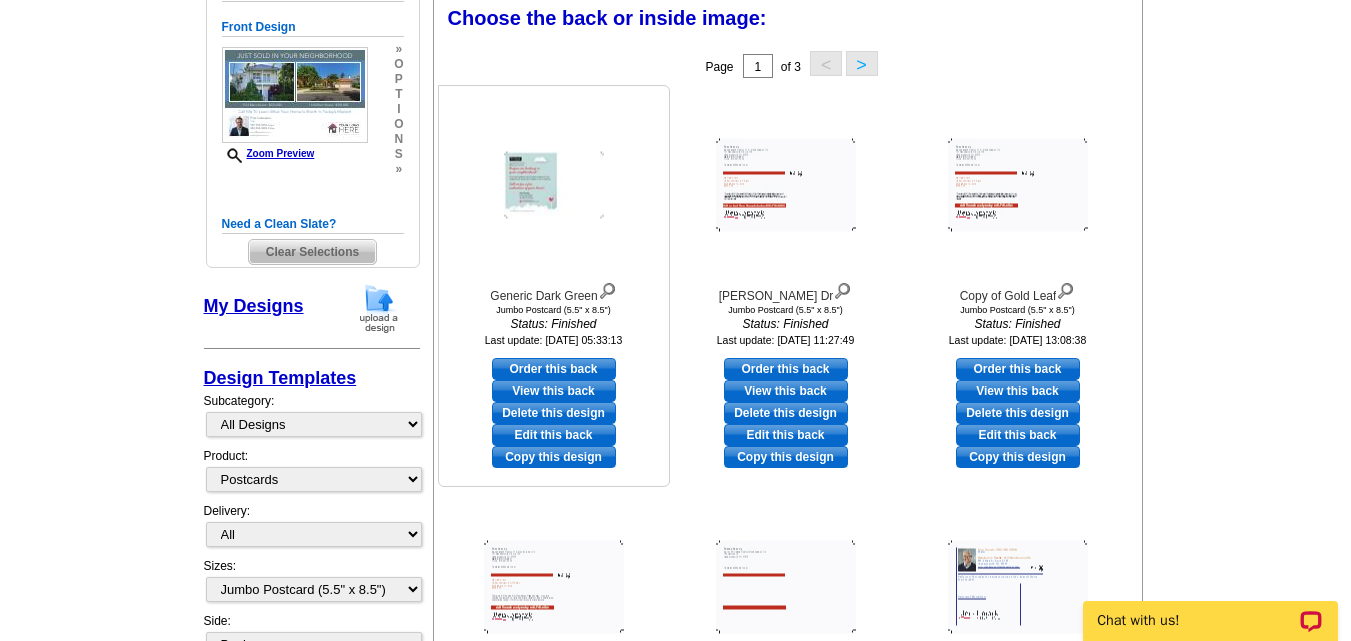 click on "View this back" at bounding box center (554, 391) 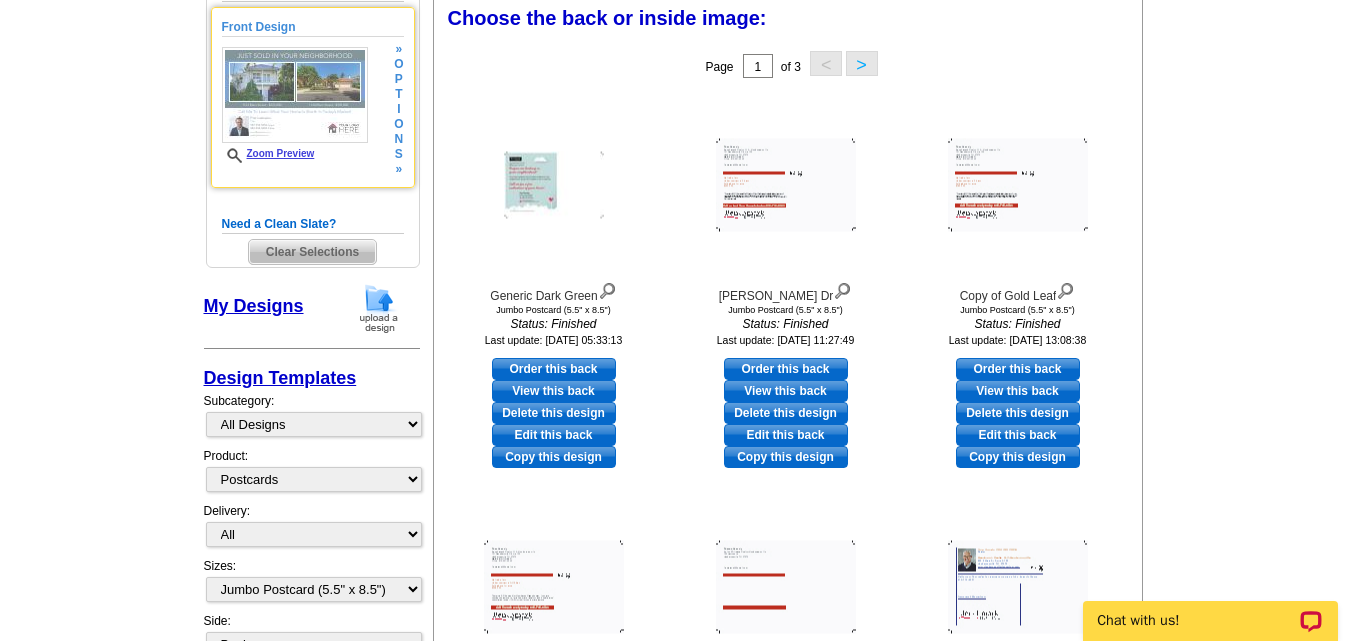 click on "Front Design" at bounding box center (313, 27) 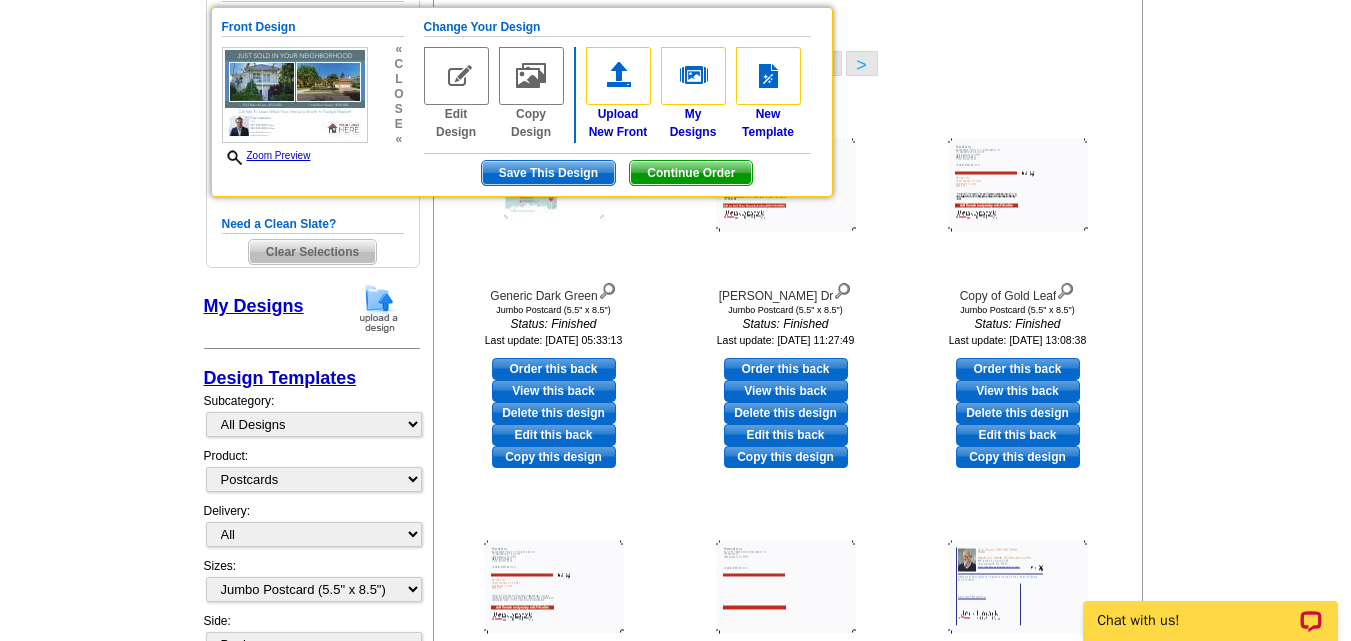click on "Need Help? call 800-260-5887,  chat  with support, or have our designers make something custom just for you!
Got it, no need for the selection guide next time.
Show Results
Selected Design
Jumbo Postcard (5.5" x 8.5")
Design Name
Front Design
Zoom Preview
« c l o s e «
Change Your Design
Edit Design
+" at bounding box center [675, 652] 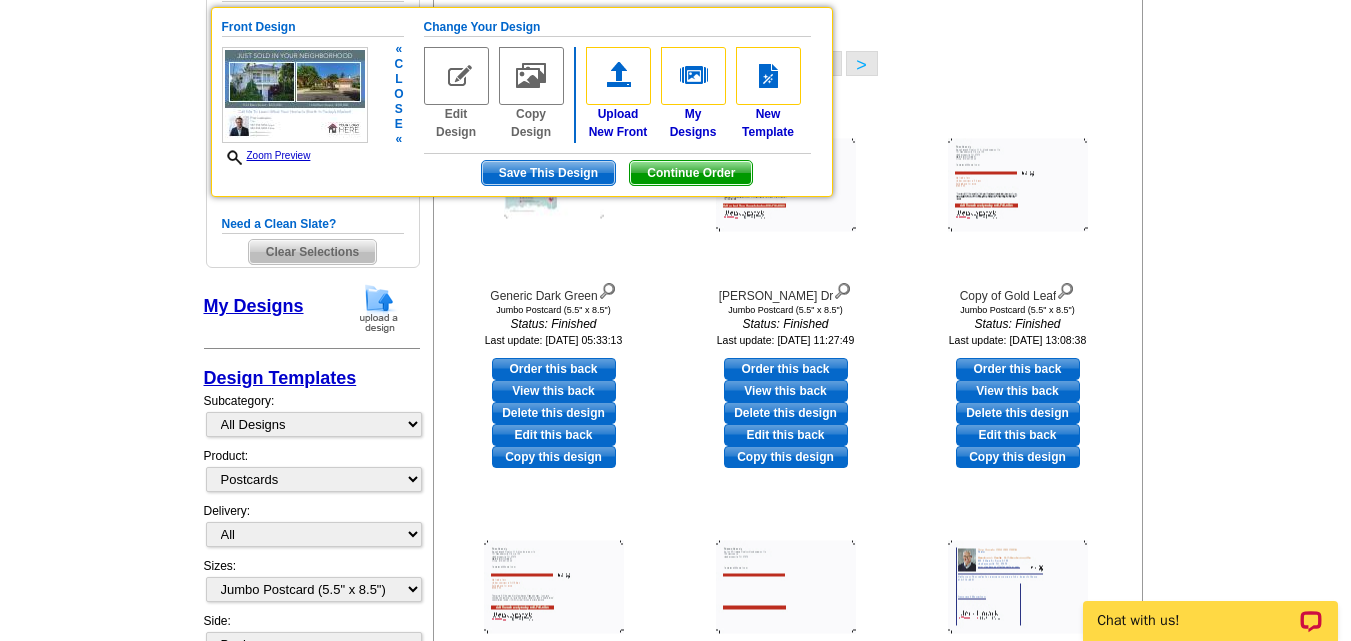 click at bounding box center (295, 95) 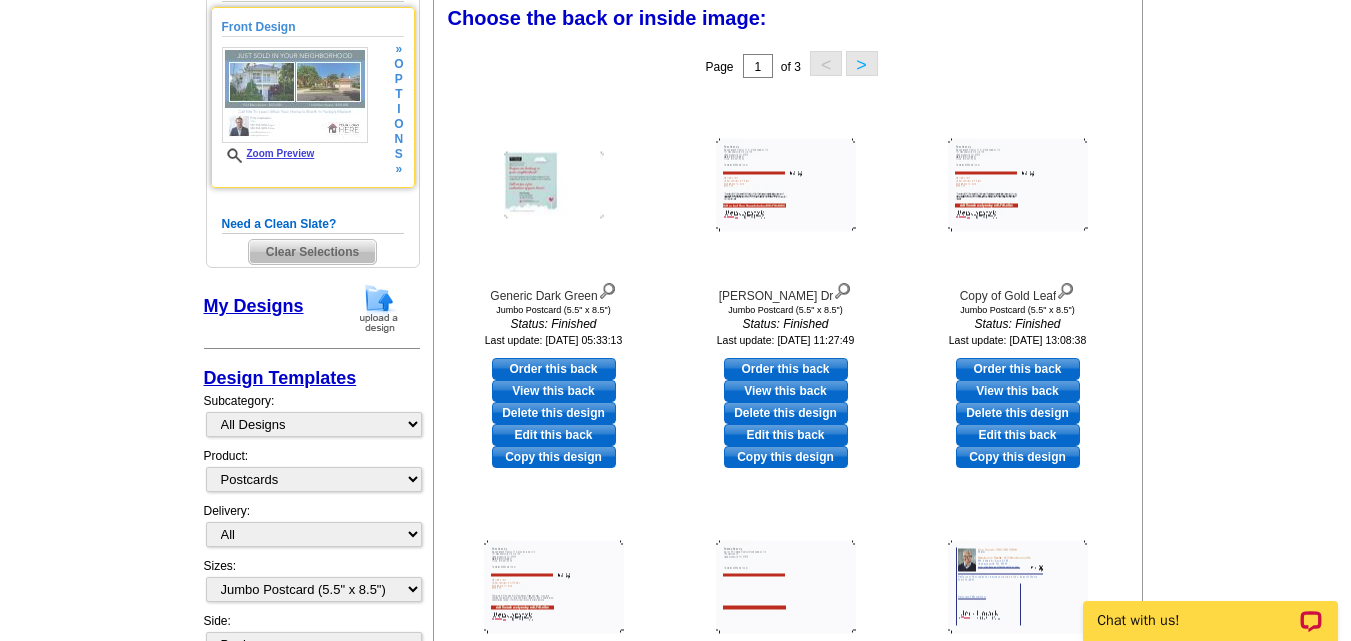 click at bounding box center (295, 95) 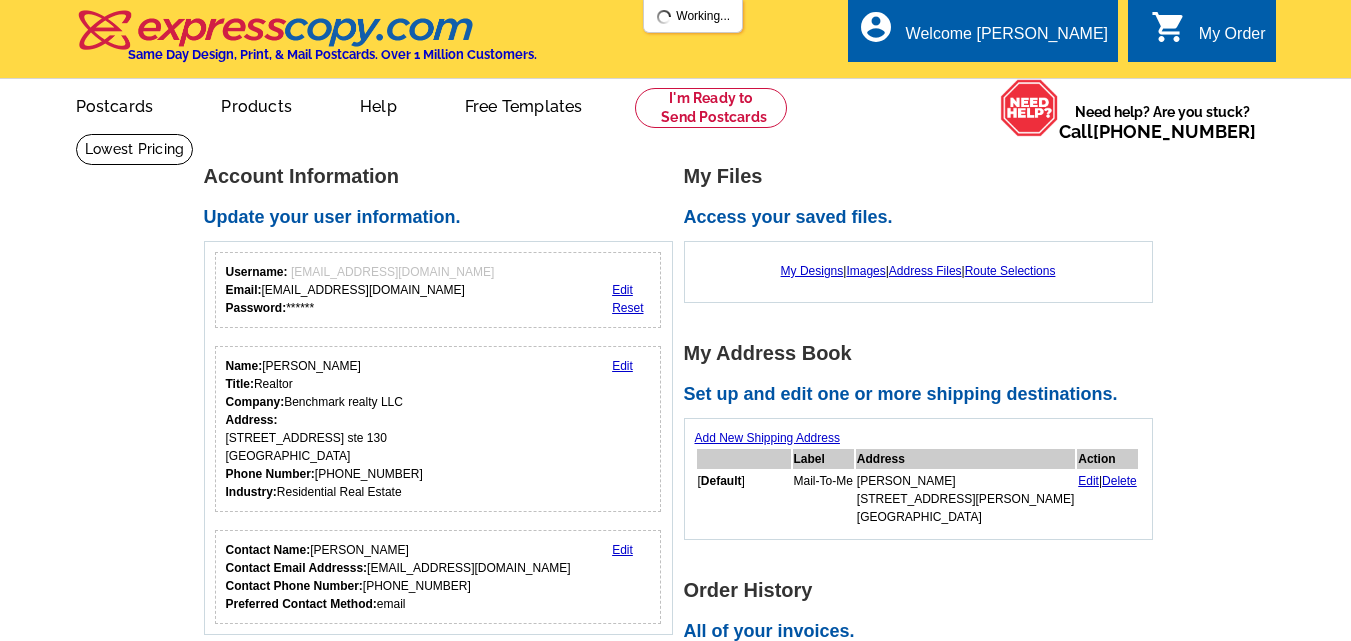 scroll, scrollTop: 0, scrollLeft: 0, axis: both 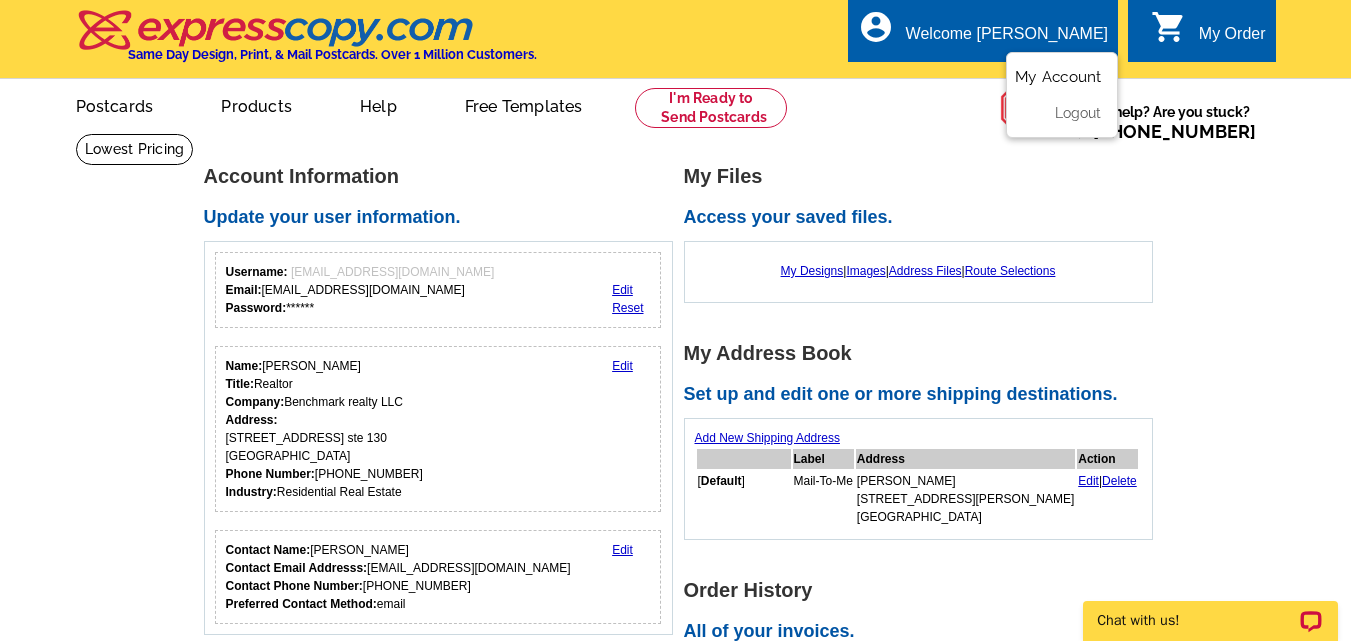 click on "My Account" at bounding box center (1058, 77) 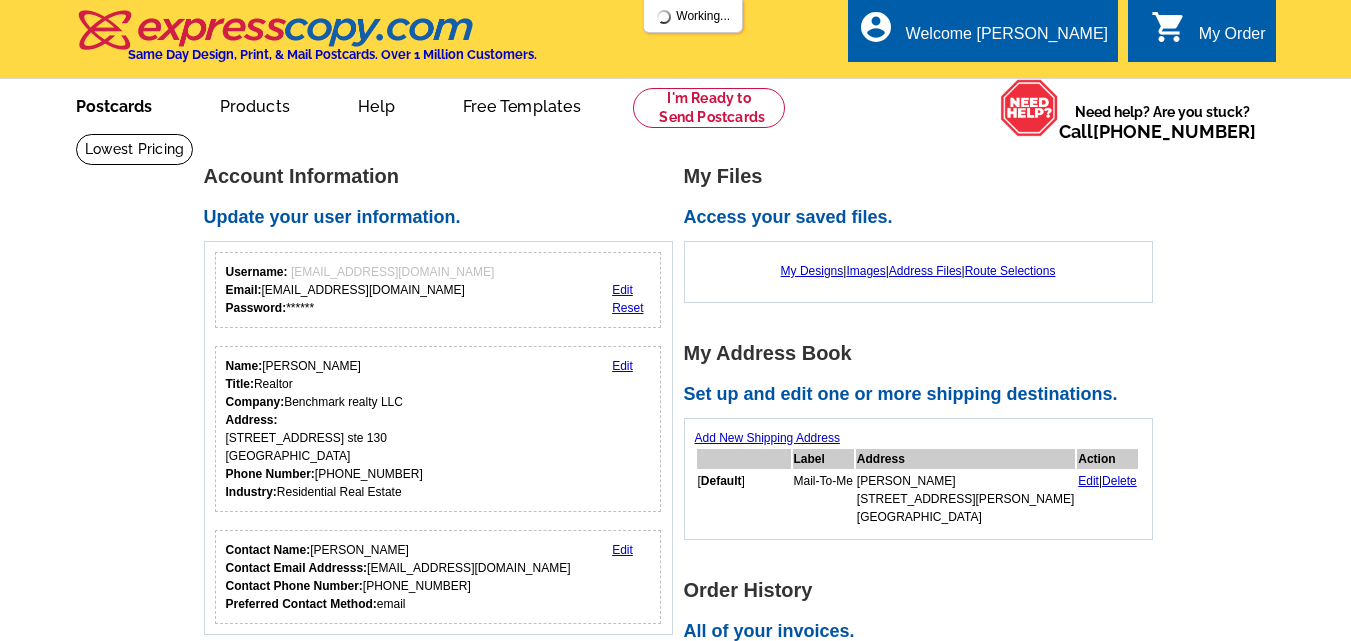 scroll, scrollTop: 0, scrollLeft: 0, axis: both 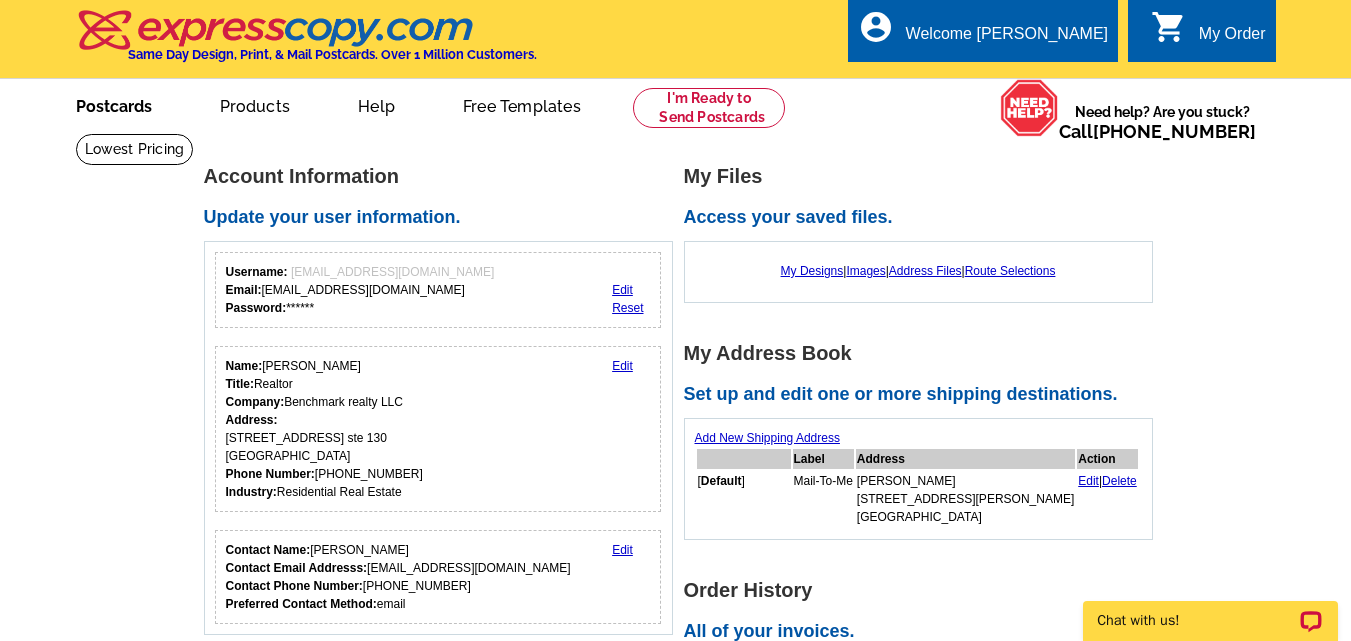click on "Postcards" at bounding box center [114, 104] 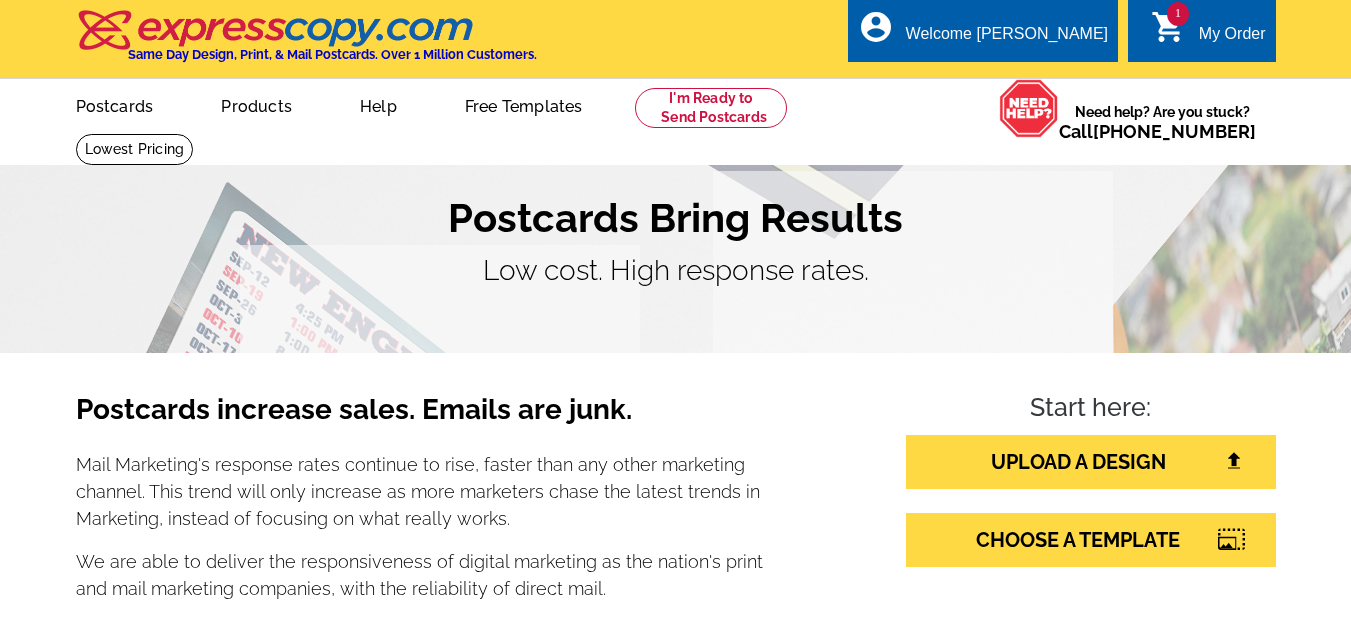 scroll, scrollTop: 0, scrollLeft: 0, axis: both 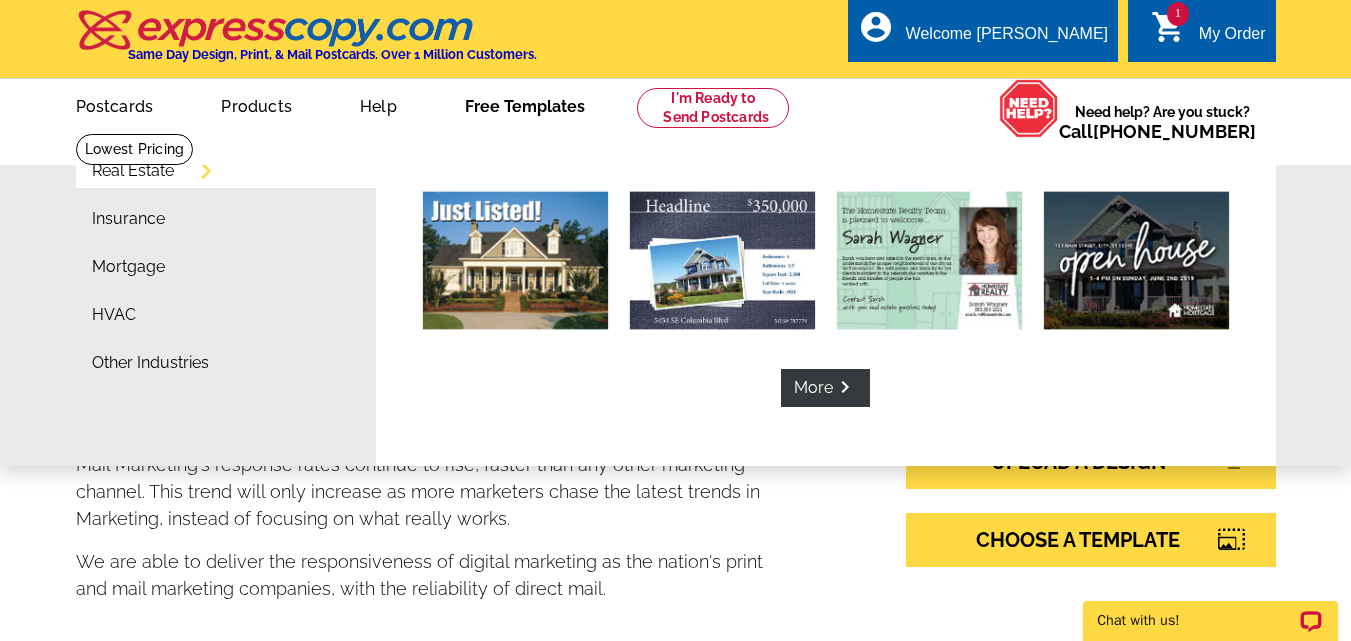 click on "Free Templates" at bounding box center (525, 104) 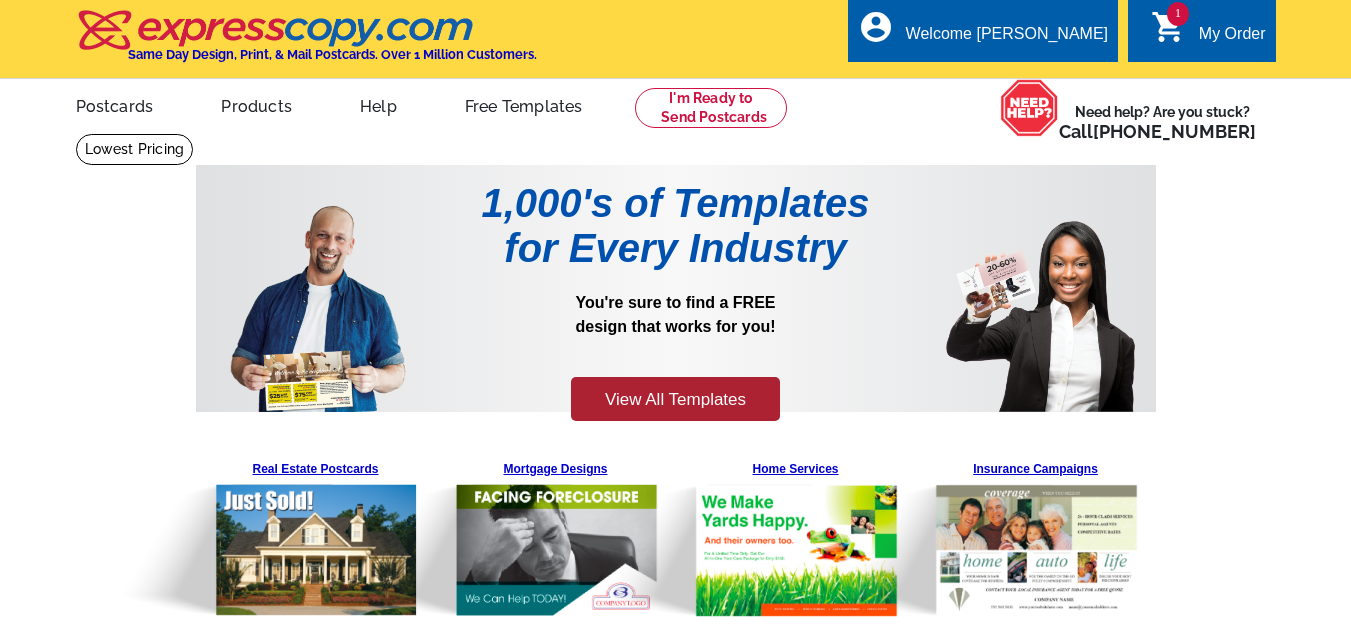 scroll, scrollTop: 0, scrollLeft: 0, axis: both 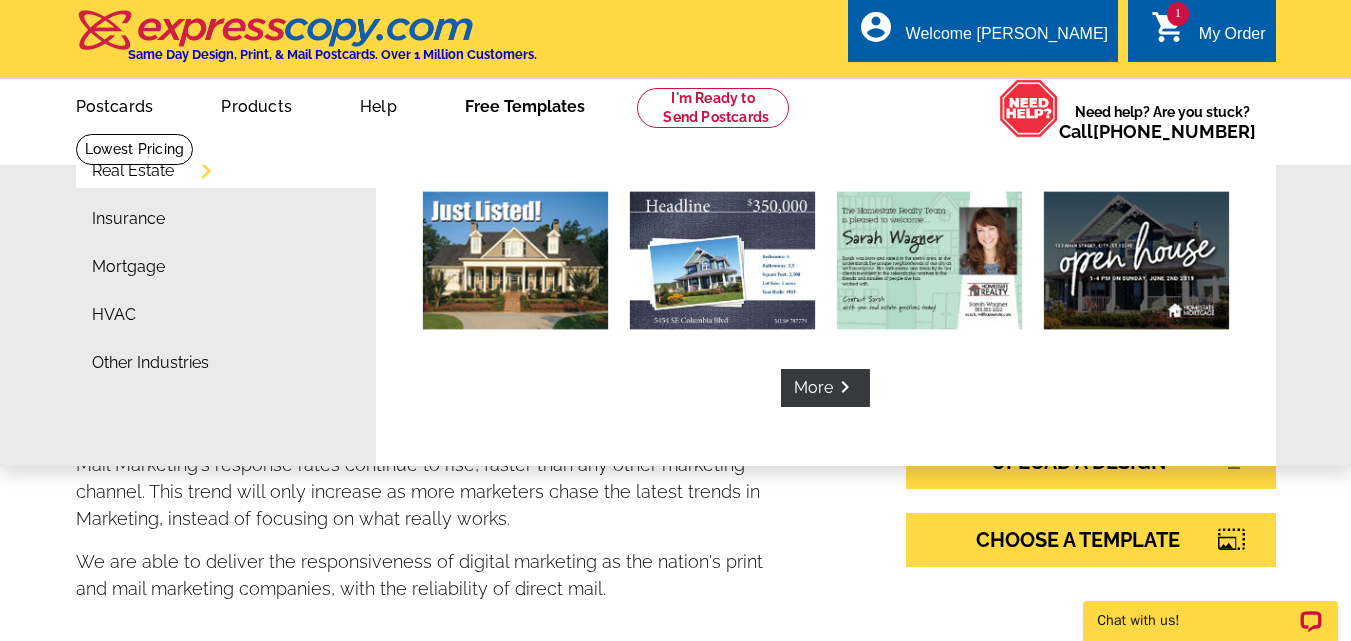 click on "Free Templates" at bounding box center (525, 104) 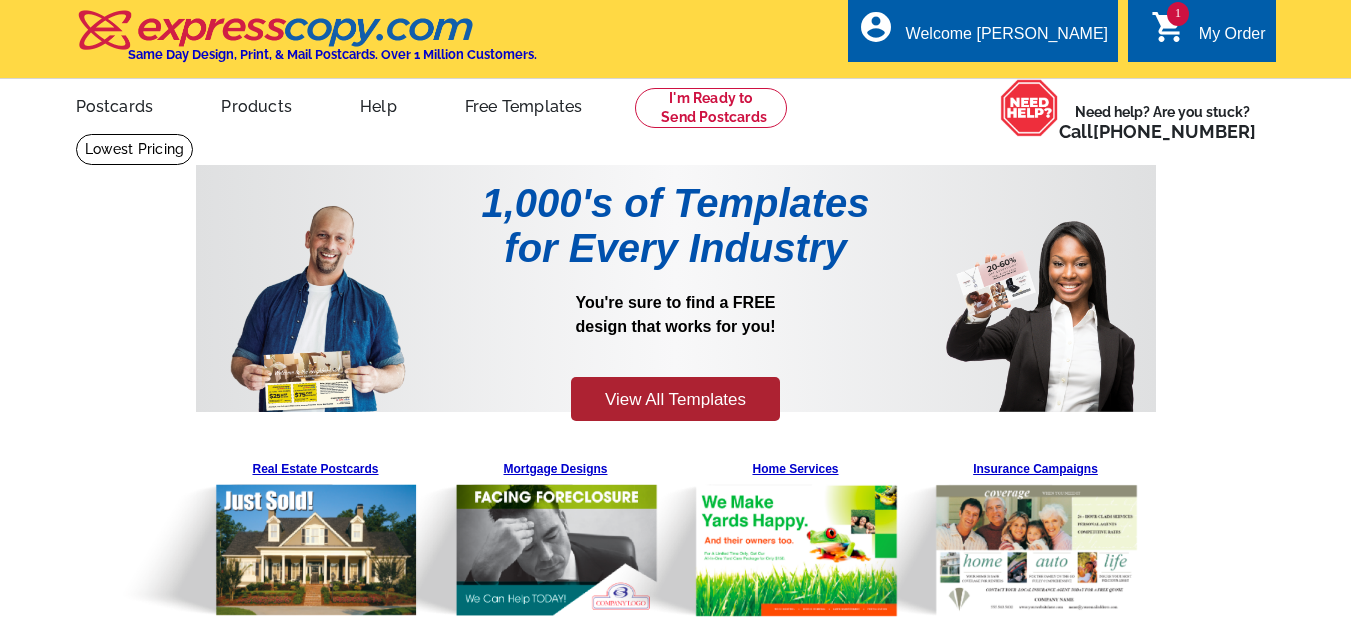 scroll, scrollTop: 0, scrollLeft: 0, axis: both 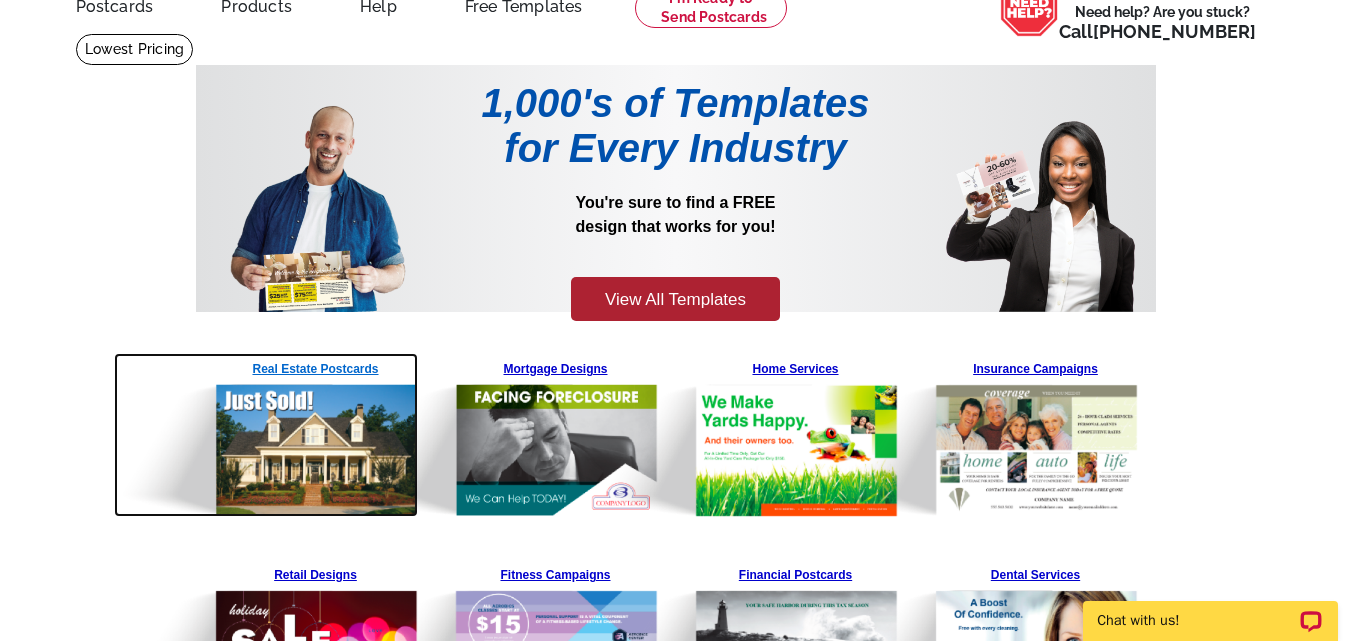click at bounding box center (266, 435) 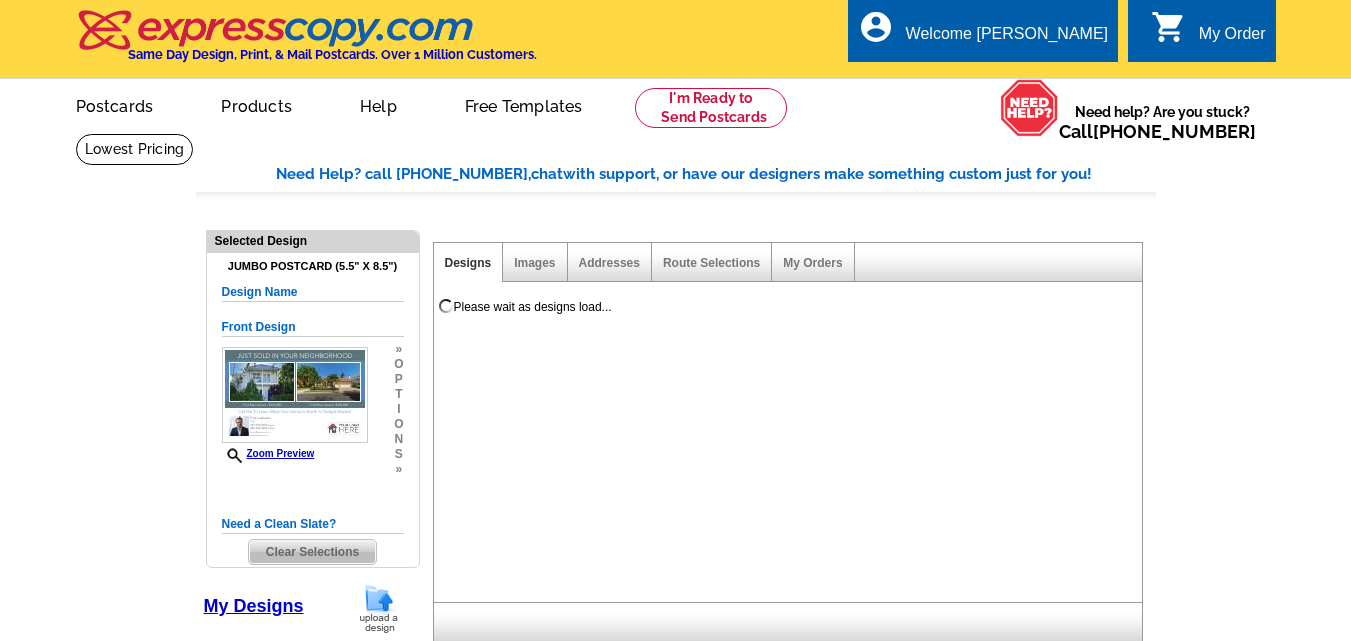 select on "1" 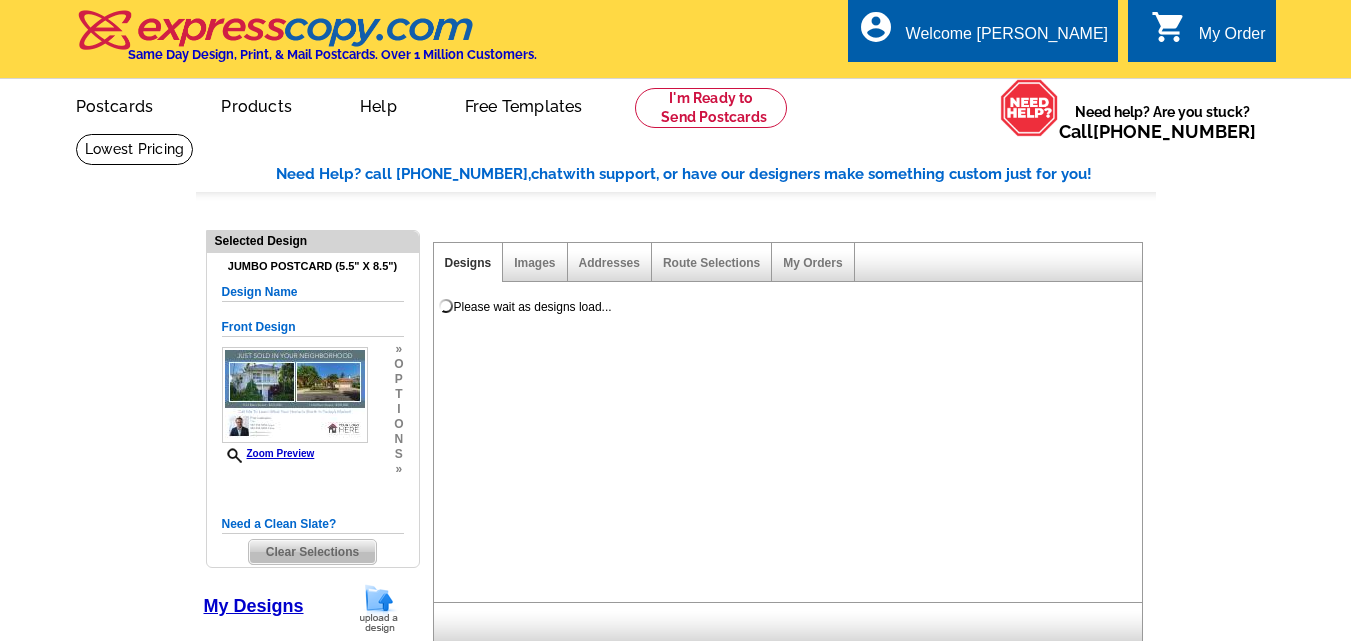 select on "2" 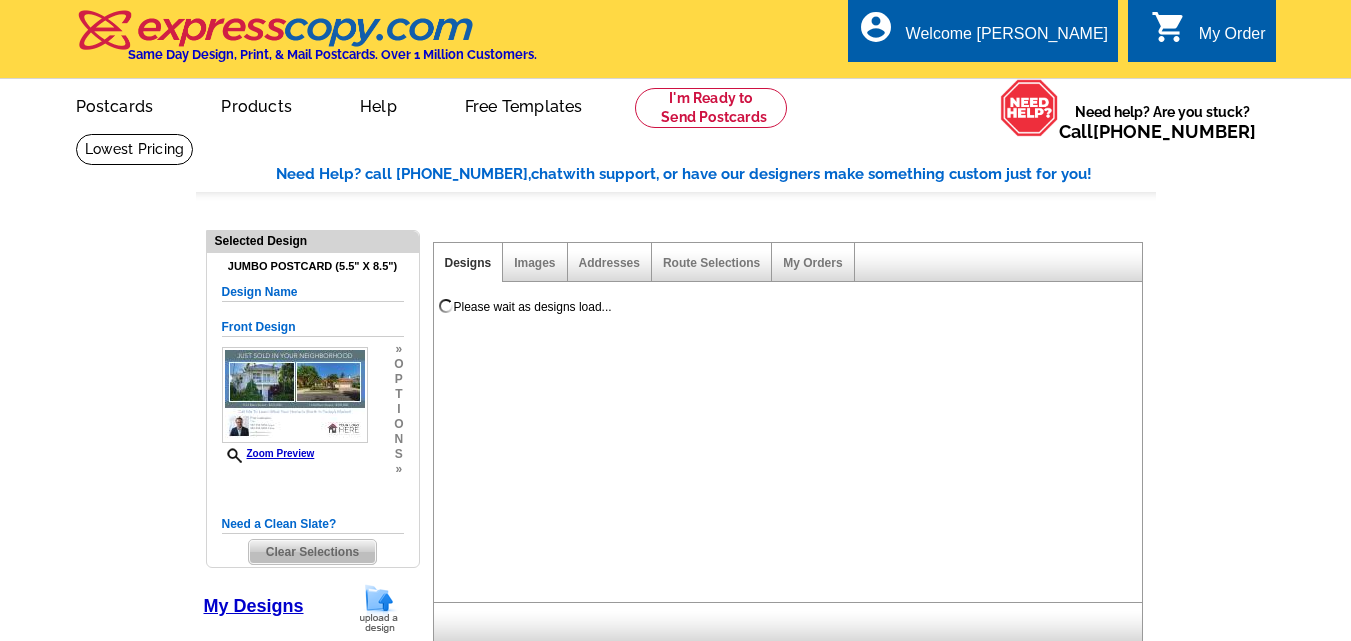 select on "back" 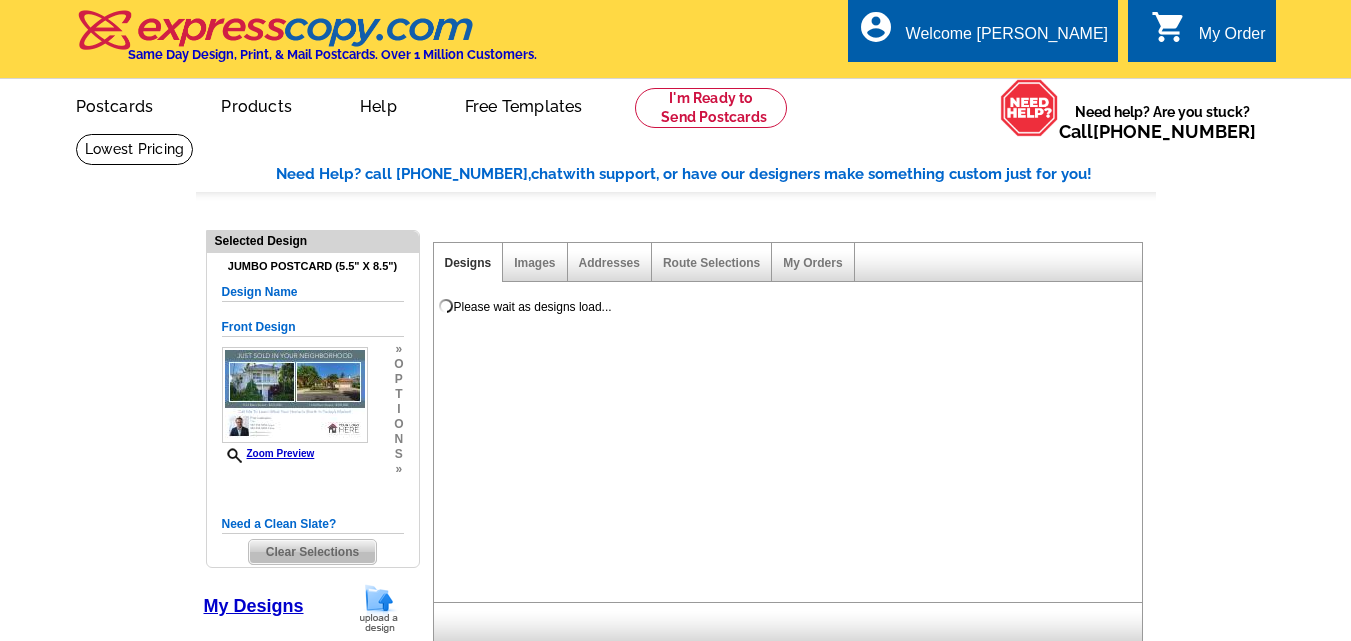 scroll, scrollTop: 0, scrollLeft: 0, axis: both 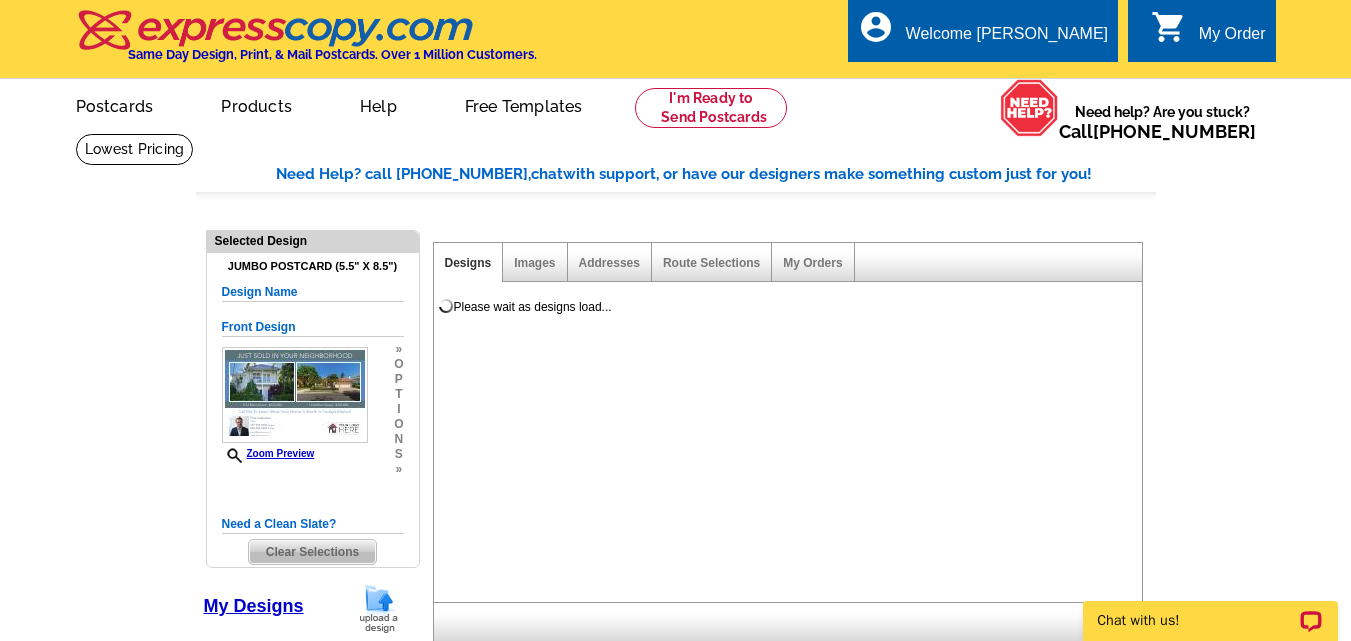 select on "785" 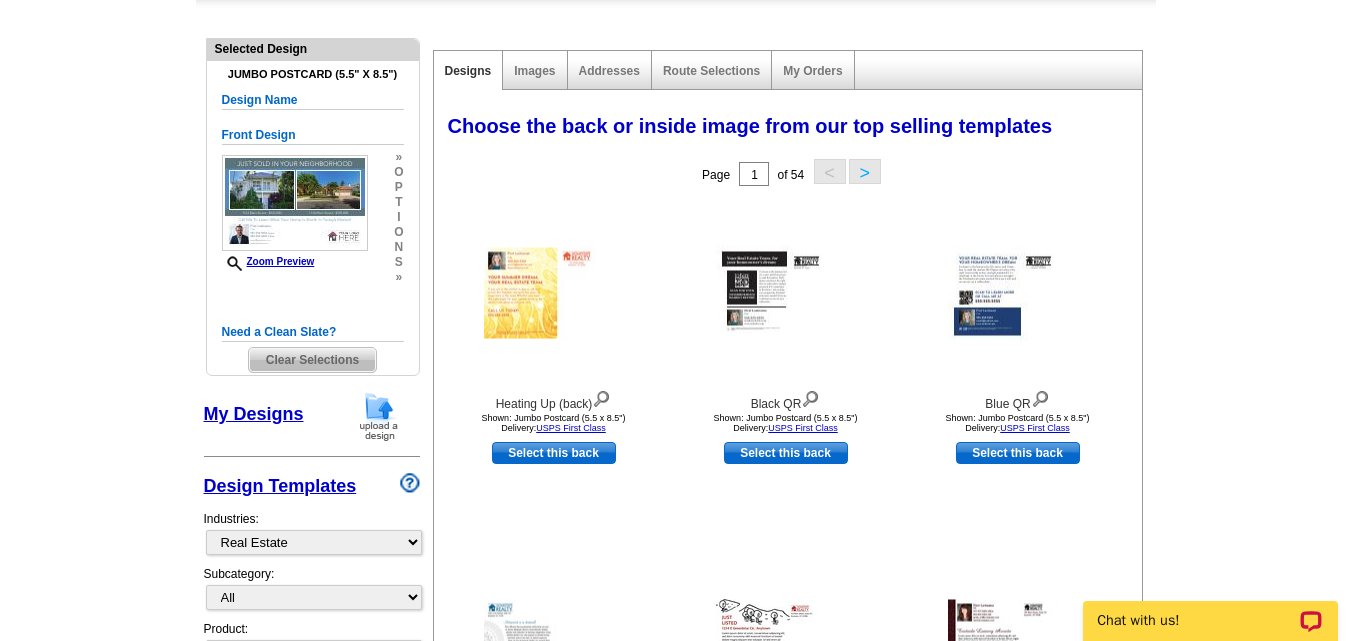 scroll, scrollTop: 200, scrollLeft: 0, axis: vertical 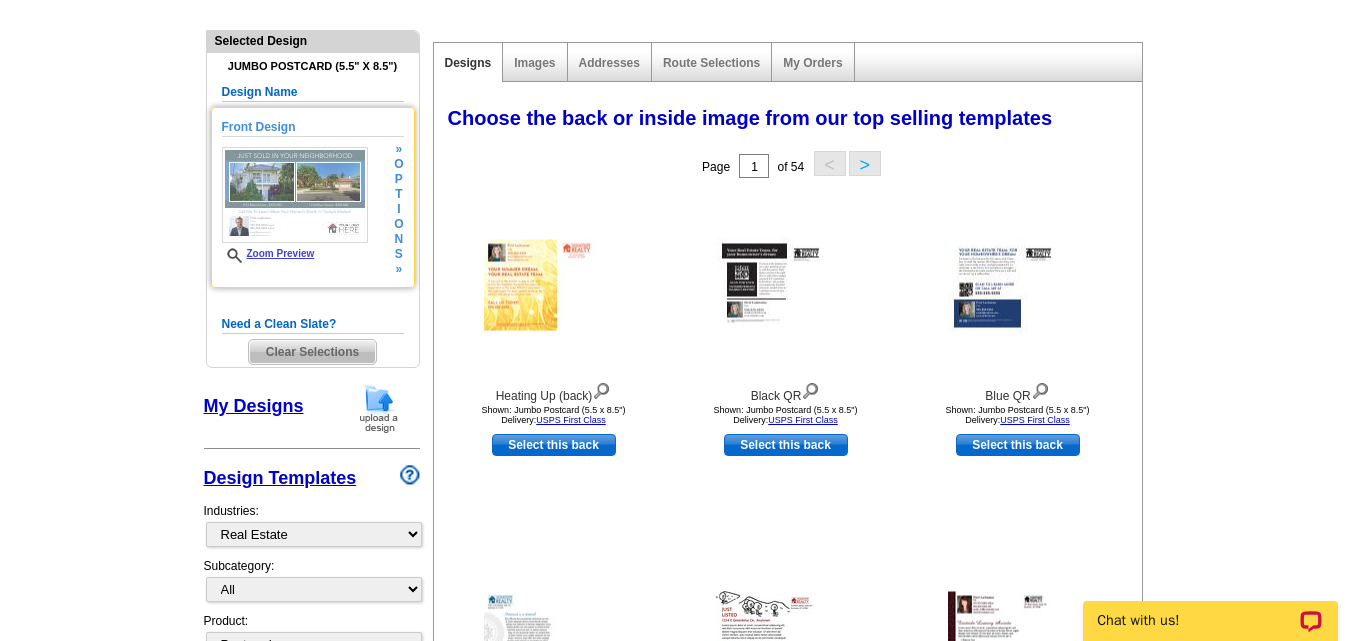 click at bounding box center (295, 195) 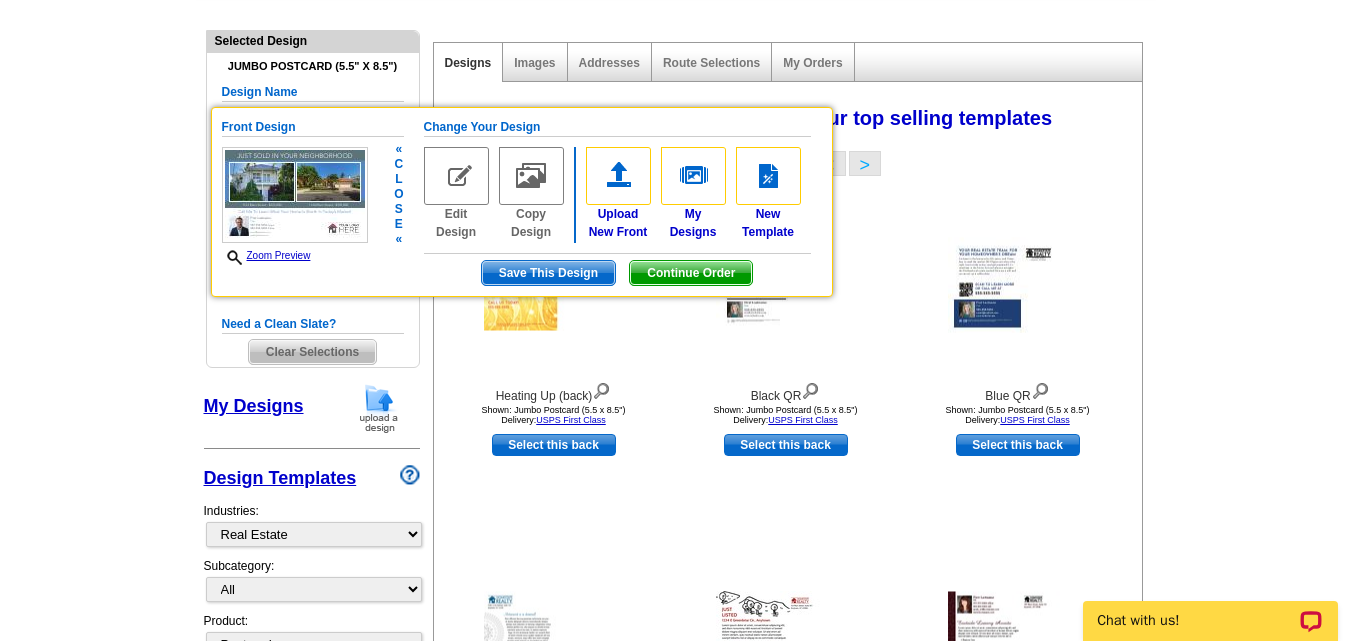 click at bounding box center (295, 195) 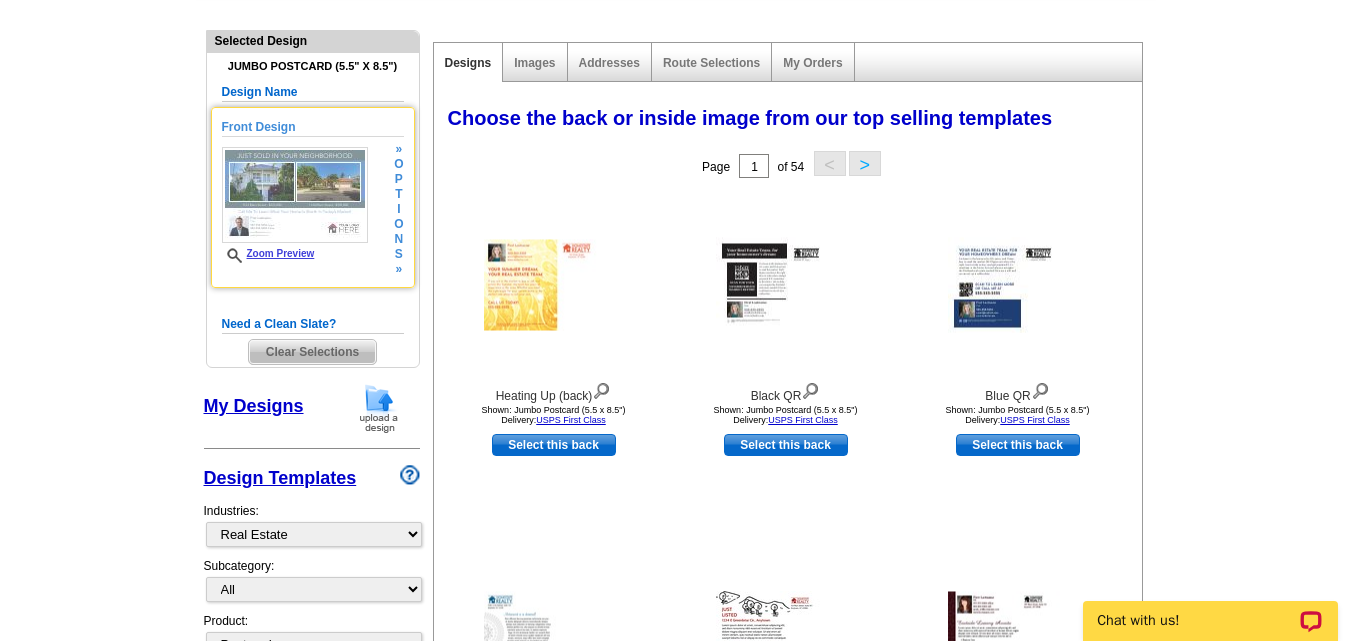 click on "t" at bounding box center (398, 194) 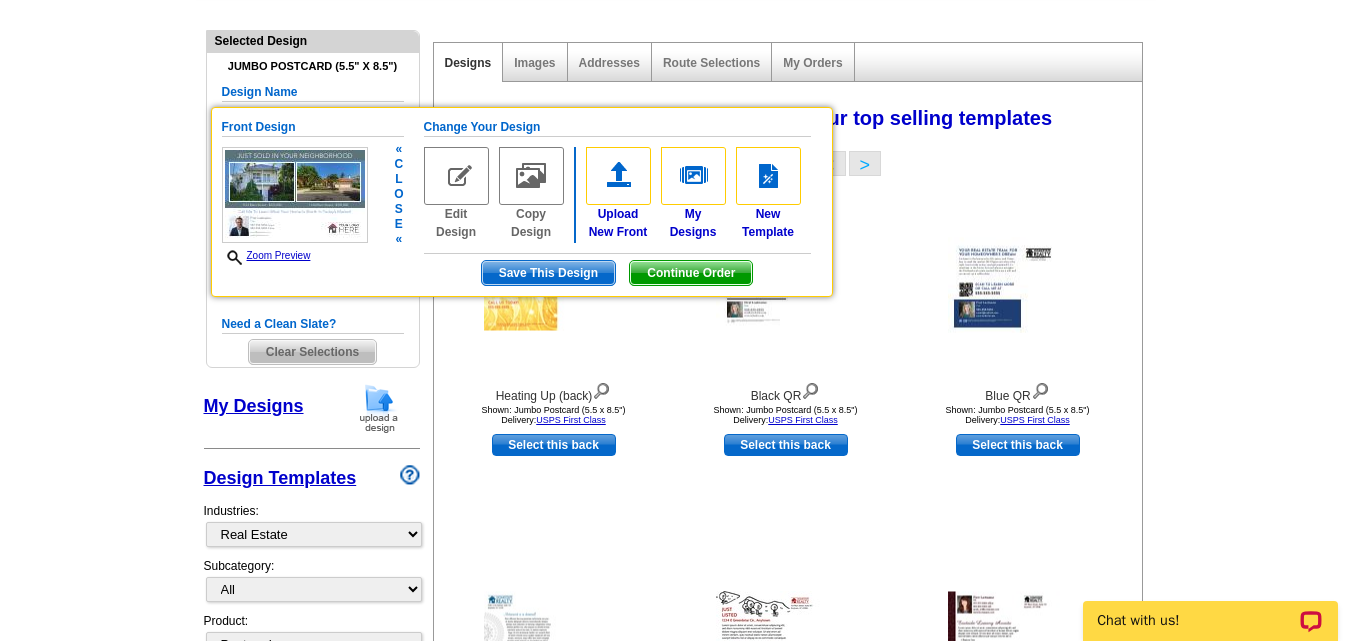click on "Front Design
Zoom Preview
« c l o s e «" at bounding box center [313, 191] 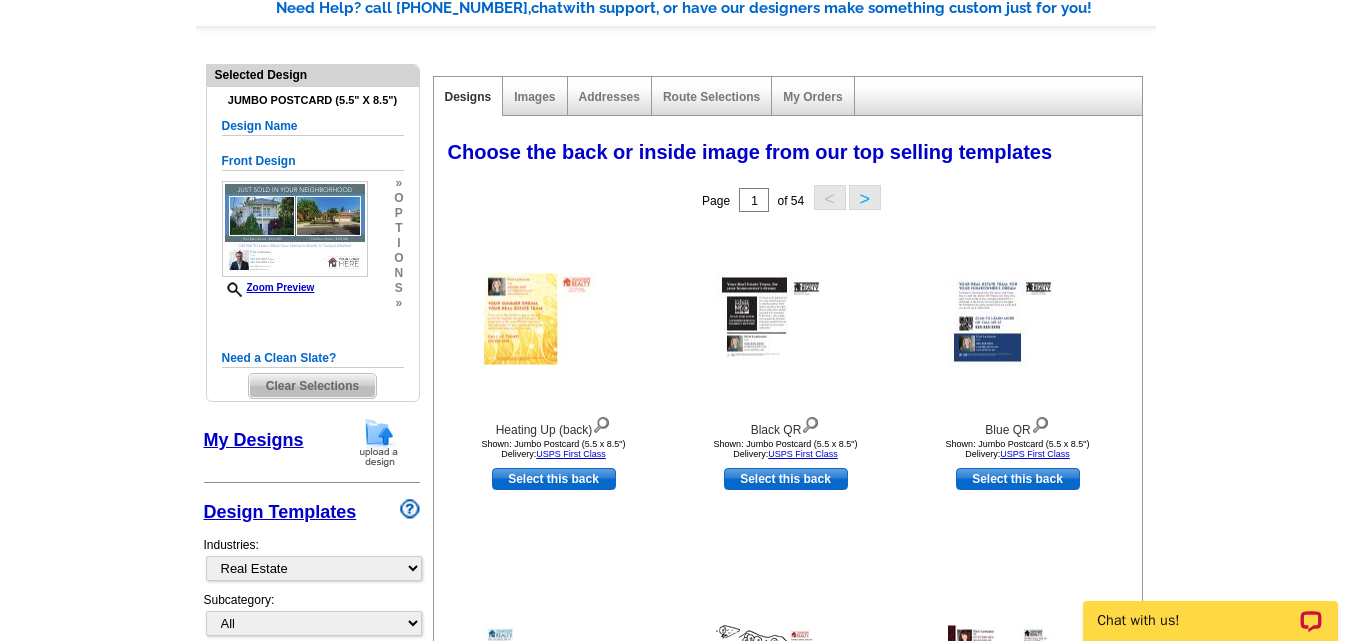 scroll, scrollTop: 200, scrollLeft: 0, axis: vertical 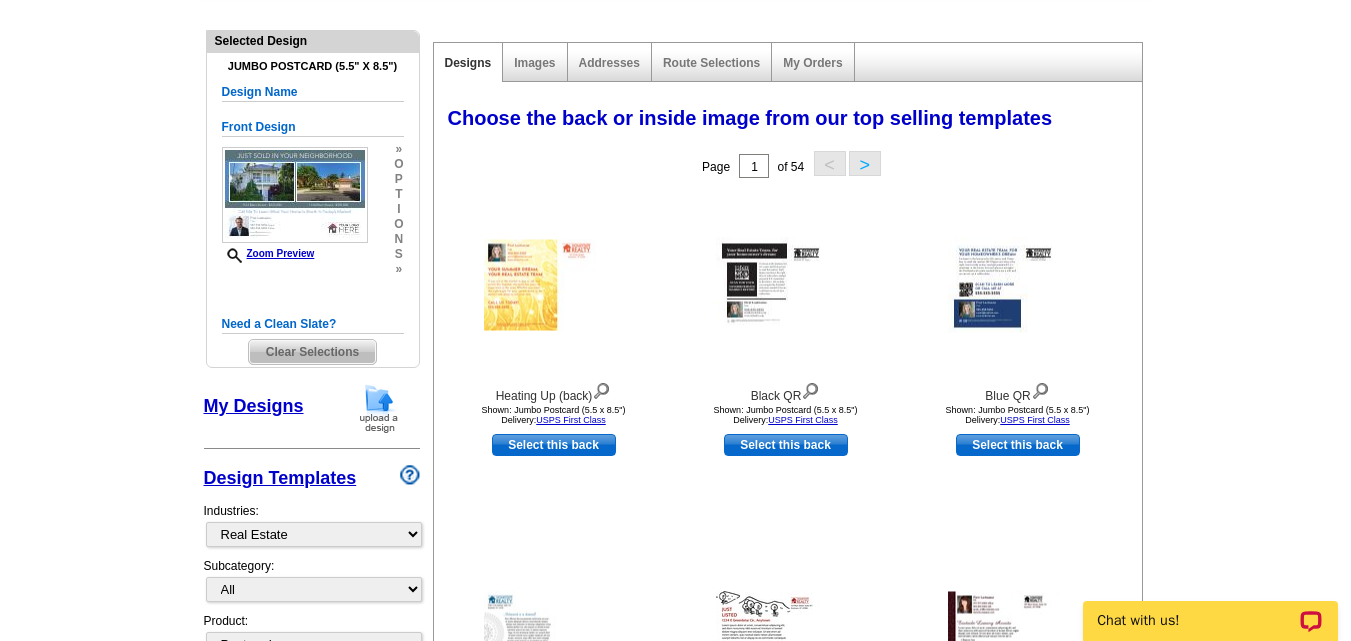 click on "My Designs" at bounding box center (254, 406) 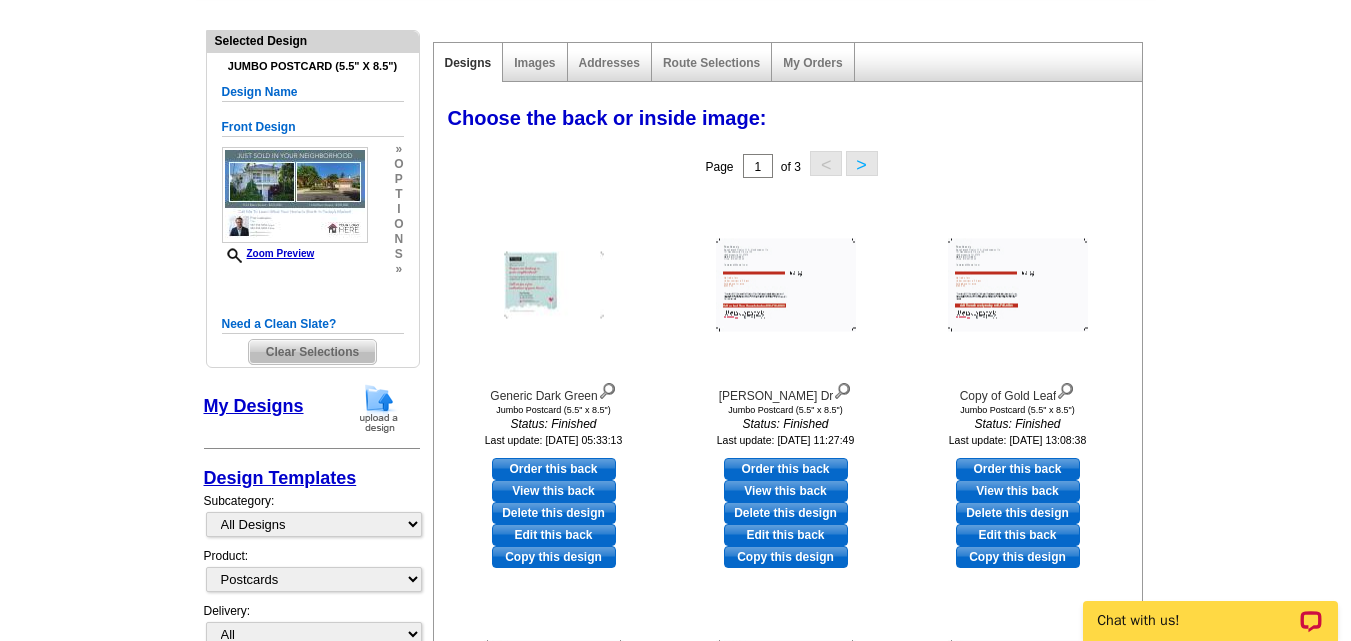click on "Design Templates" at bounding box center (280, 478) 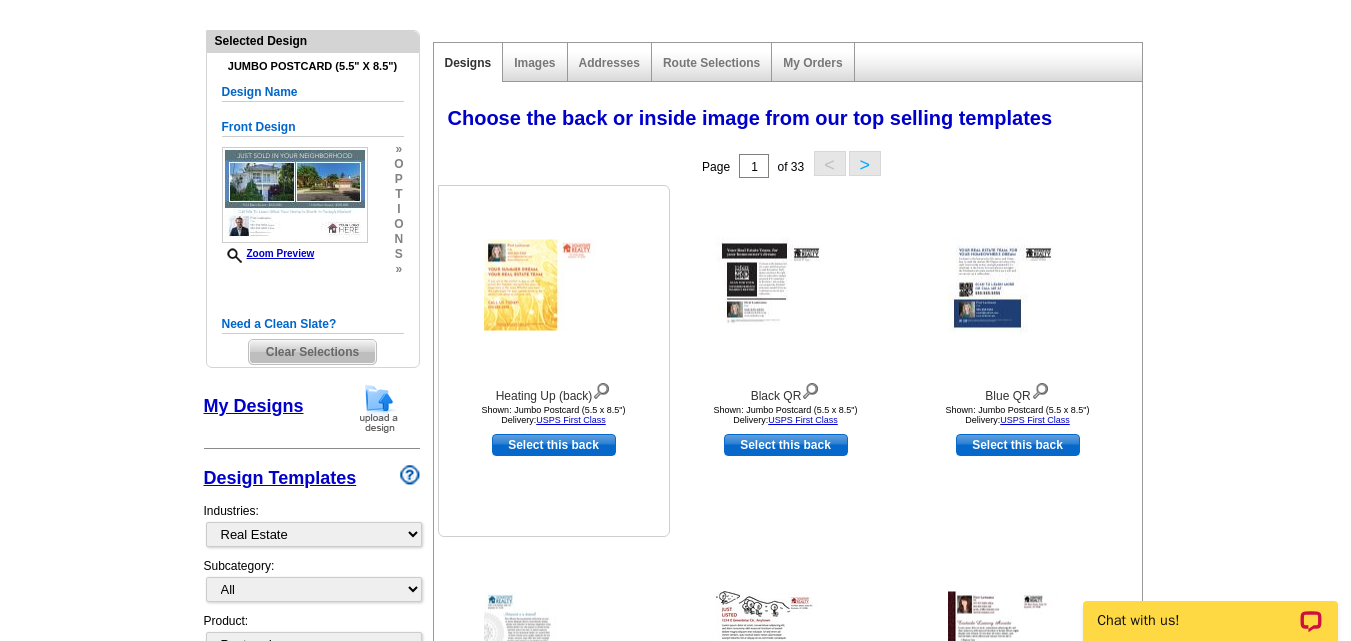 click at bounding box center [554, 285] 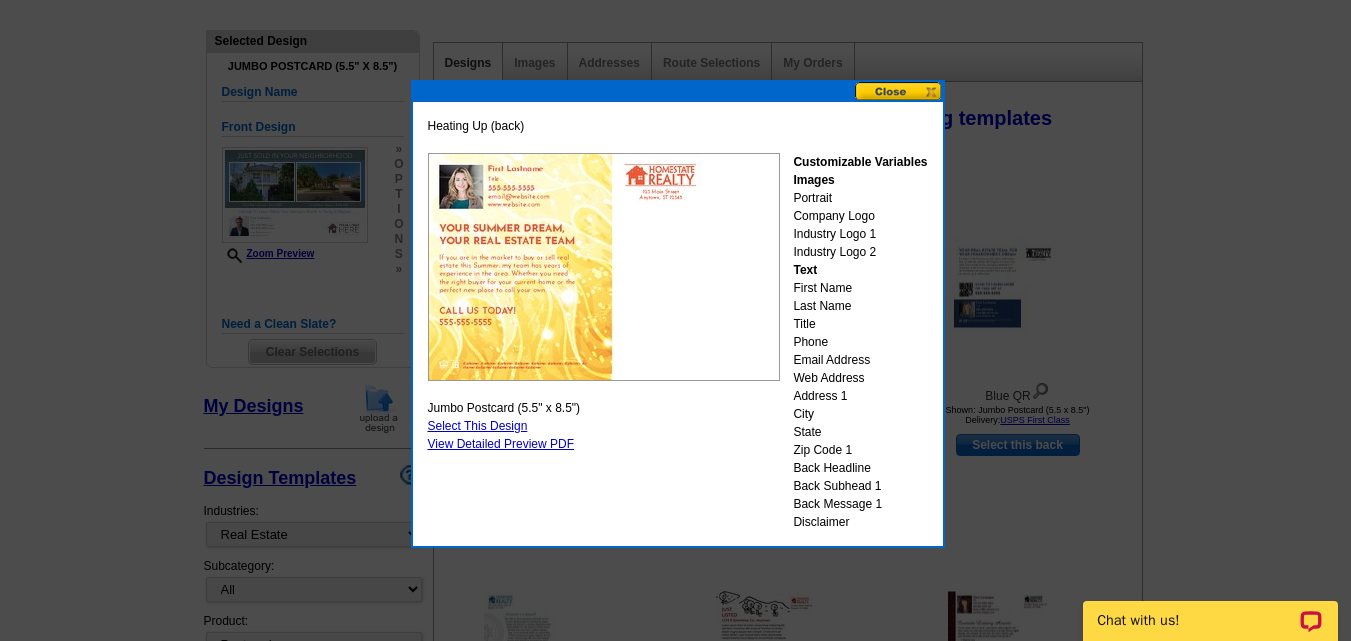 click at bounding box center [899, 91] 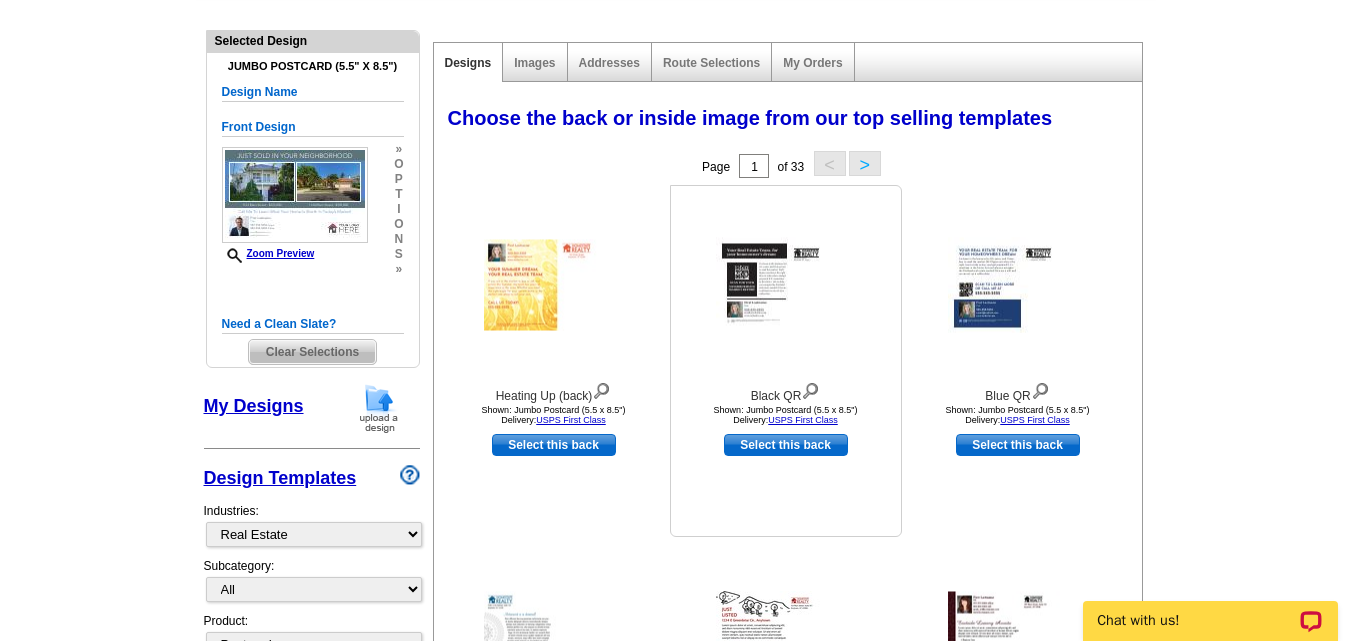 click at bounding box center [786, 285] 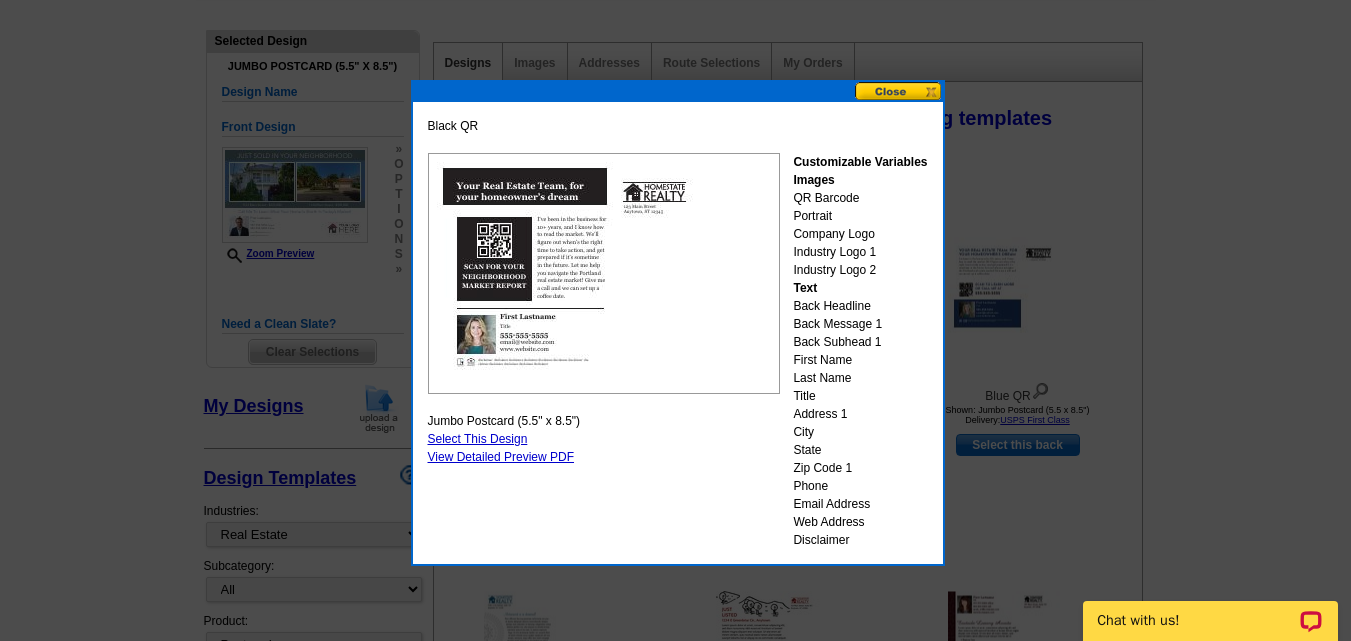 click at bounding box center (899, 91) 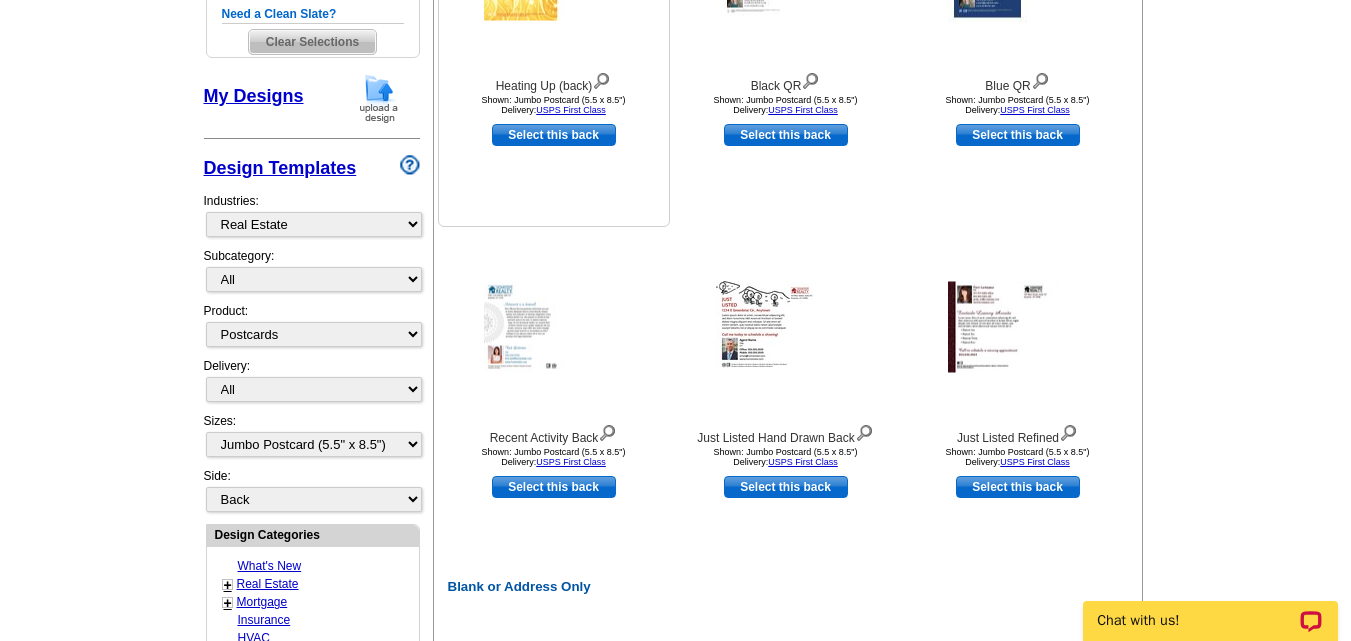 scroll, scrollTop: 600, scrollLeft: 0, axis: vertical 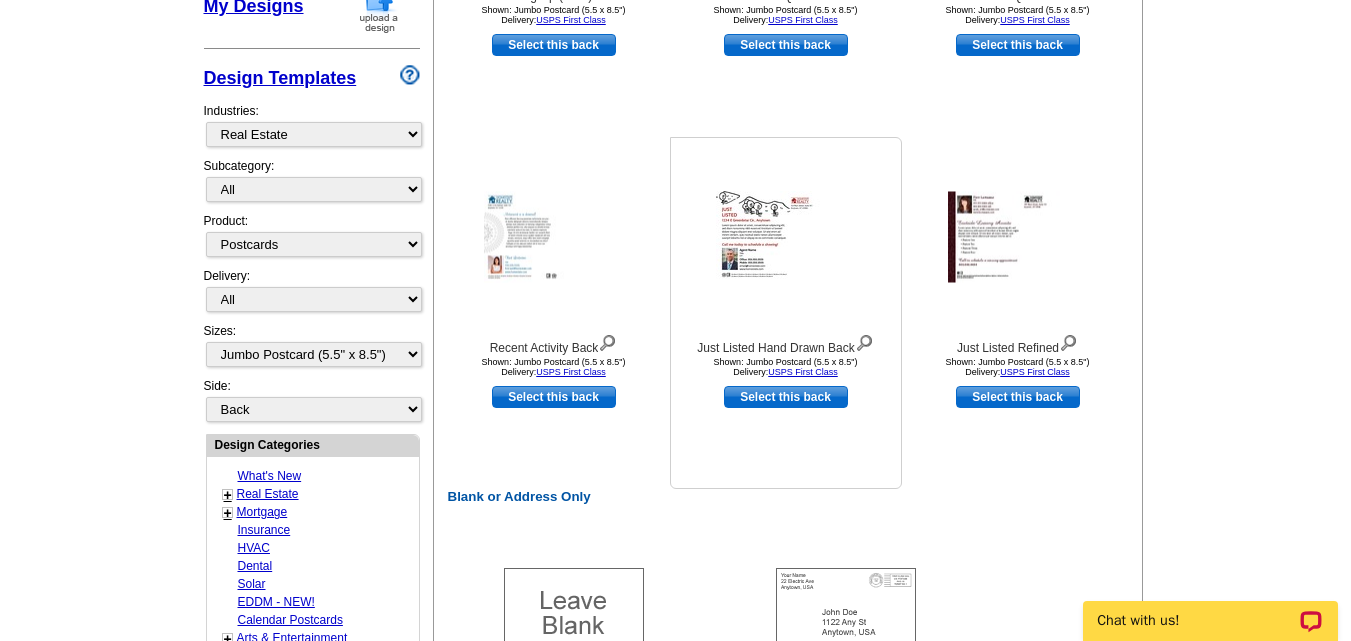 click at bounding box center [786, 237] 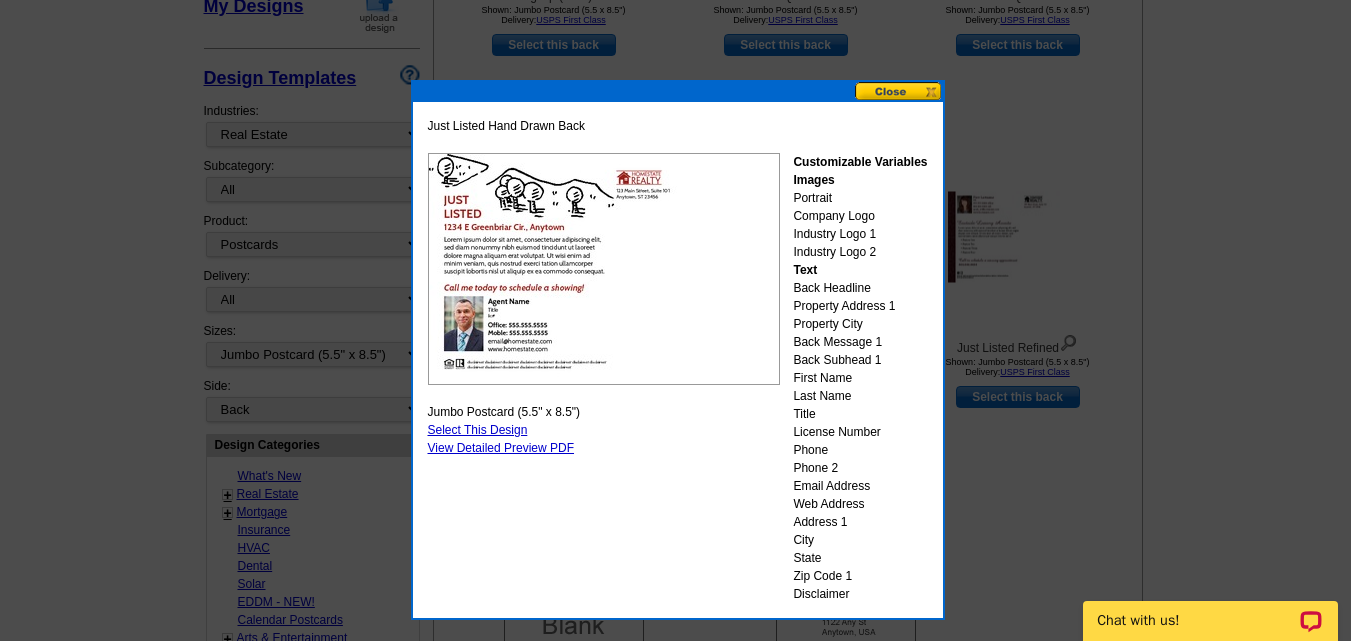 click at bounding box center [899, 91] 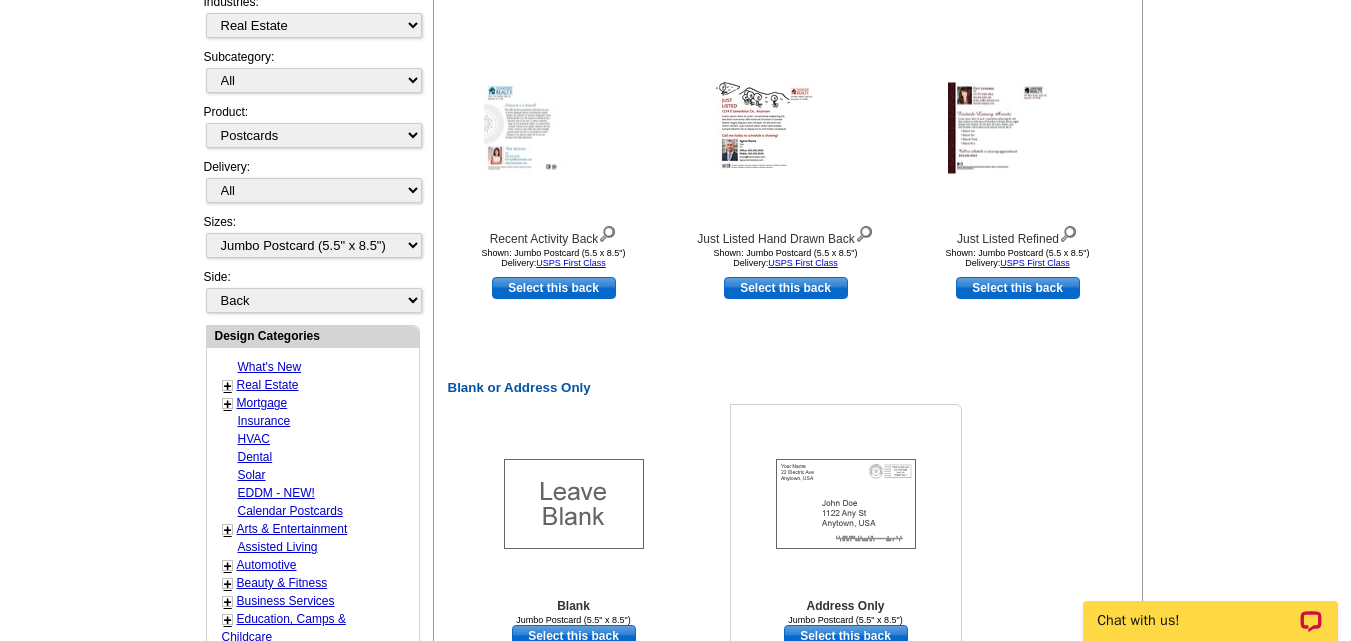 scroll, scrollTop: 700, scrollLeft: 0, axis: vertical 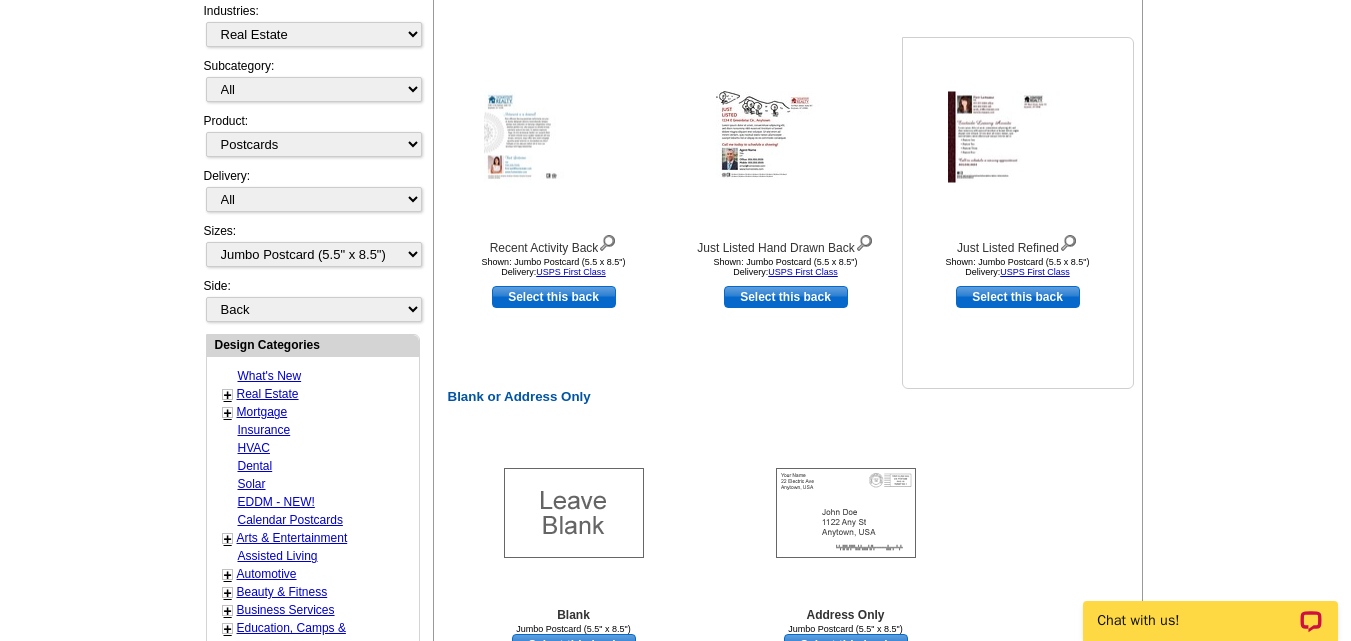 click at bounding box center [1018, 137] 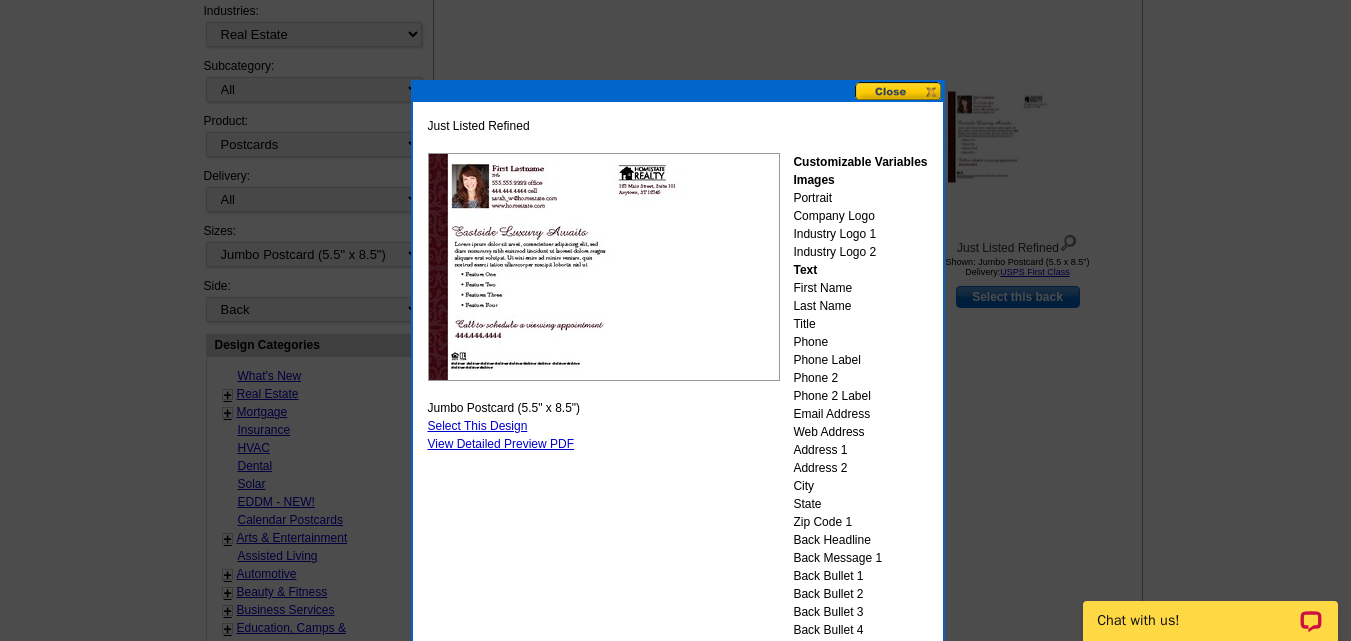 click at bounding box center (899, 91) 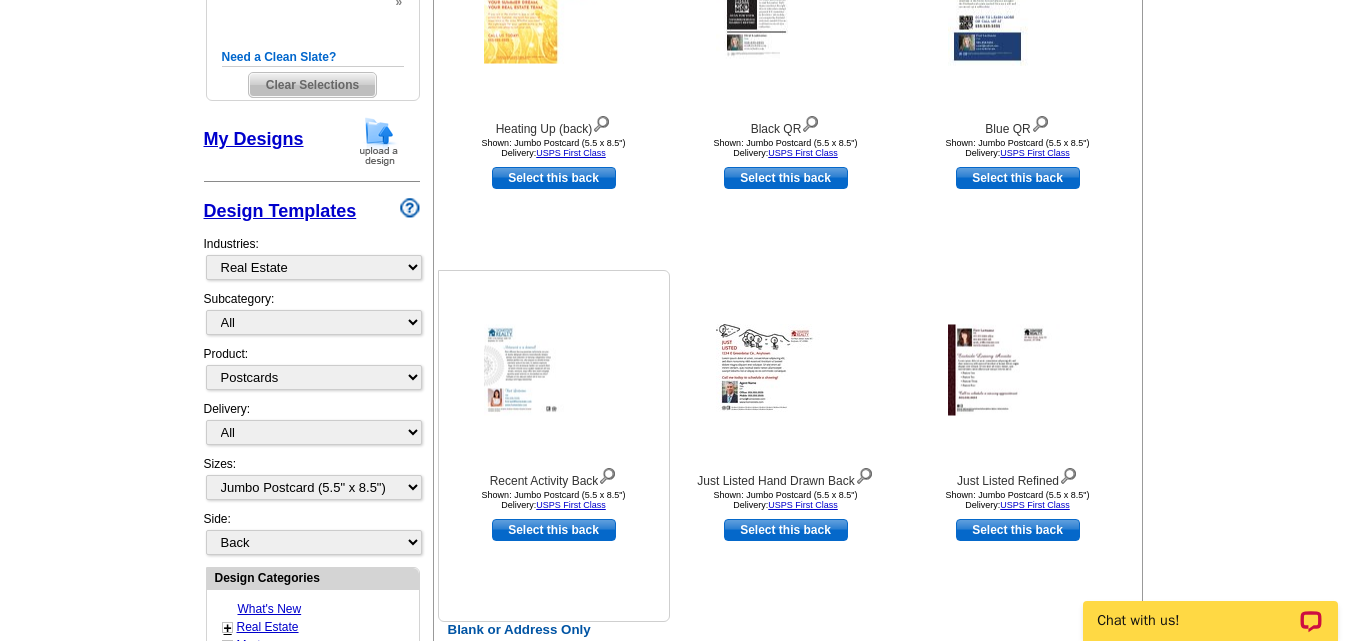 scroll, scrollTop: 300, scrollLeft: 0, axis: vertical 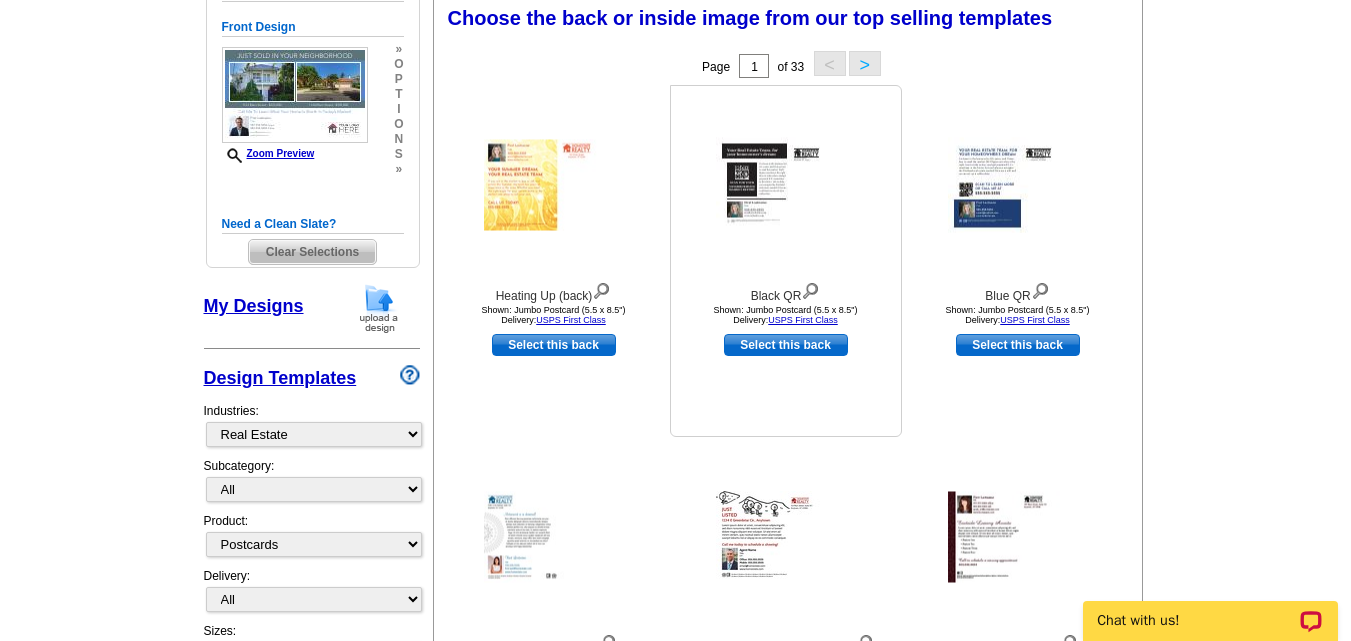 click at bounding box center (786, 185) 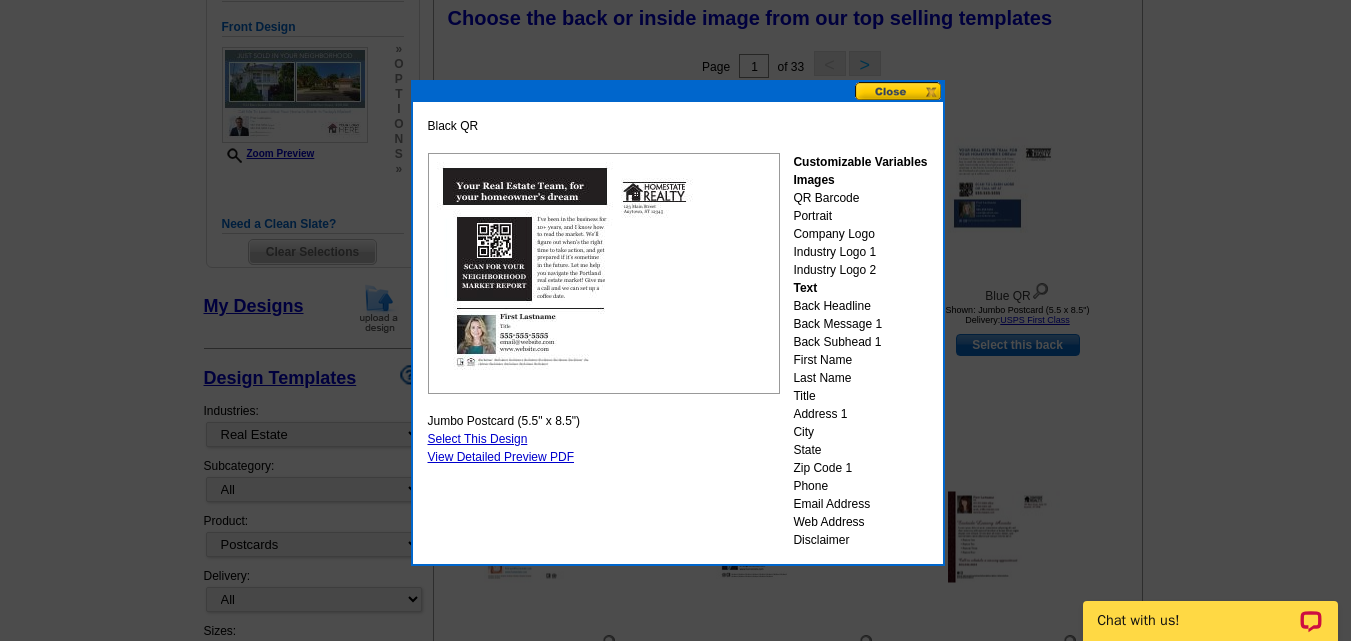 click at bounding box center (899, 91) 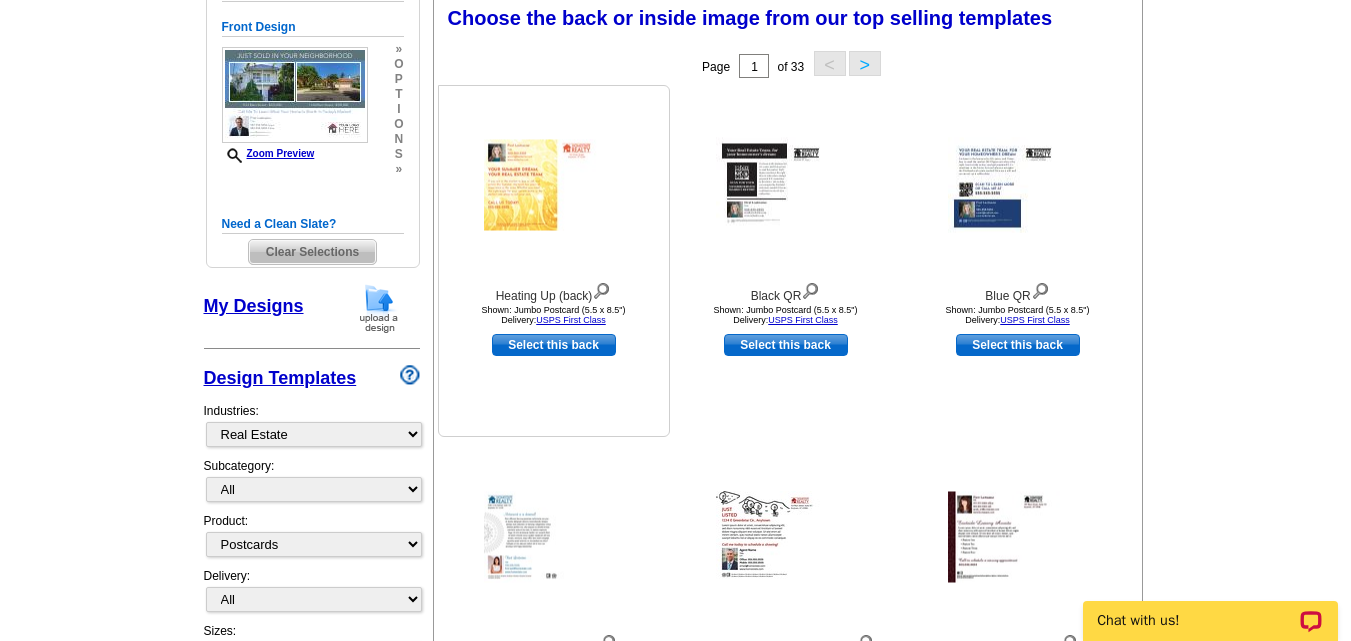 click at bounding box center [554, 185] 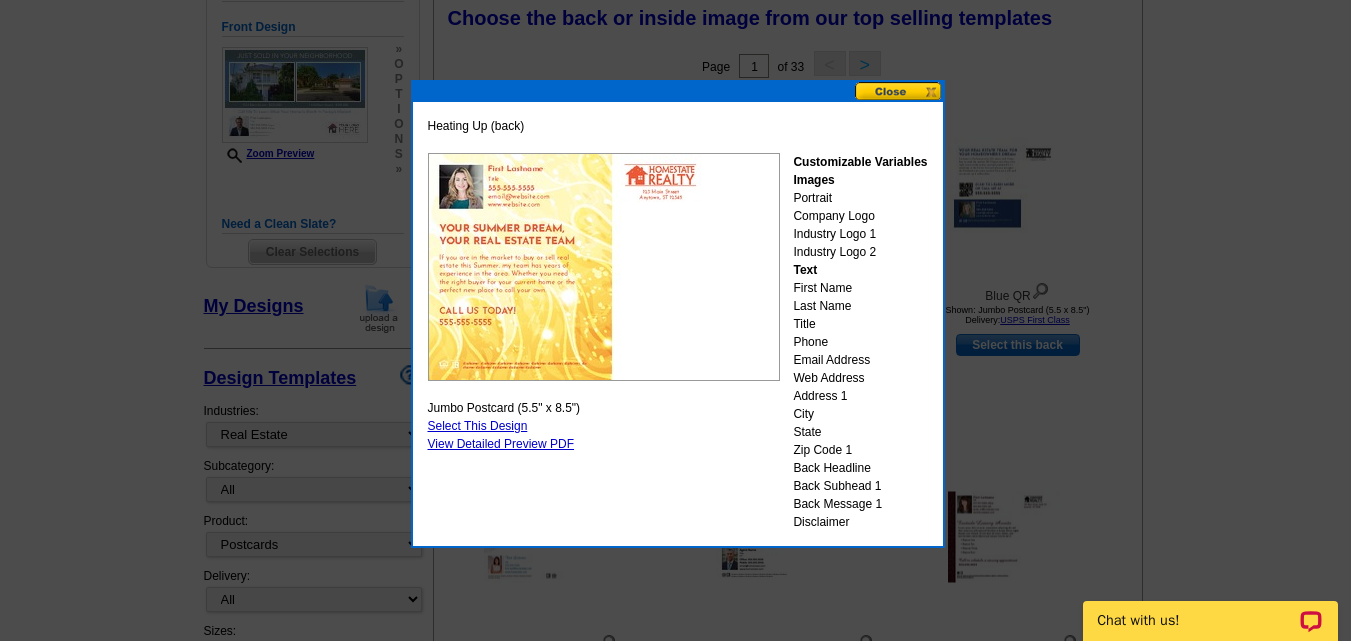 click at bounding box center [899, 91] 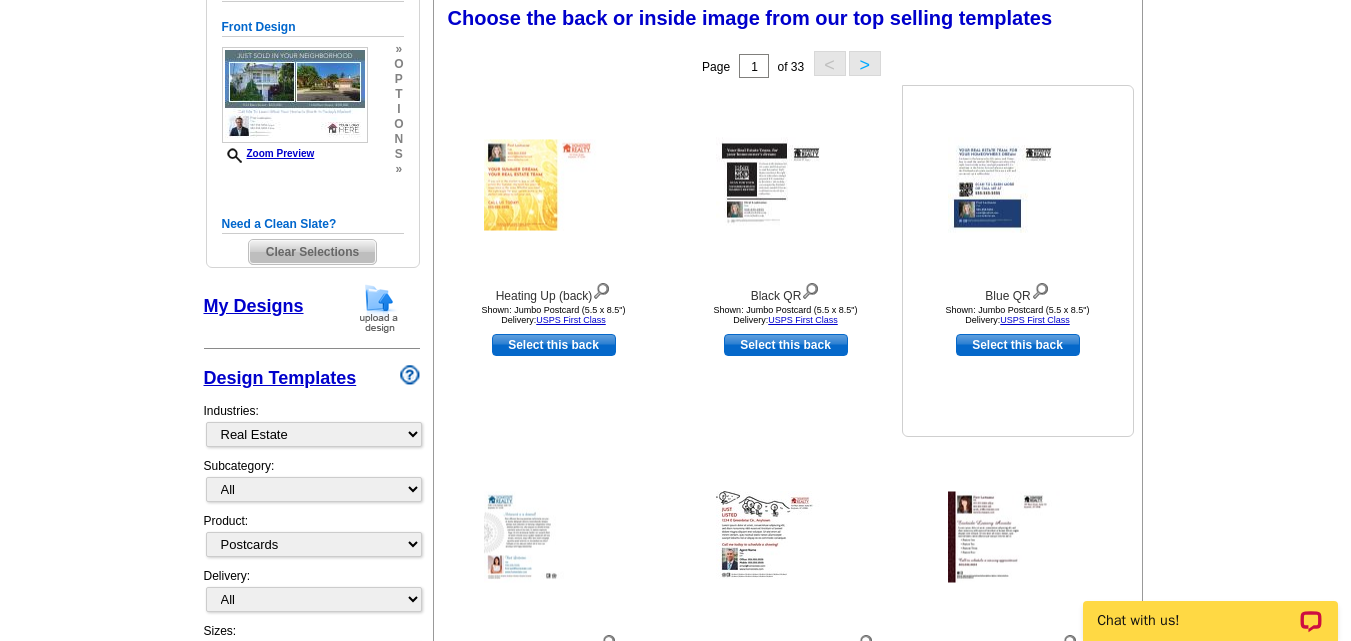 click at bounding box center (1018, 185) 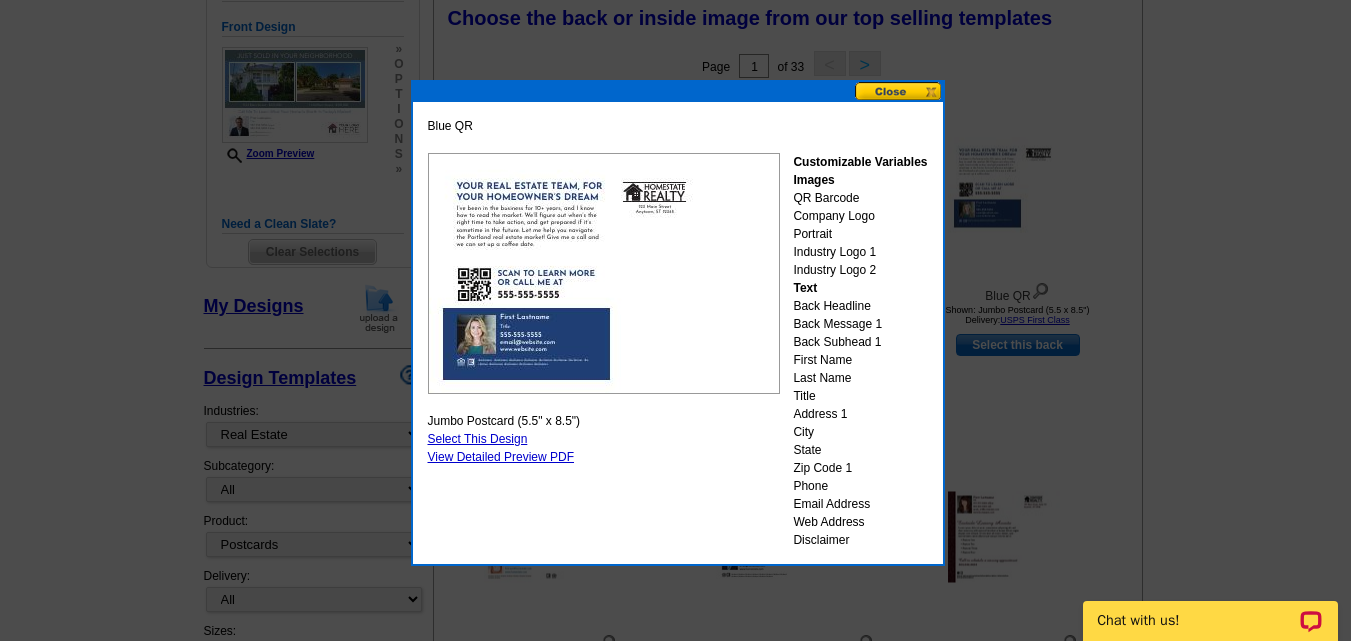 click at bounding box center [899, 91] 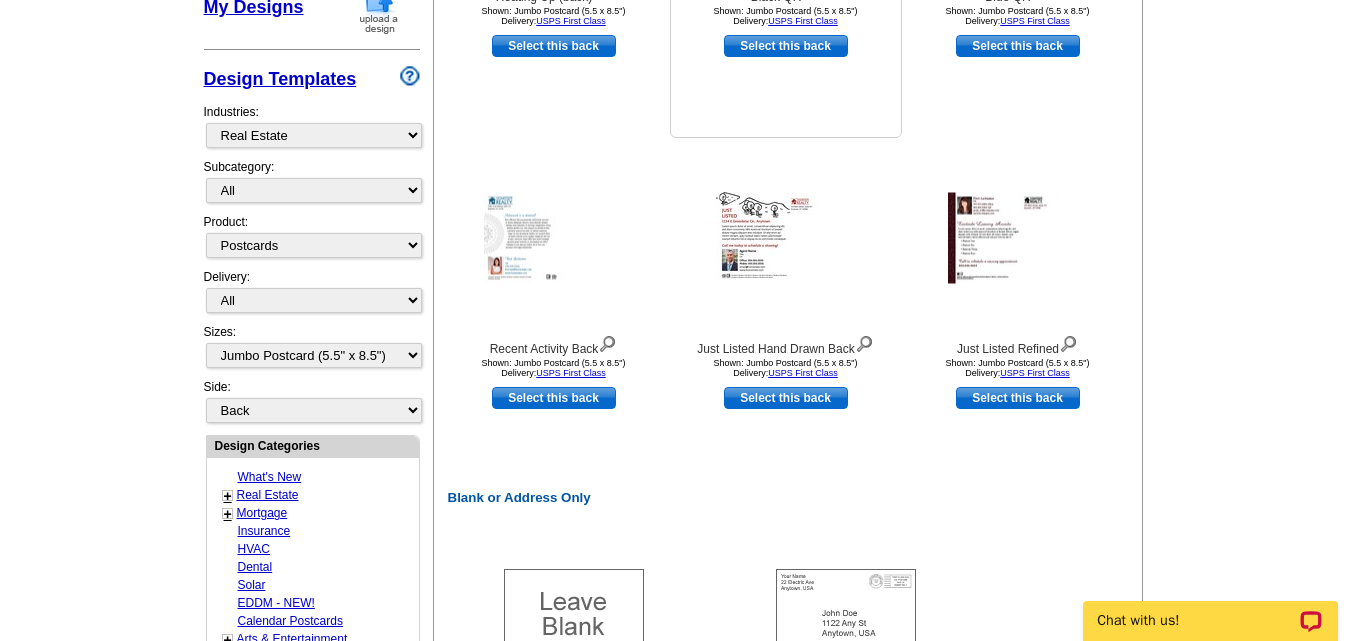 scroll, scrollTop: 600, scrollLeft: 0, axis: vertical 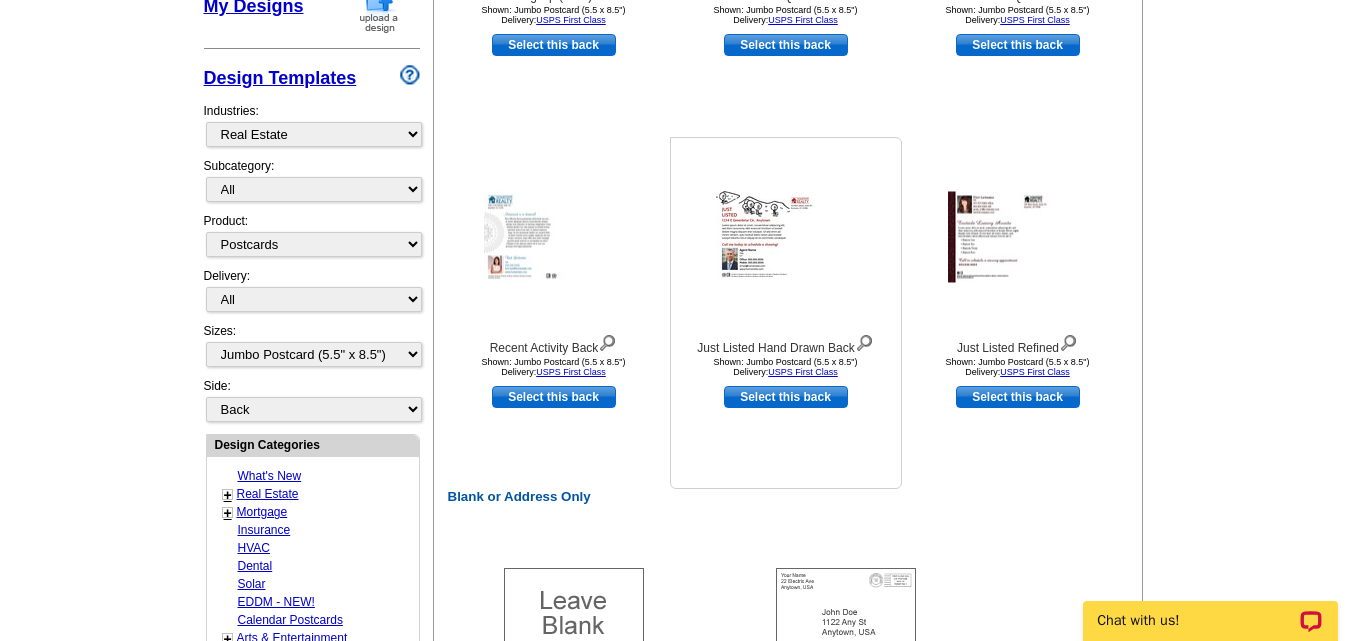 click at bounding box center [786, 237] 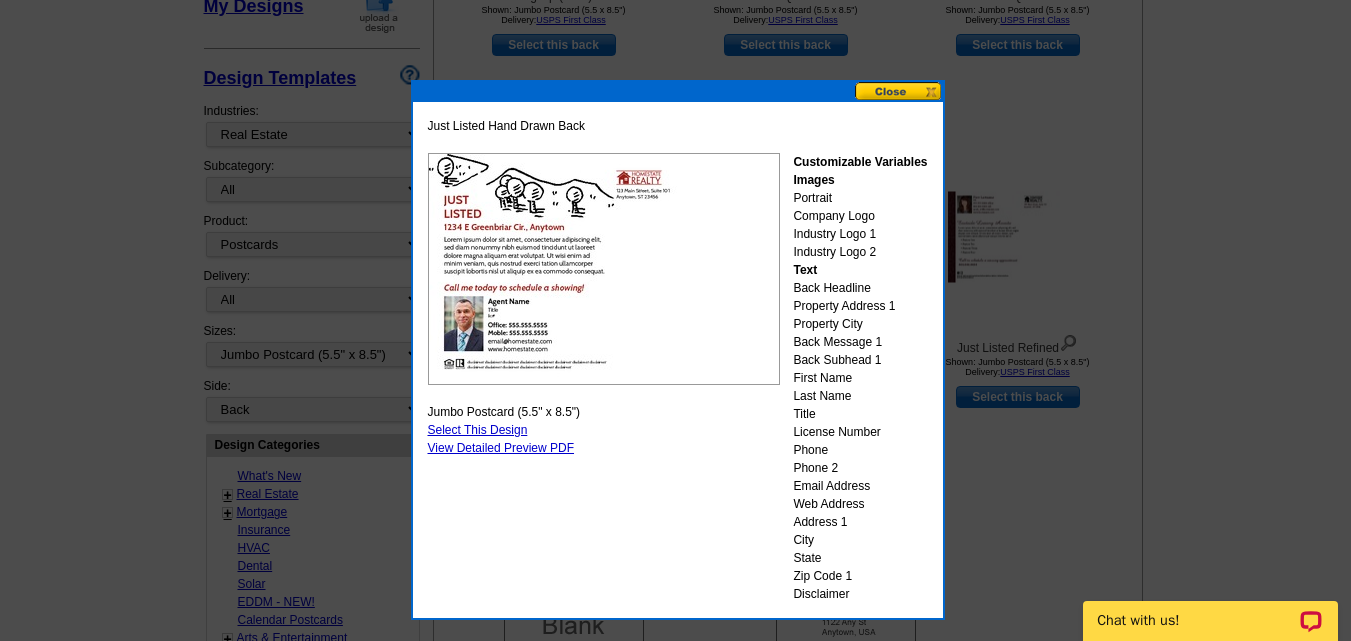 click at bounding box center (899, 91) 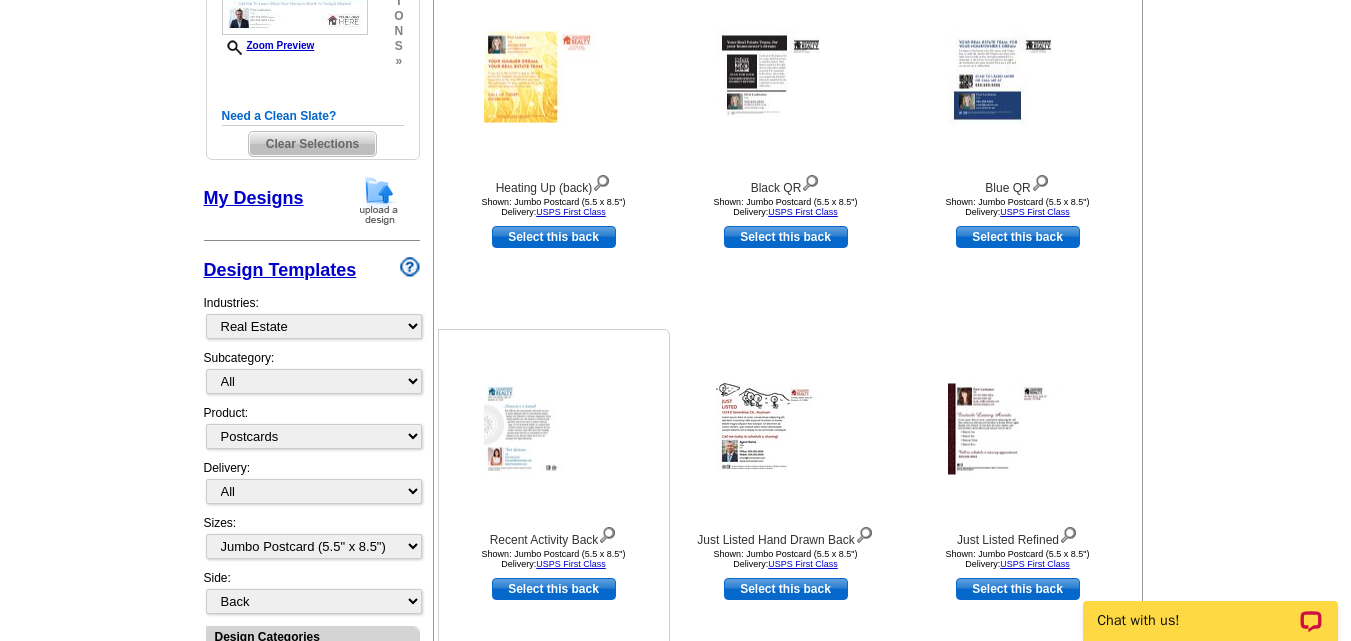 scroll, scrollTop: 400, scrollLeft: 0, axis: vertical 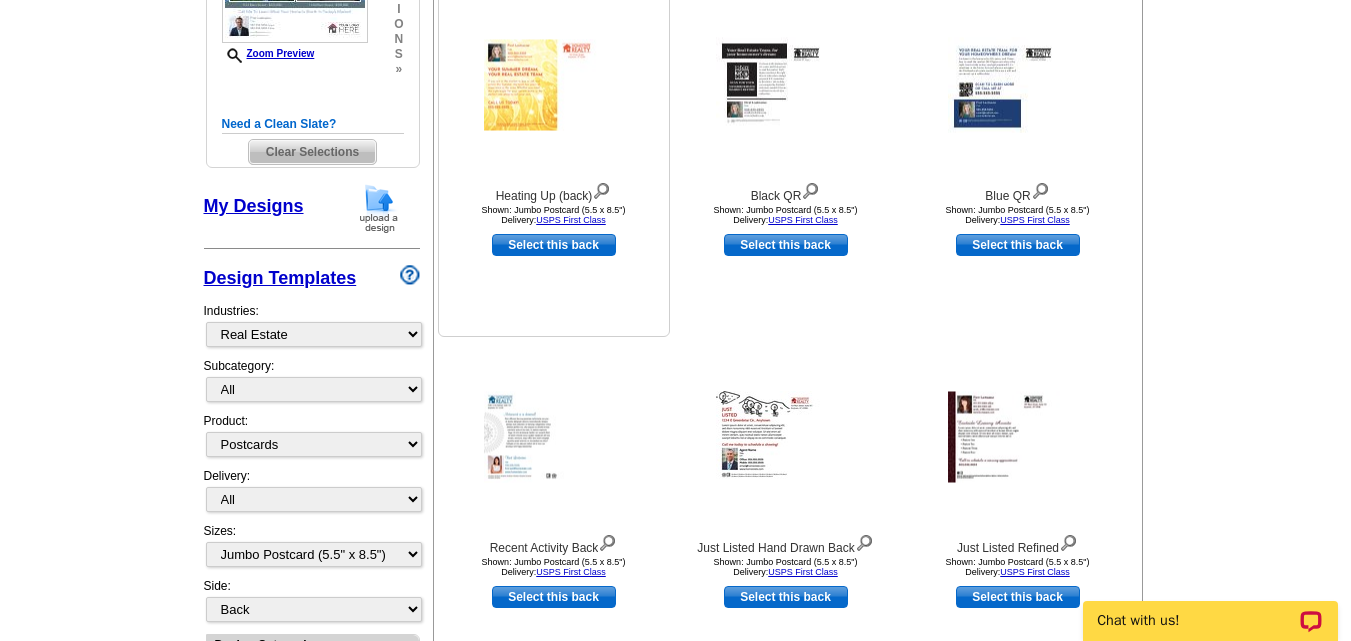 click at bounding box center (554, 85) 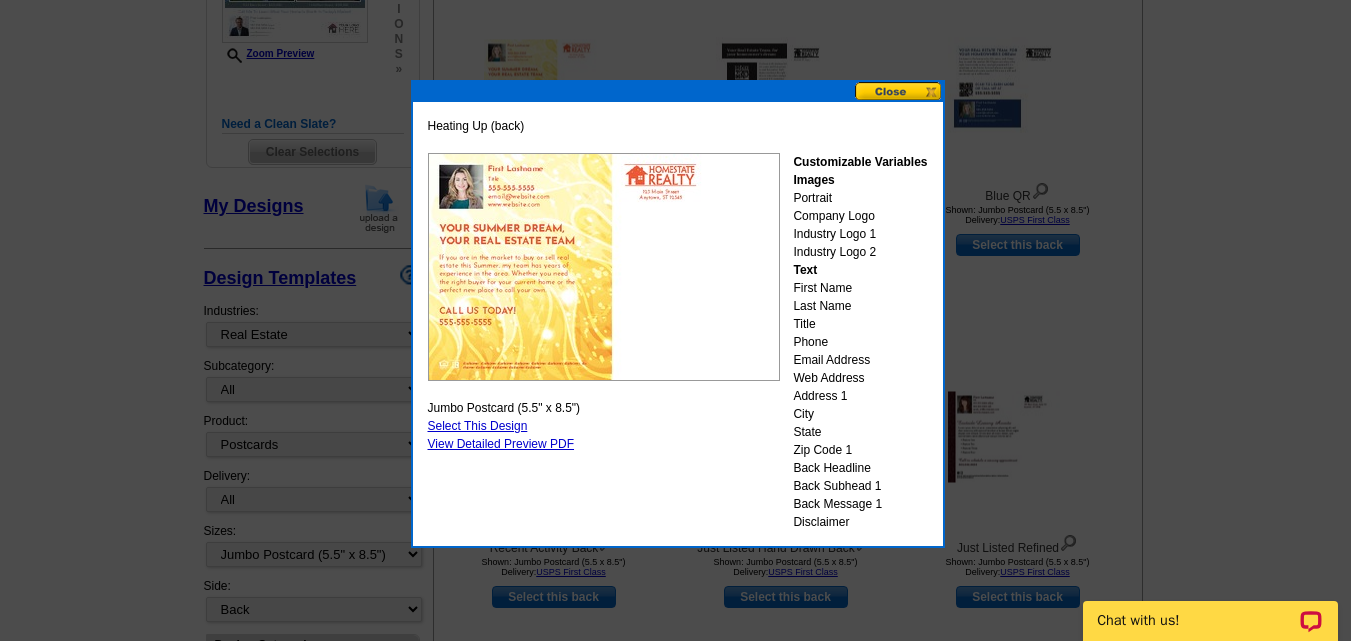 click at bounding box center (899, 91) 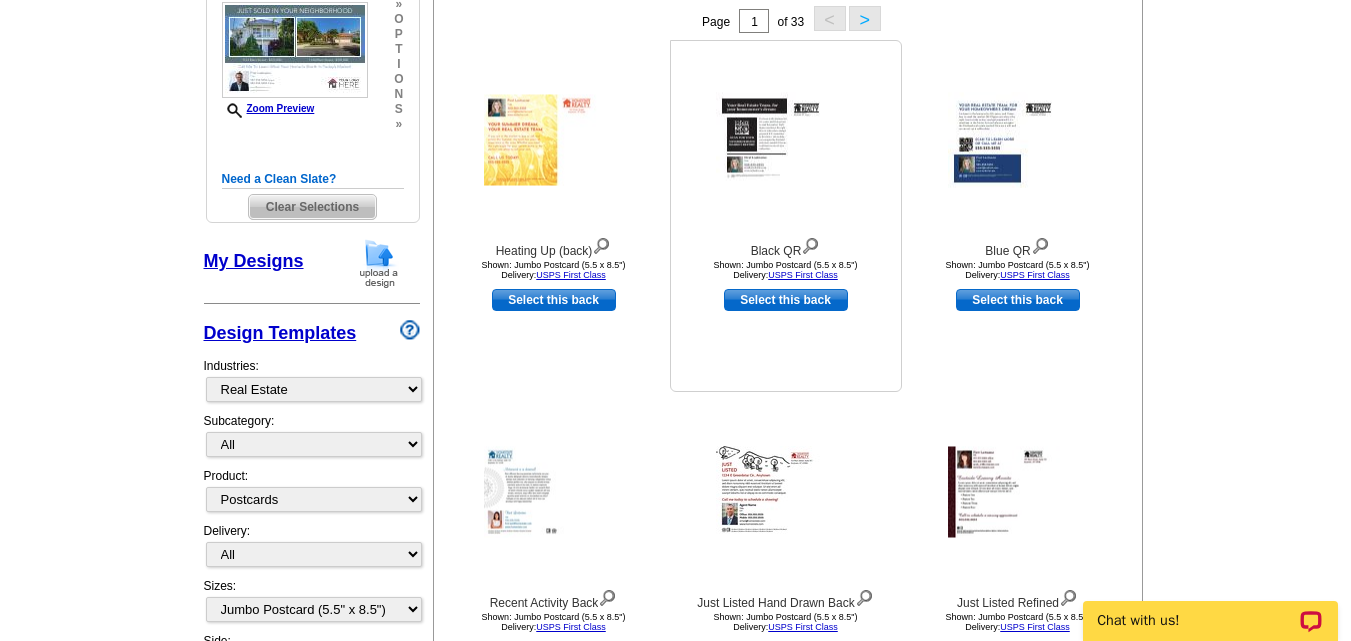 scroll, scrollTop: 300, scrollLeft: 0, axis: vertical 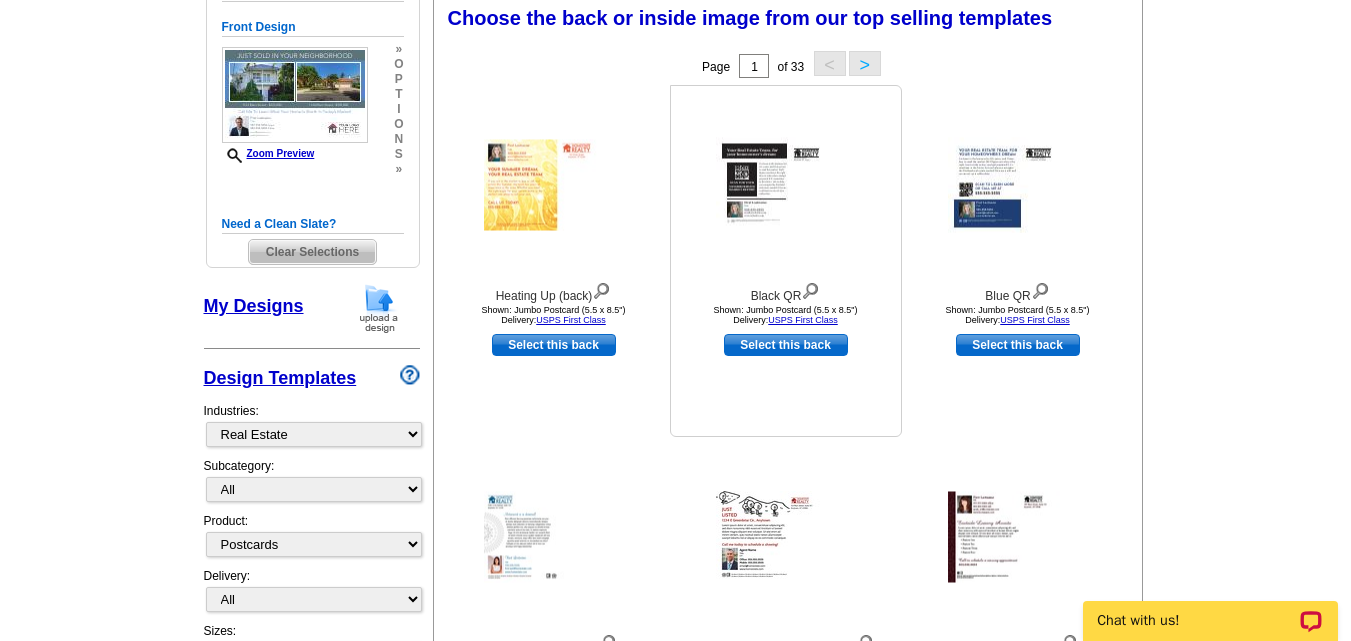 click at bounding box center (786, 185) 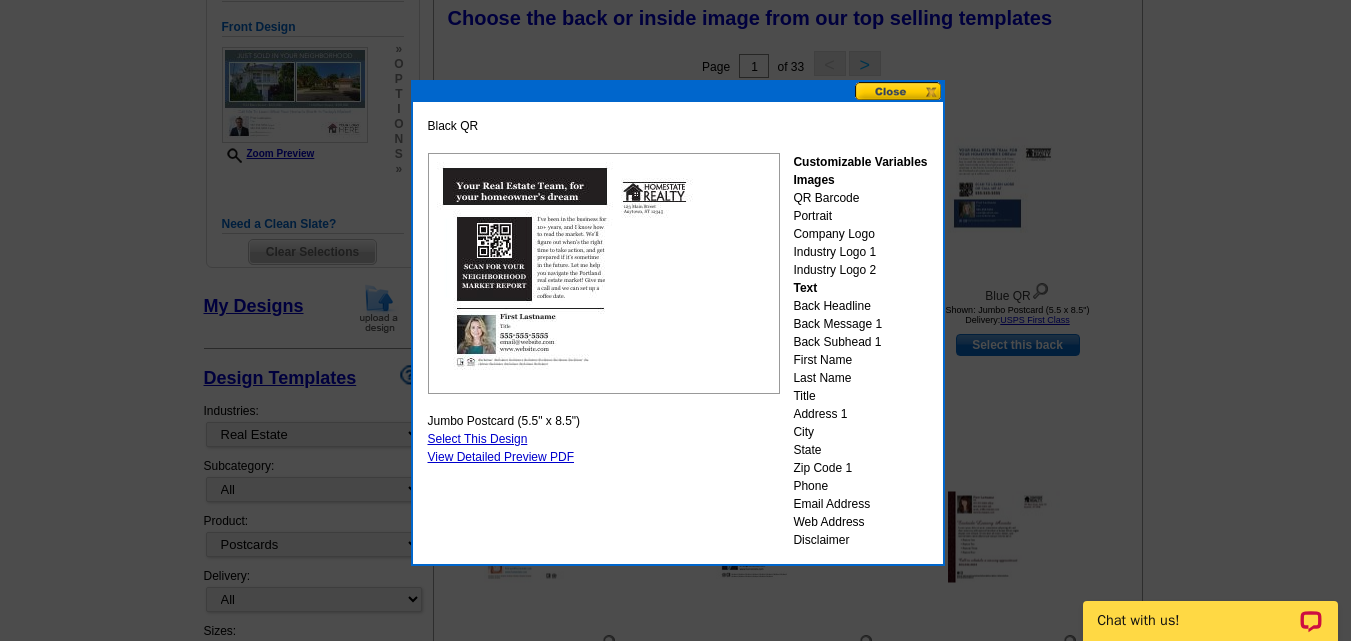 click at bounding box center (899, 91) 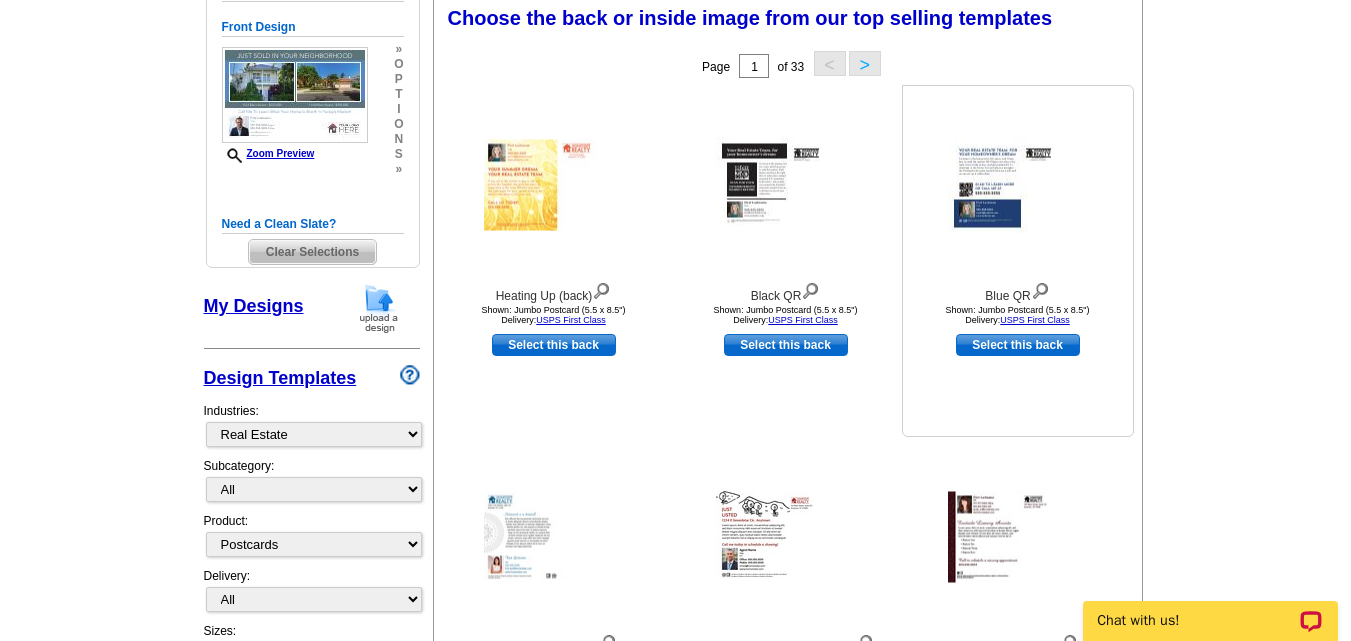 click at bounding box center (1018, 185) 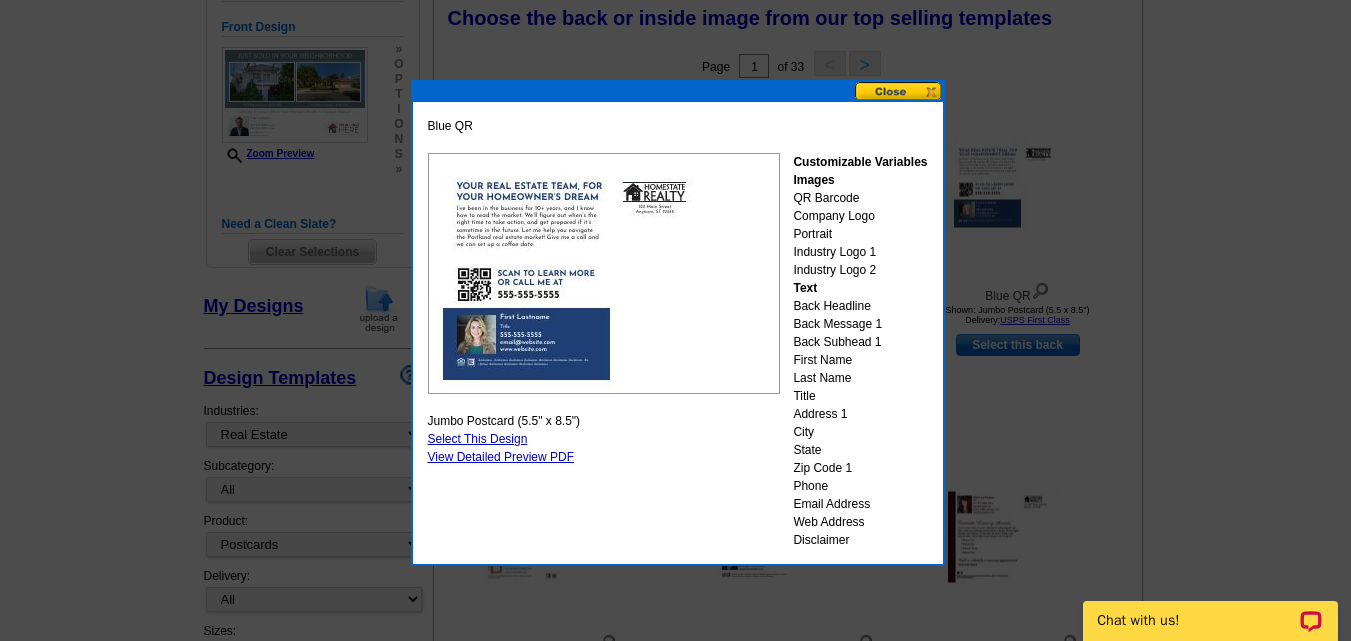 click at bounding box center [899, 91] 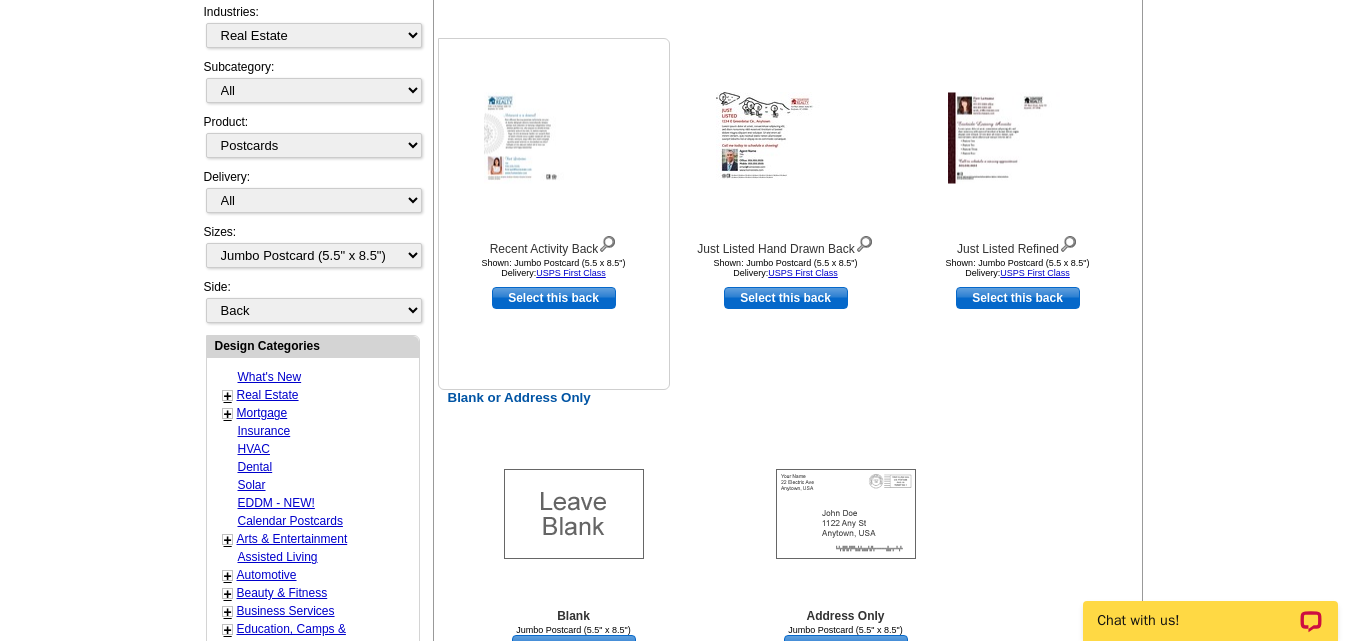 scroll, scrollTop: 700, scrollLeft: 0, axis: vertical 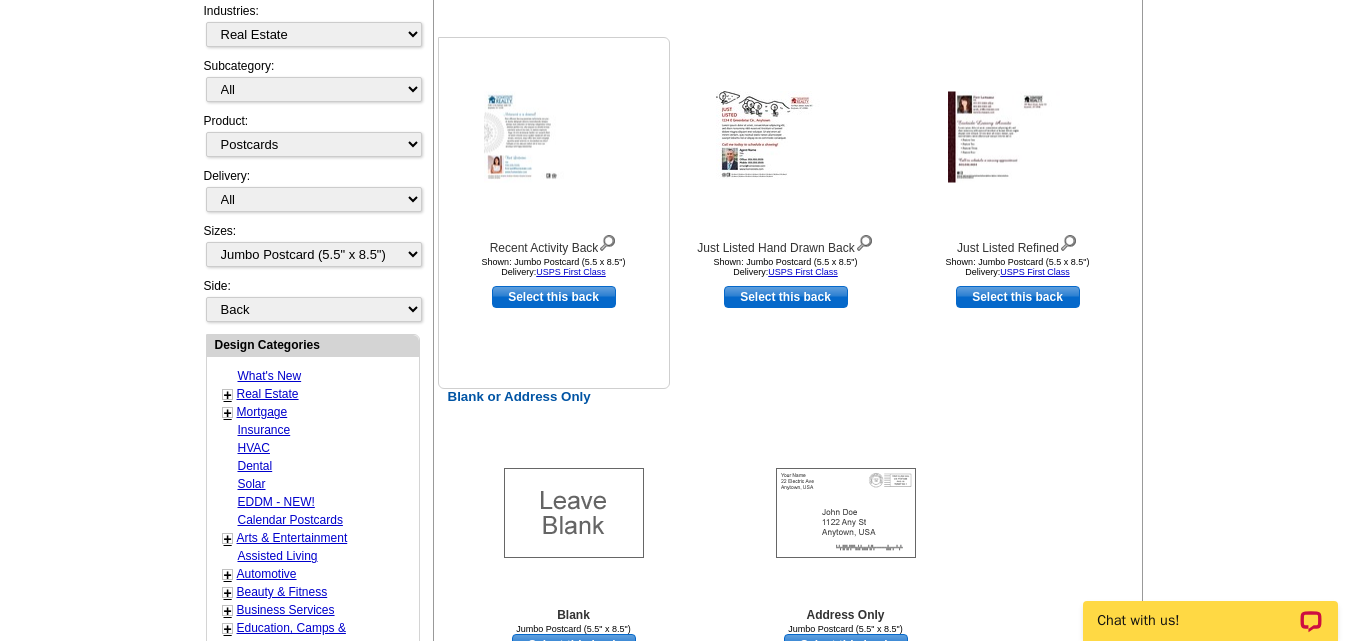 click at bounding box center (554, 137) 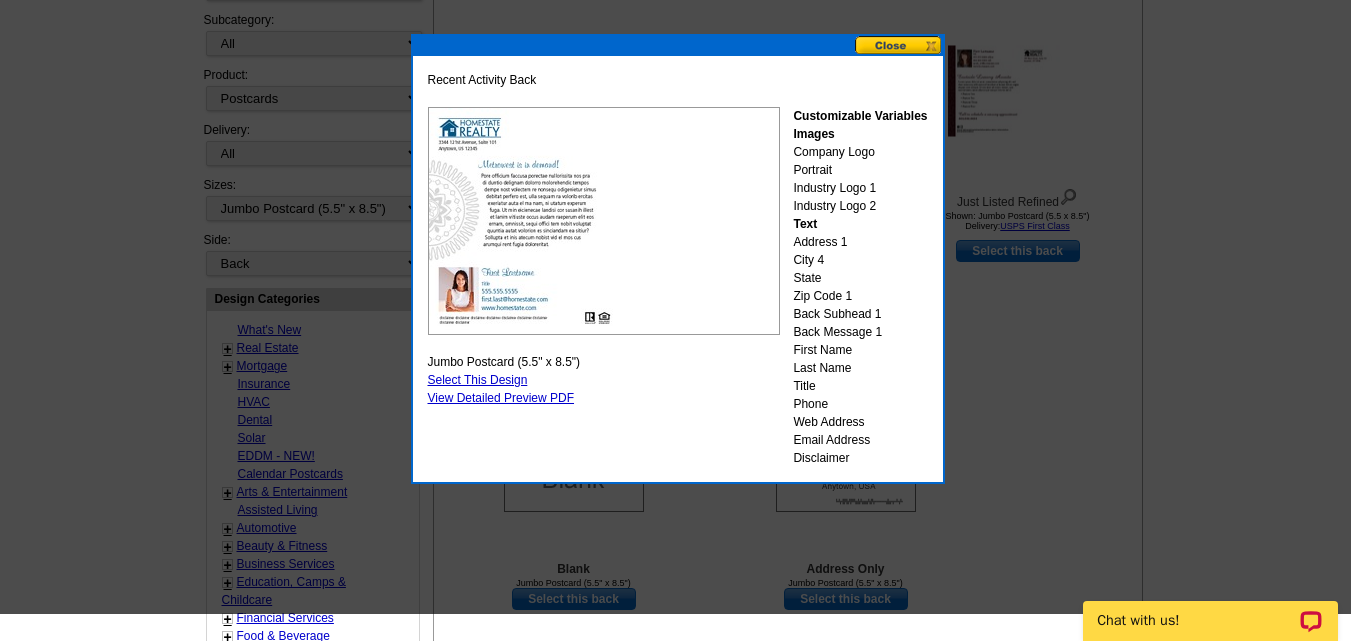 scroll, scrollTop: 700, scrollLeft: 0, axis: vertical 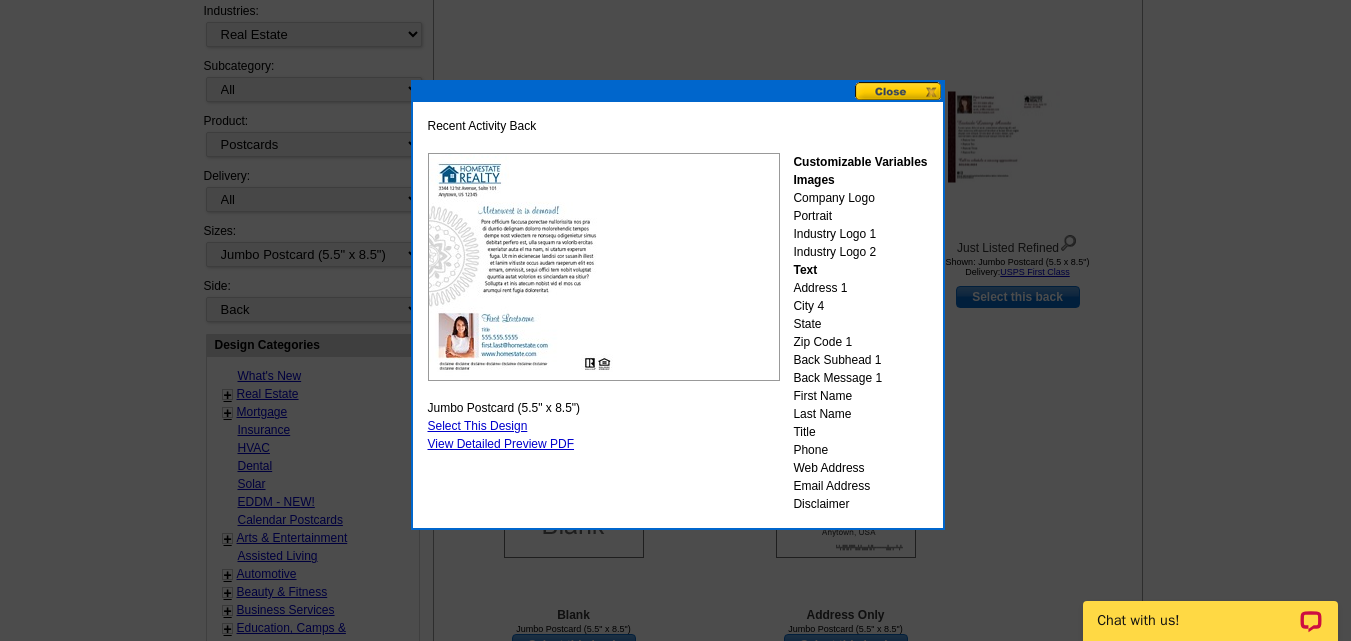 click at bounding box center [899, 91] 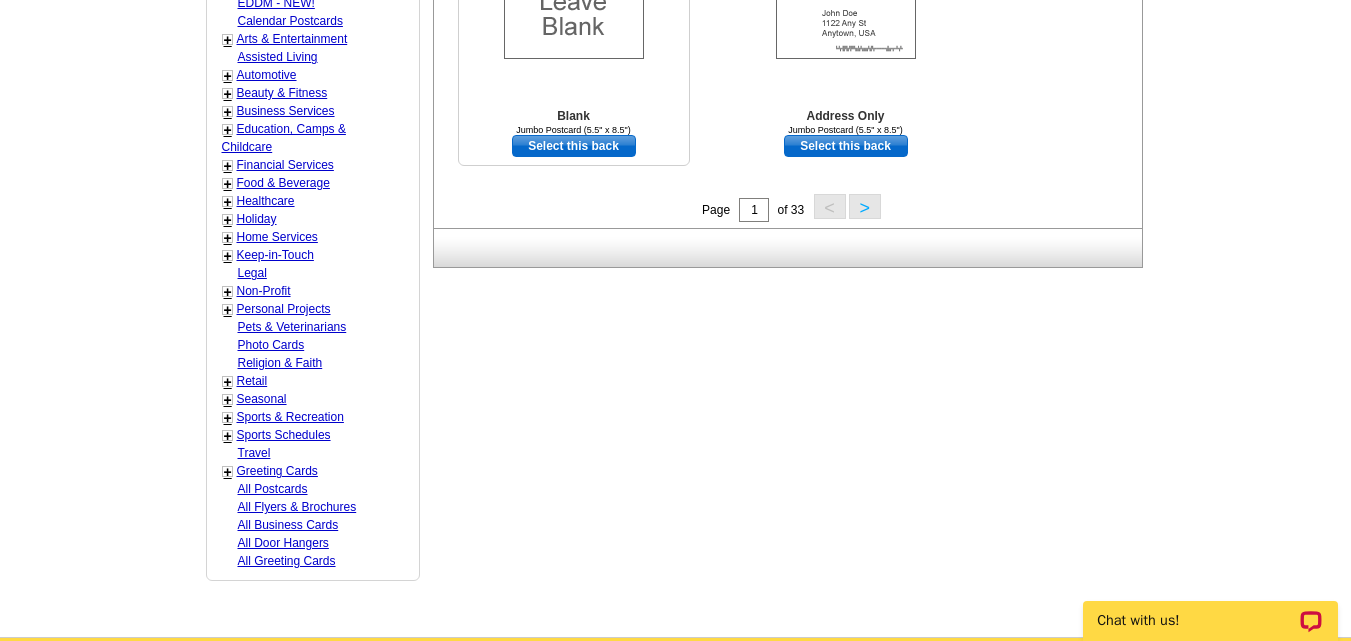 scroll, scrollTop: 1200, scrollLeft: 0, axis: vertical 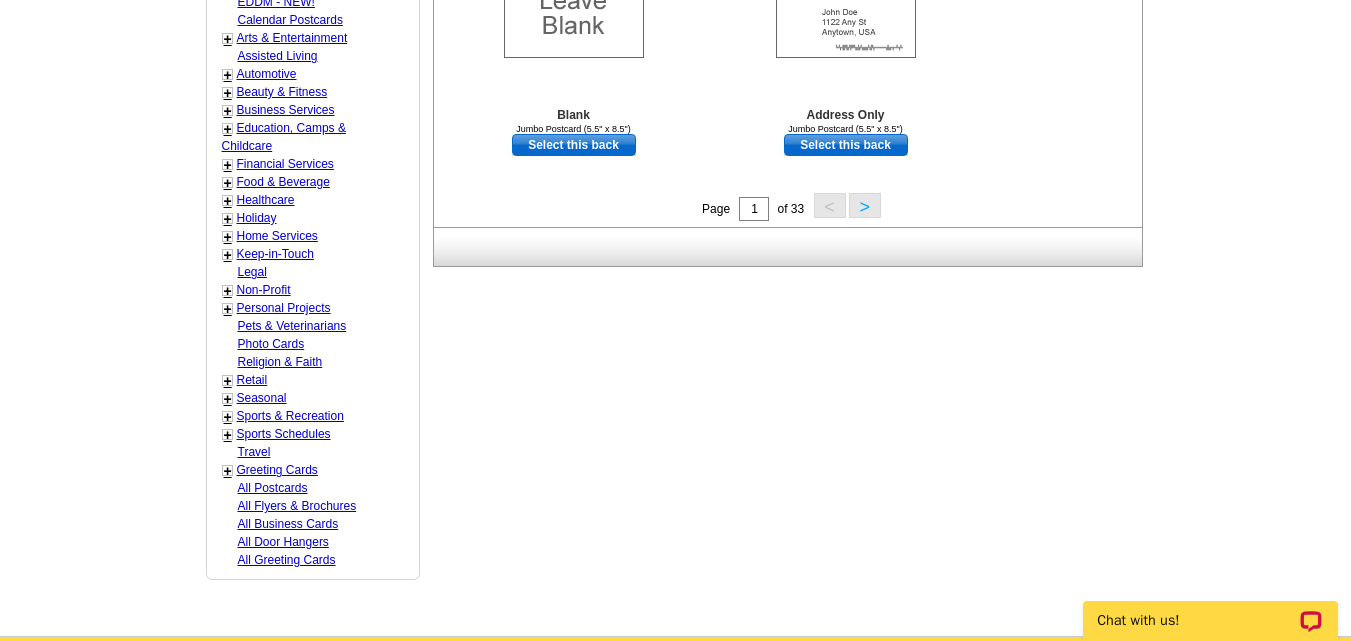click on ">" at bounding box center (865, 205) 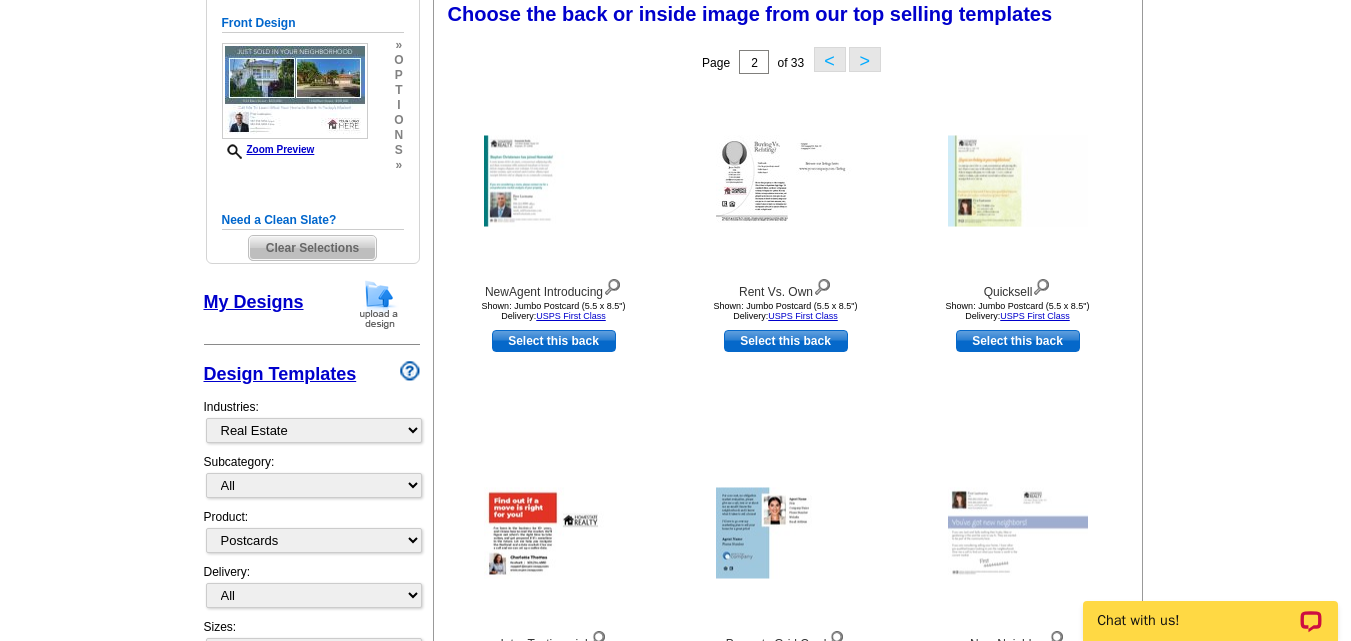 scroll, scrollTop: 296, scrollLeft: 0, axis: vertical 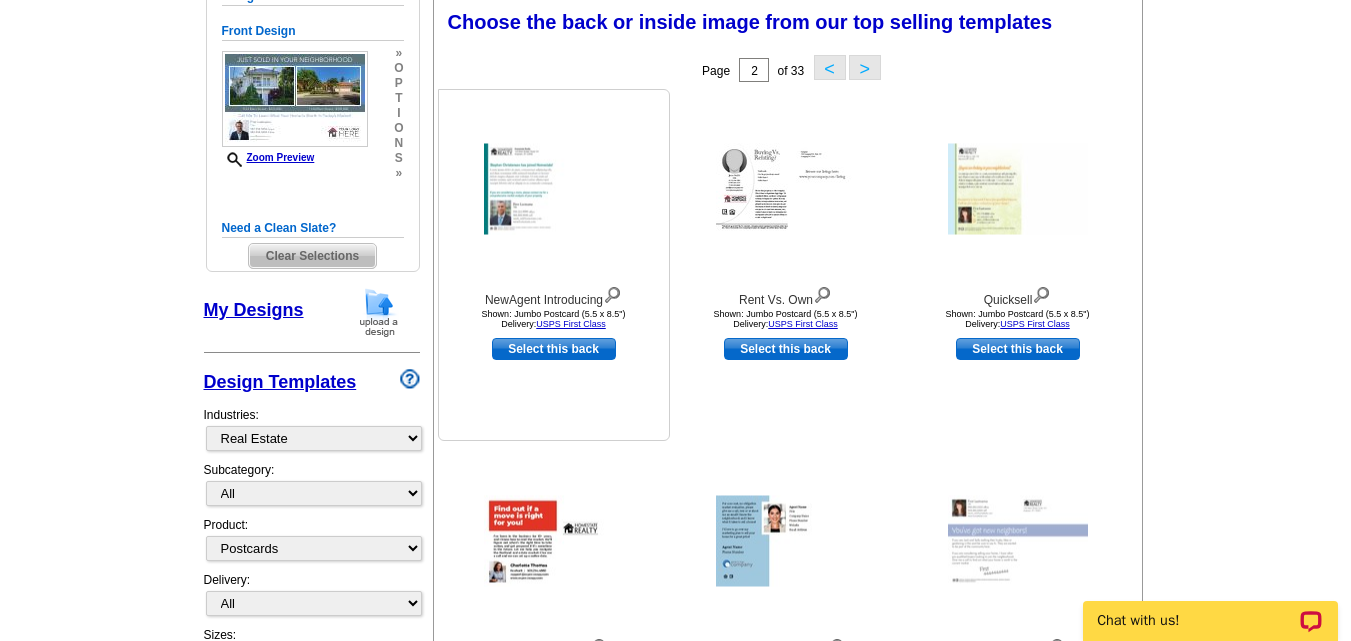 click at bounding box center [554, 189] 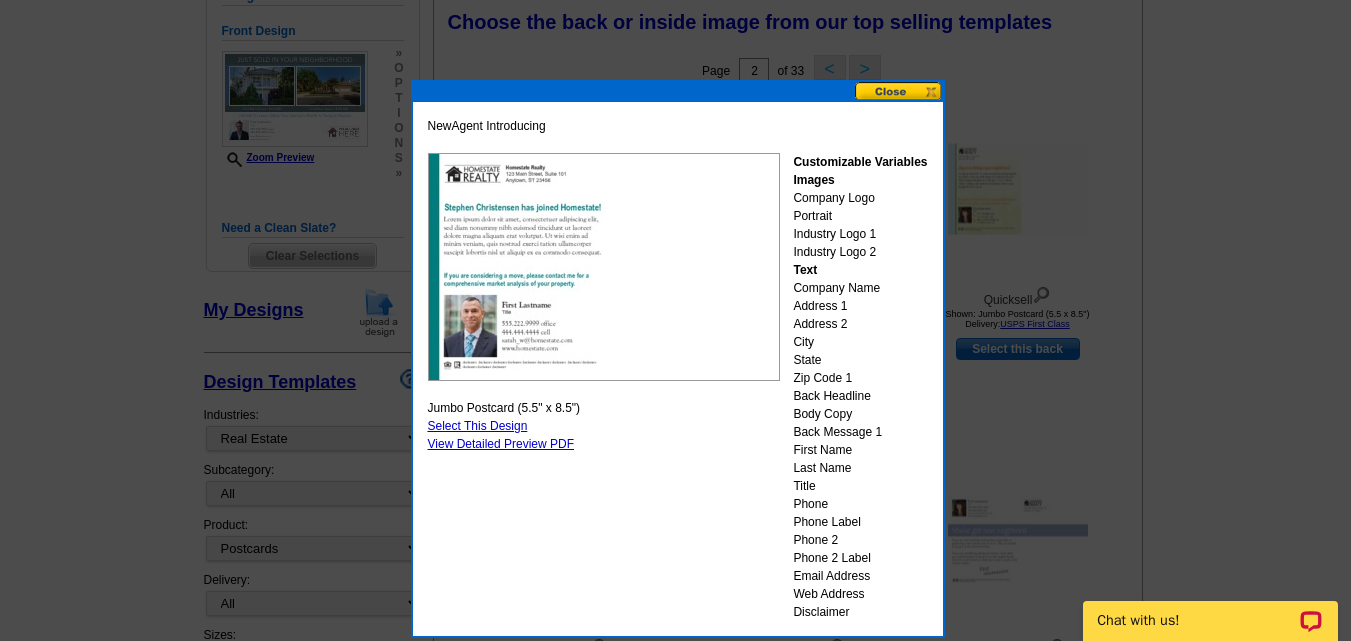 click at bounding box center (899, 91) 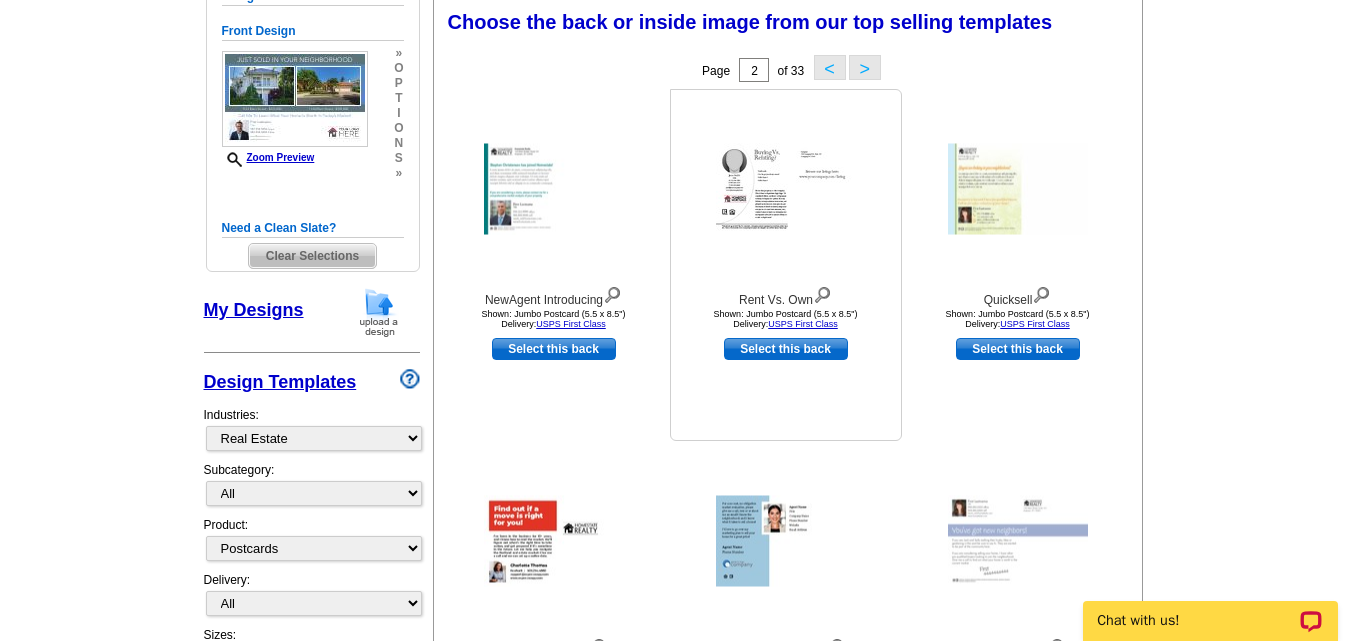 click at bounding box center (786, 189) 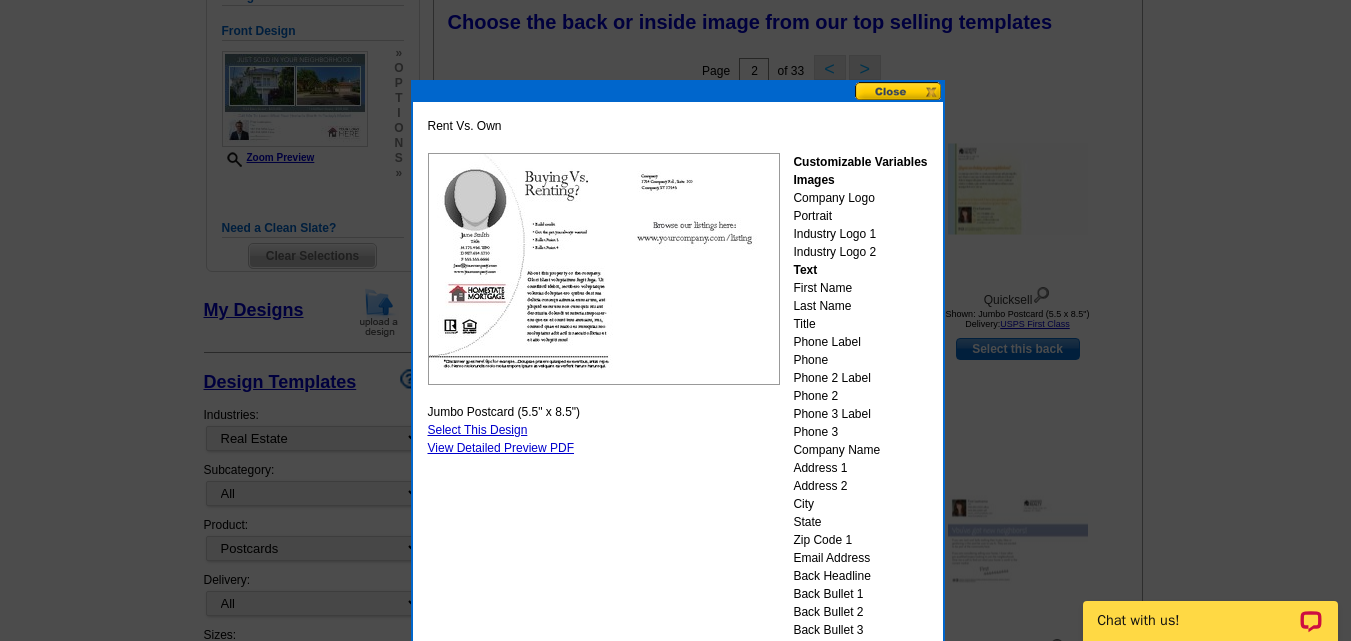click at bounding box center [899, 91] 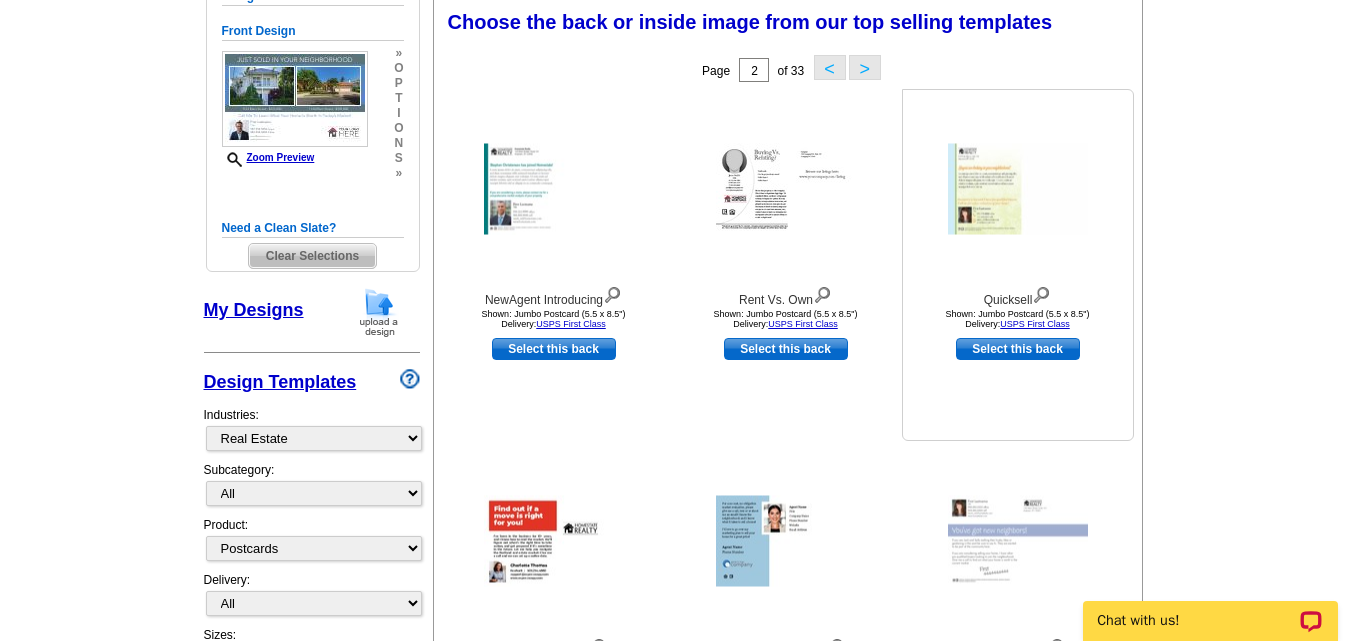 click at bounding box center (1018, 189) 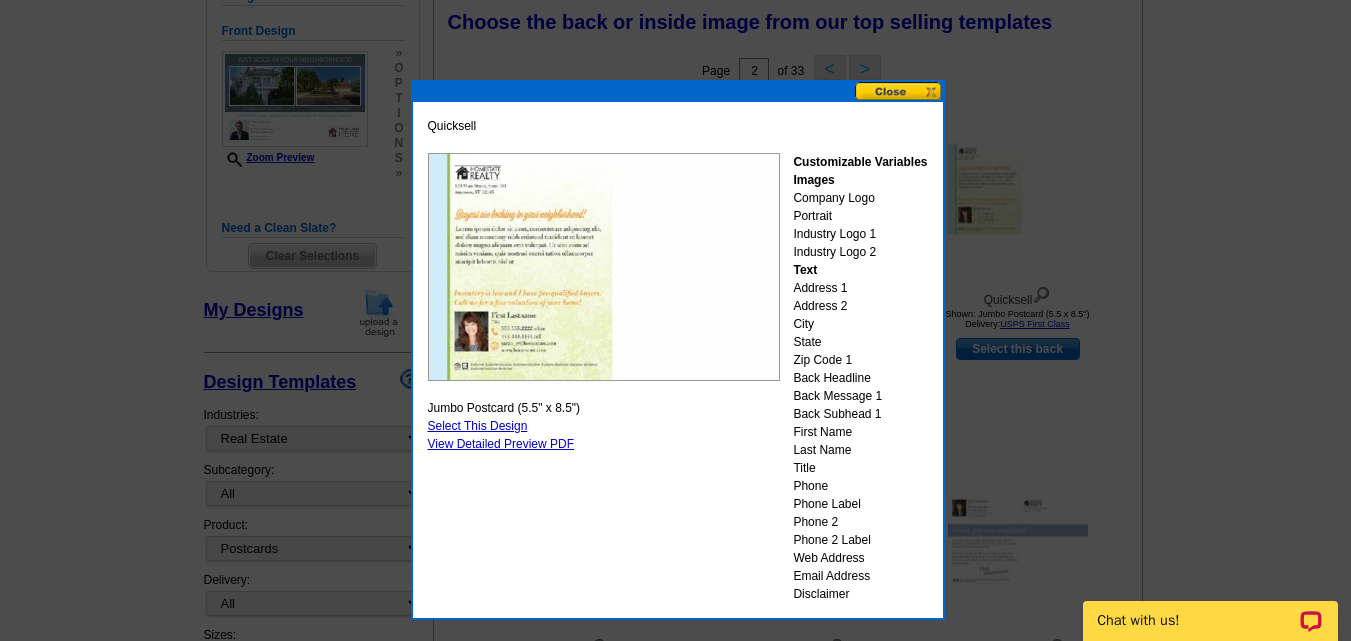 click at bounding box center [899, 91] 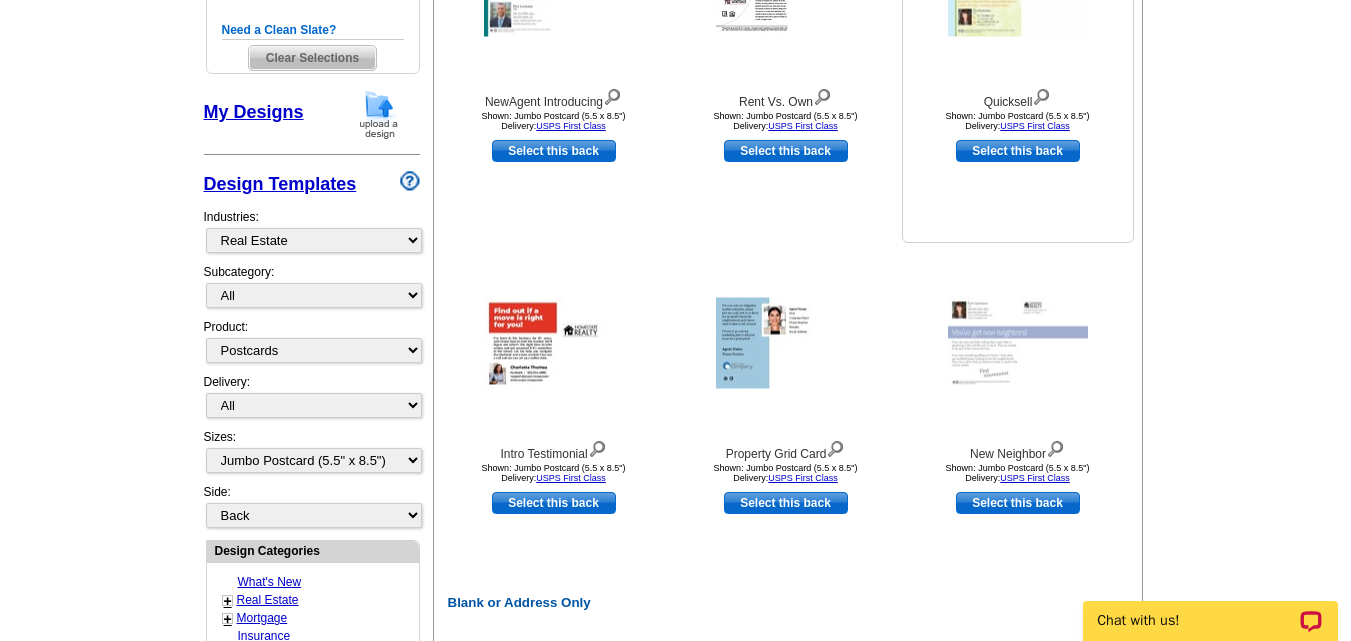 scroll, scrollTop: 496, scrollLeft: 0, axis: vertical 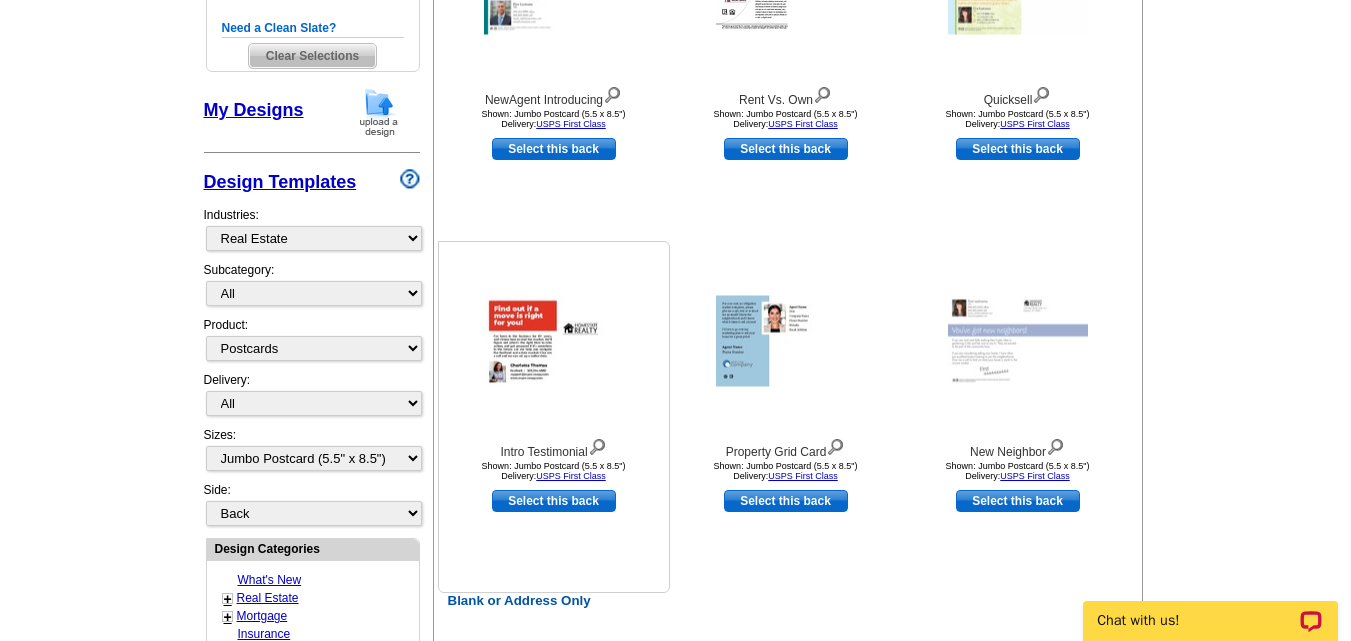 click at bounding box center [554, 341] 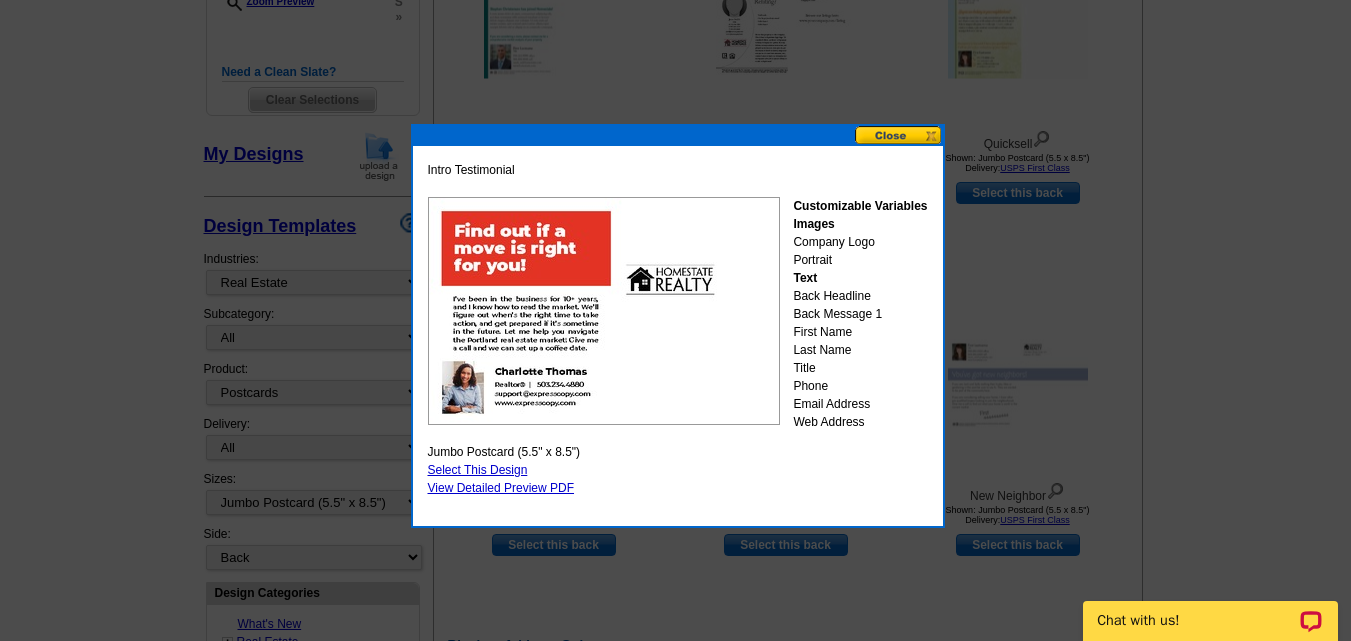 scroll, scrollTop: 496, scrollLeft: 0, axis: vertical 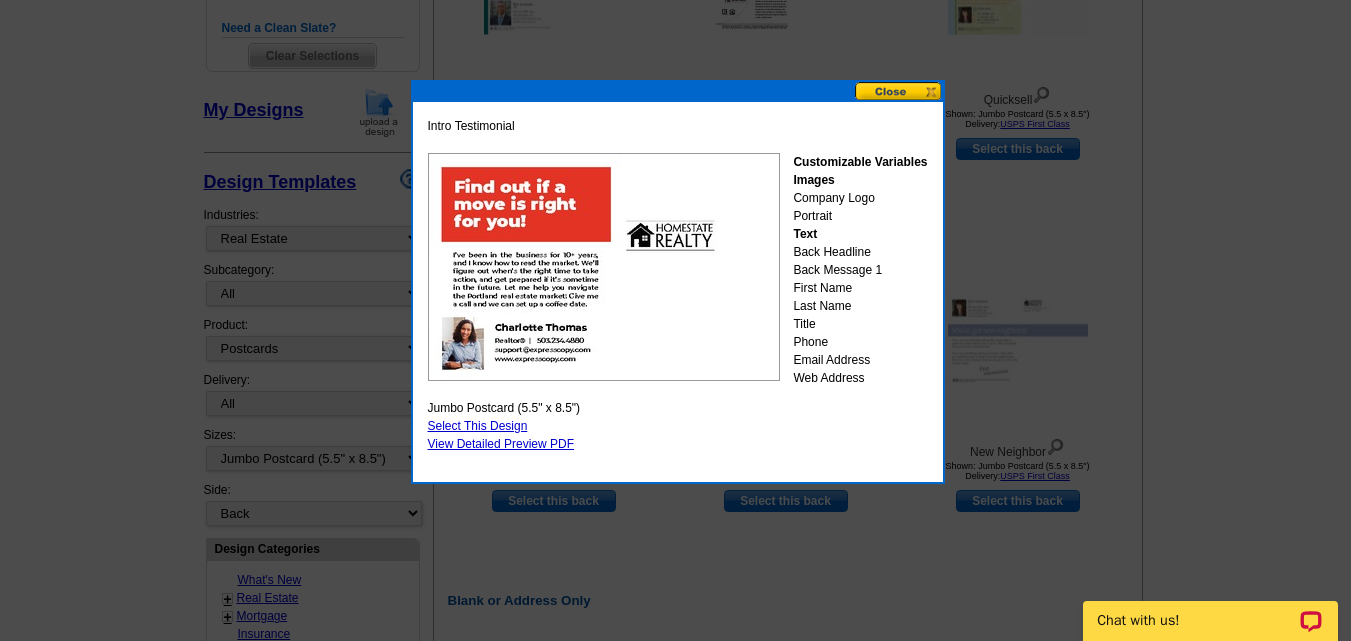 click on "Select This Design" at bounding box center [478, 426] 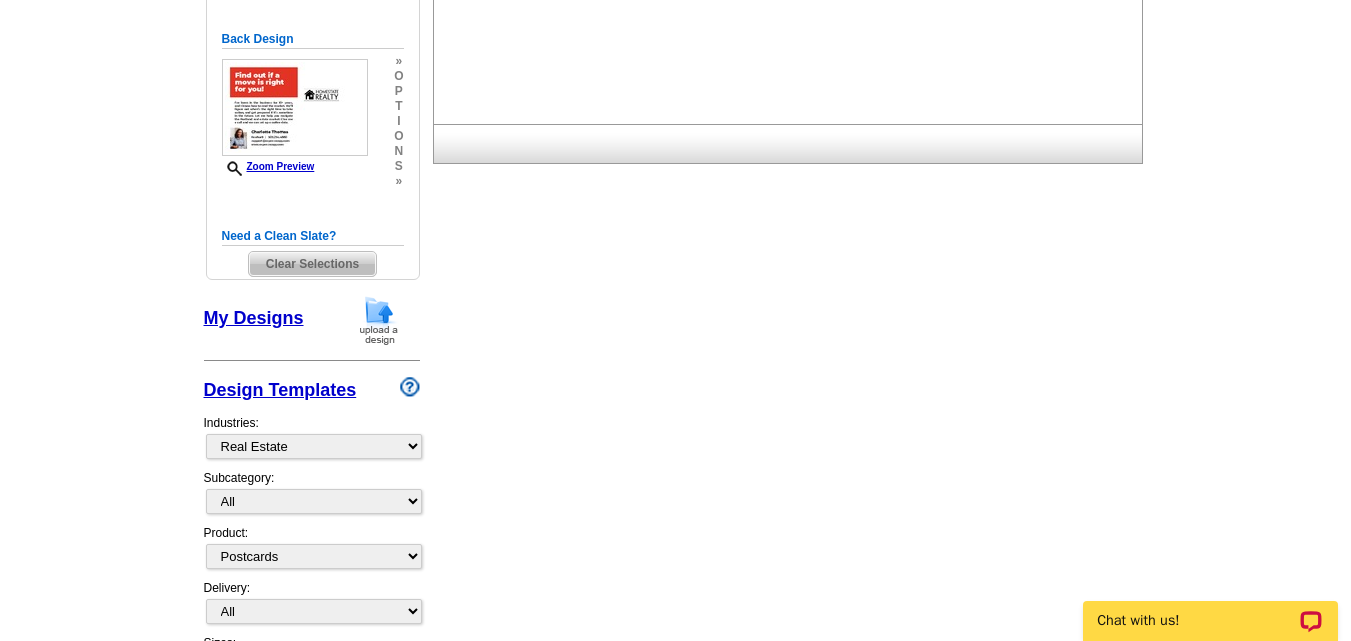 scroll, scrollTop: 0, scrollLeft: 0, axis: both 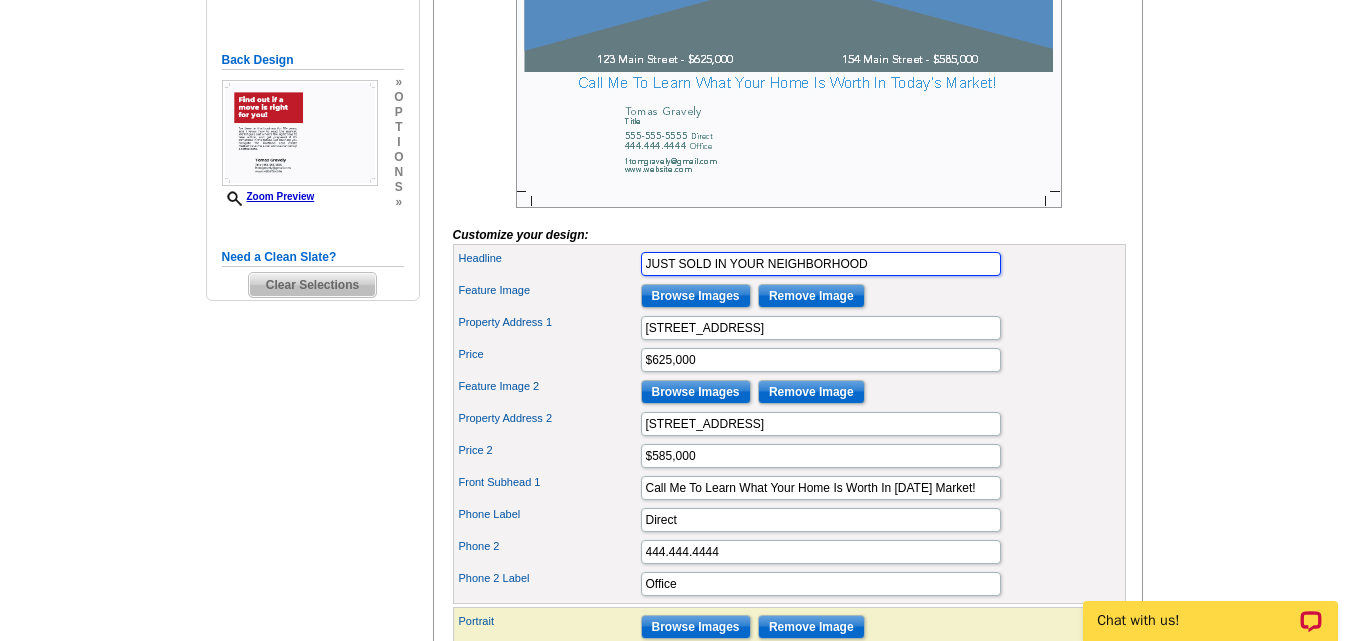 click on "JUST SOLD IN YOUR NEIGHBORHOOD" at bounding box center (821, 264) 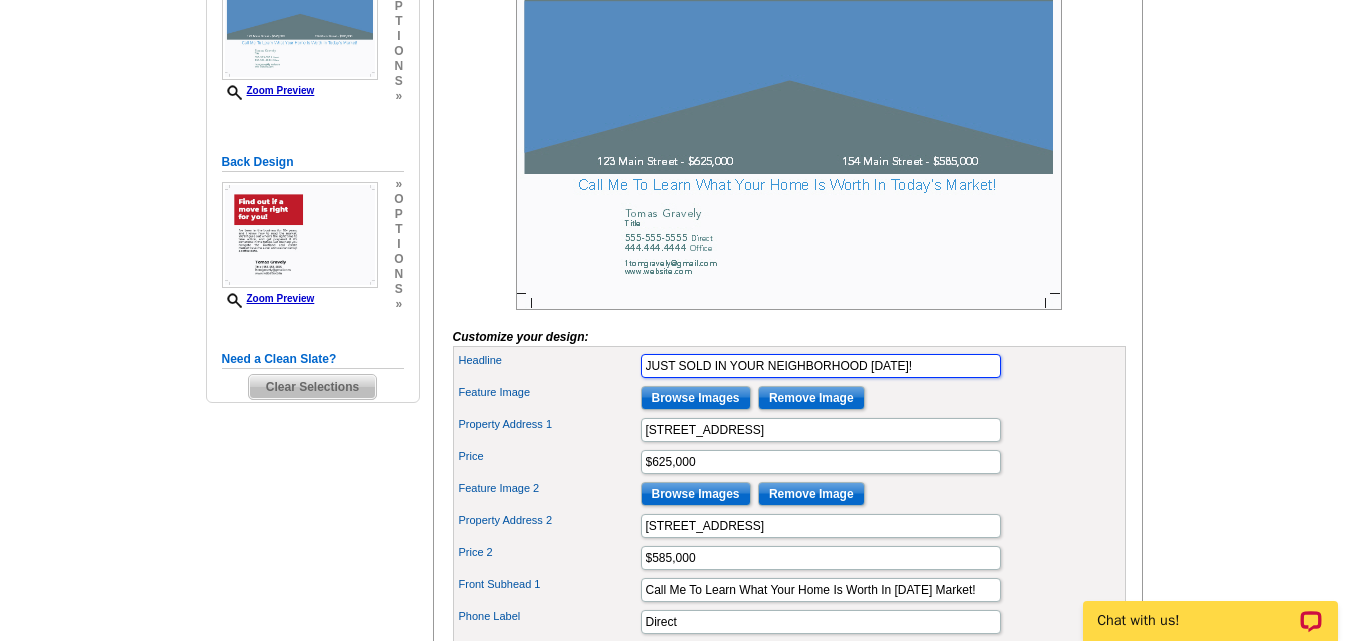 scroll, scrollTop: 400, scrollLeft: 0, axis: vertical 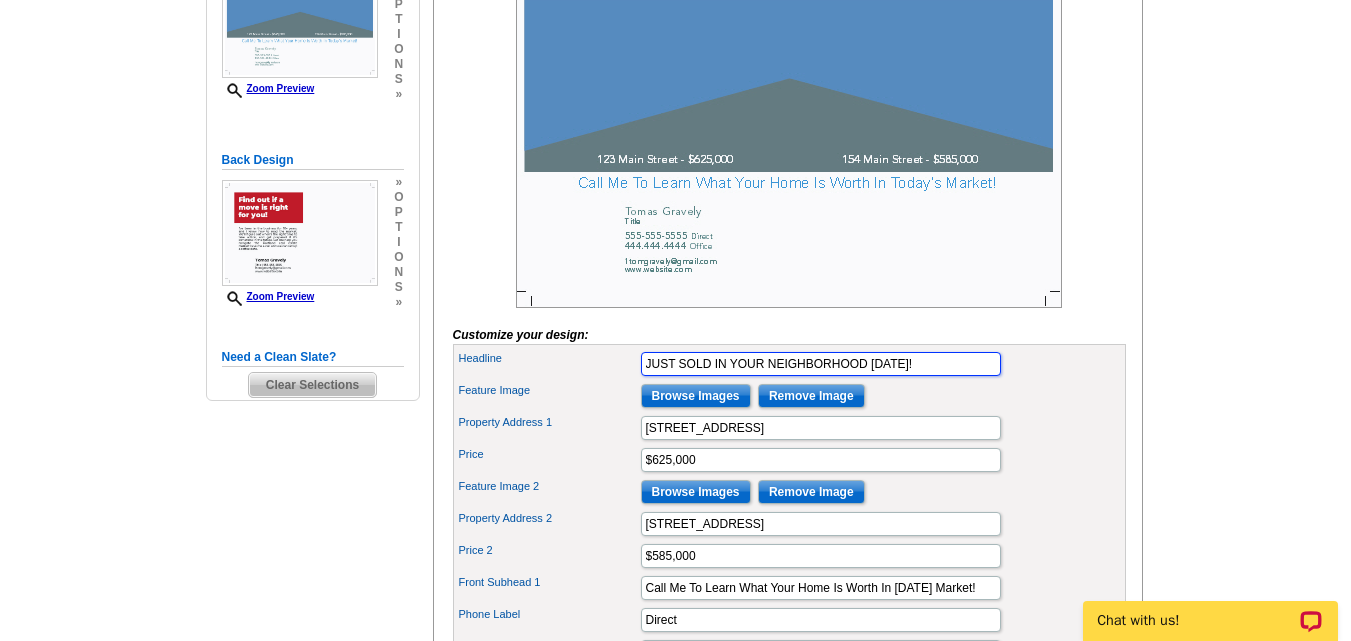 type on "JUST SOLD IN YOUR NEIGHBORHOOD [DATE]!" 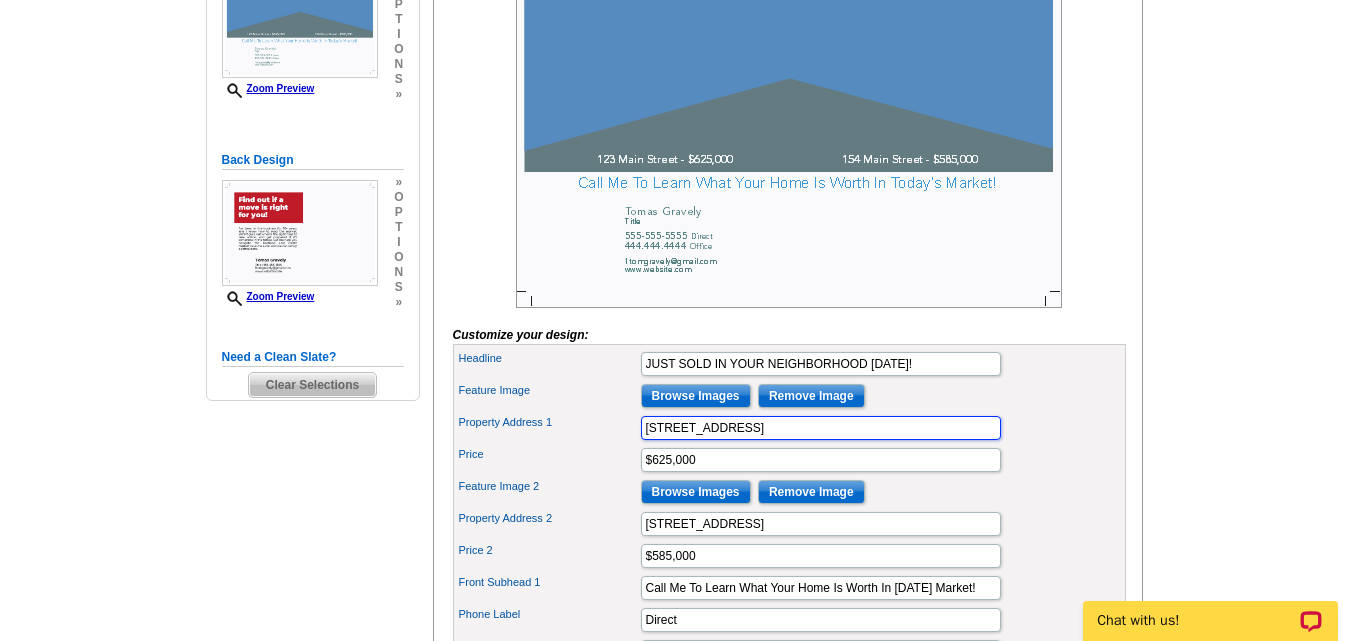 click on "123 Main Street" at bounding box center [821, 428] 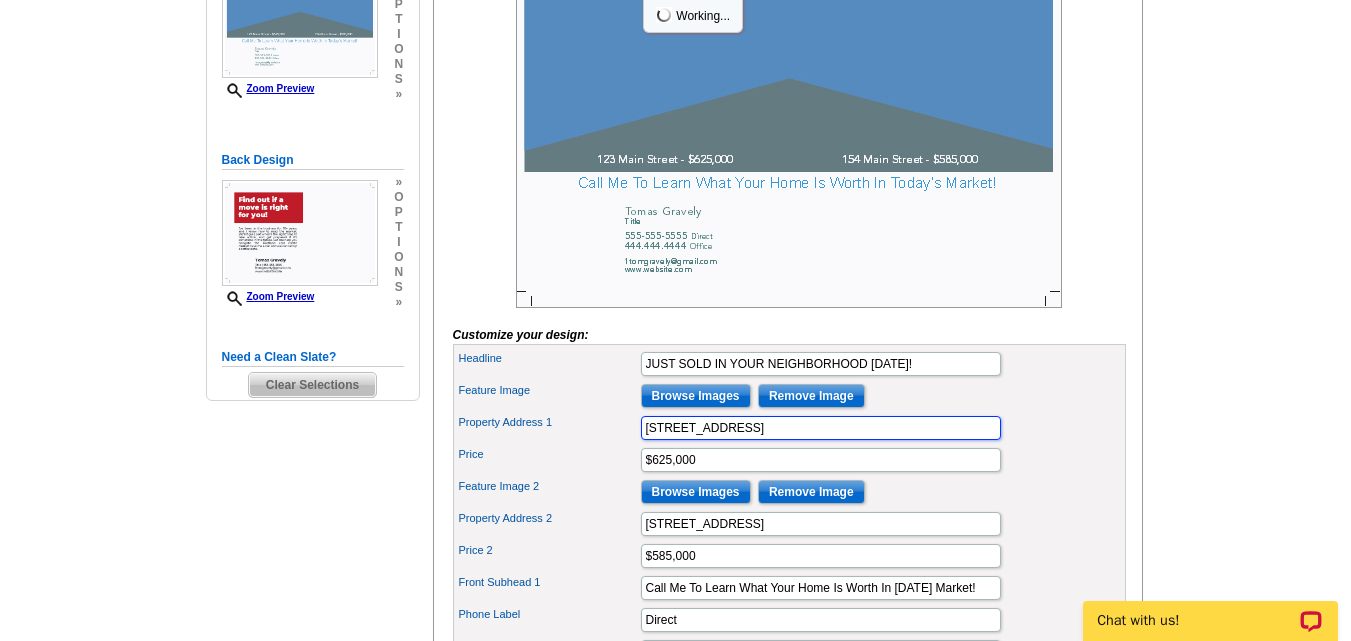 scroll, scrollTop: 0, scrollLeft: 0, axis: both 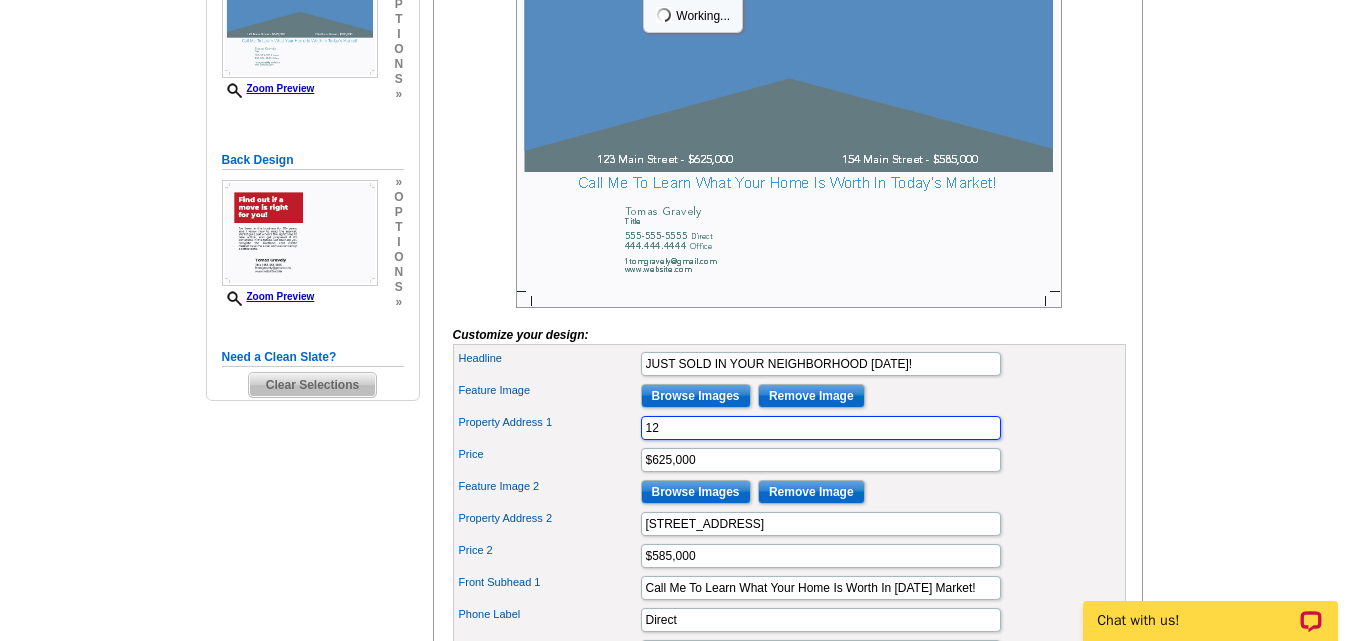 type on "1" 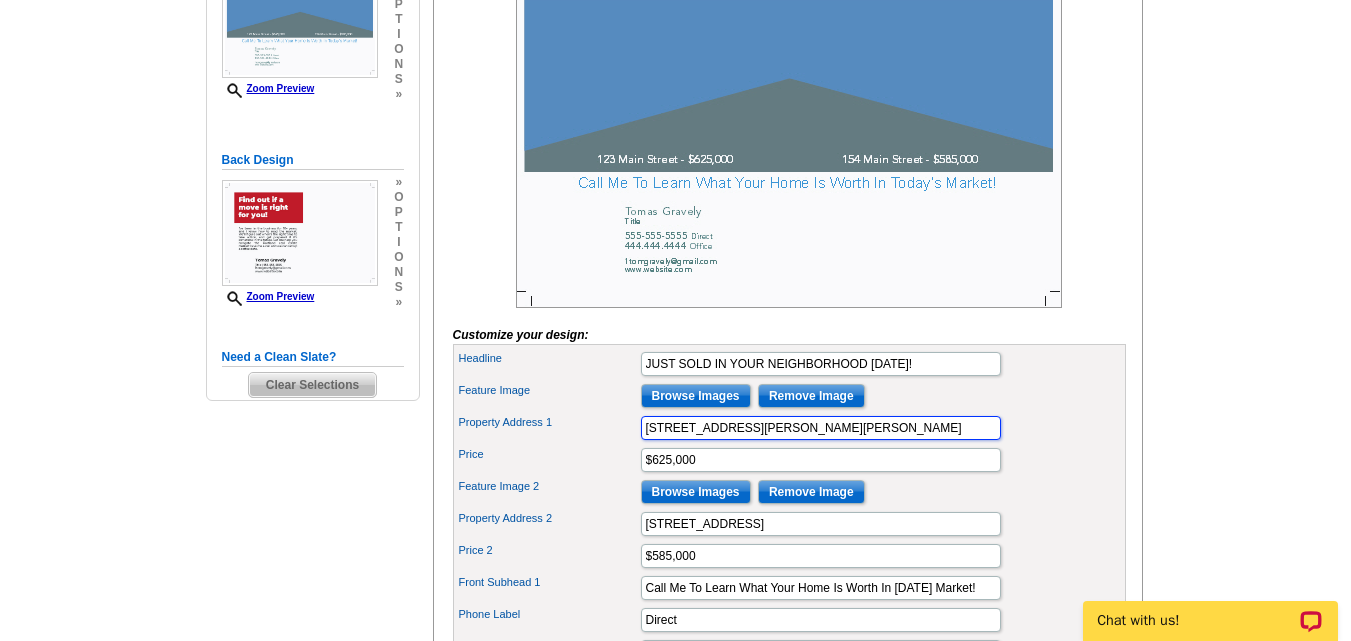 type on "395 Devon Chase Hill, #3602" 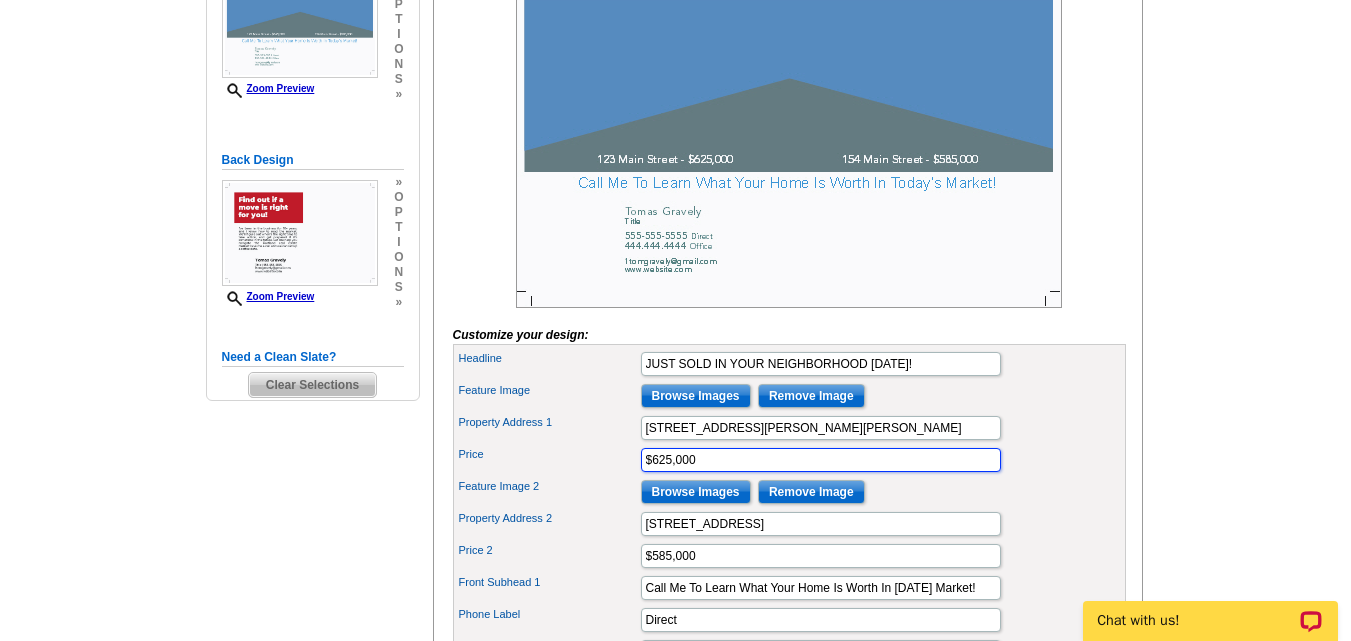 click on "$625,000" at bounding box center (821, 460) 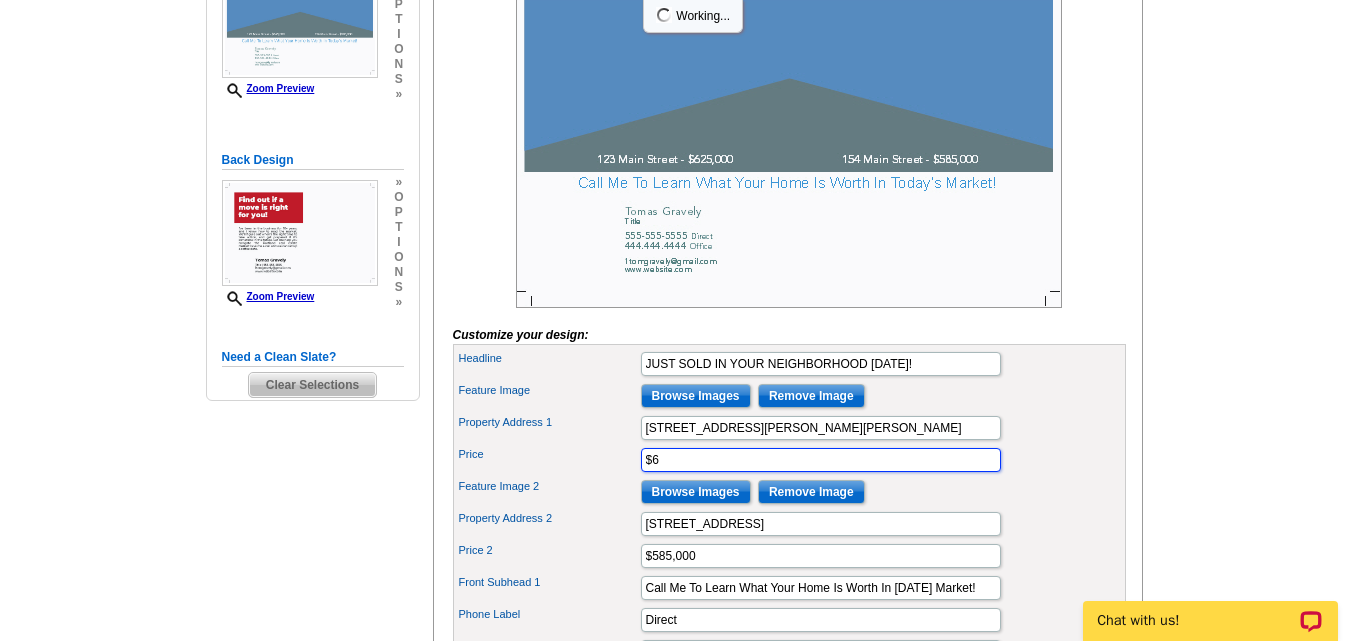 type on "$" 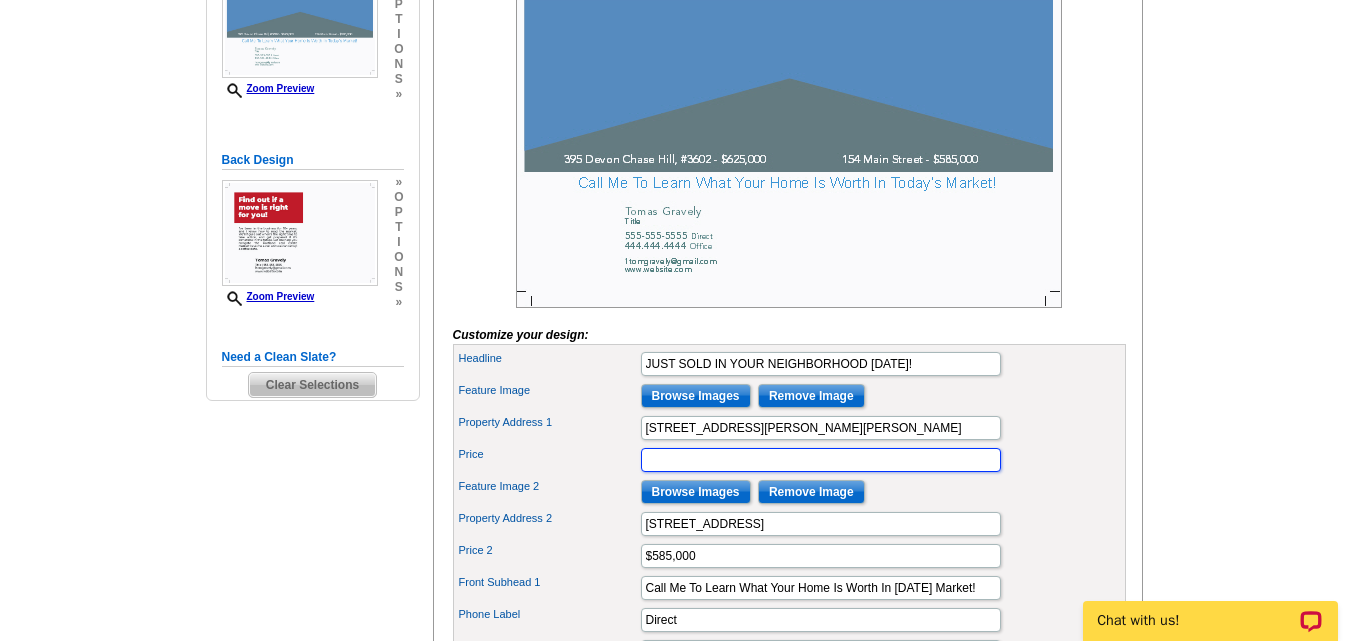 type 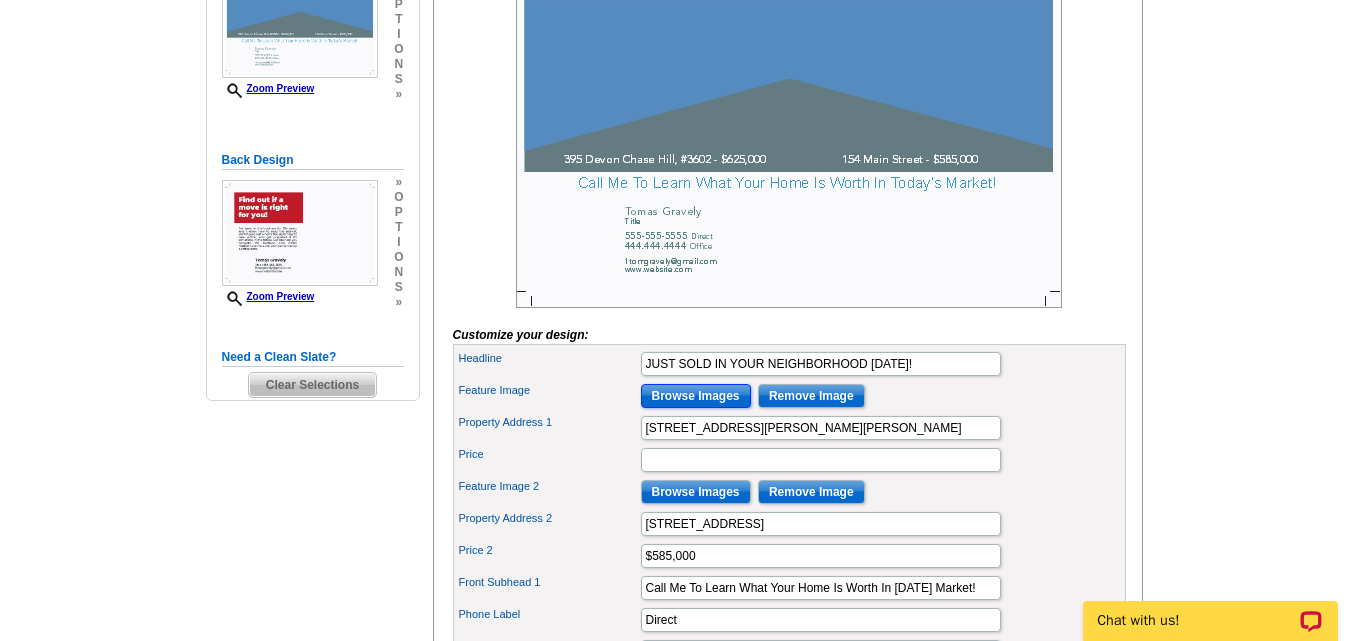 click on "Browse Images" at bounding box center (696, 396) 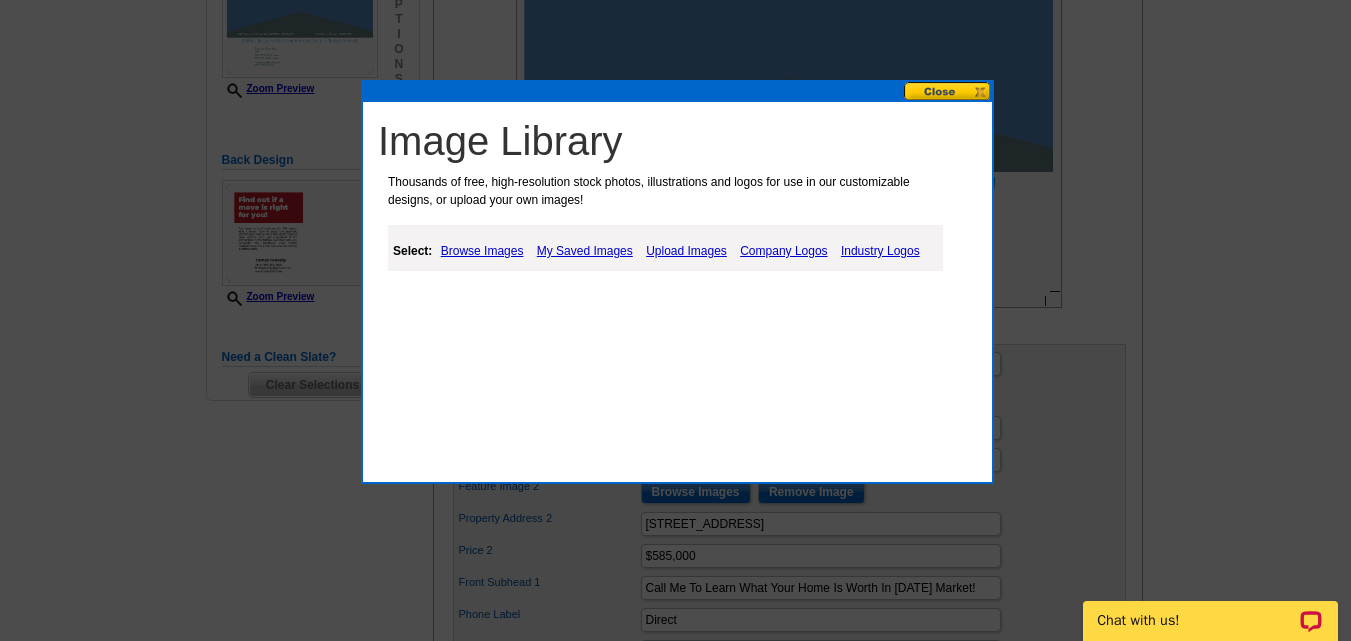 click on "Browse Images" at bounding box center (482, 251) 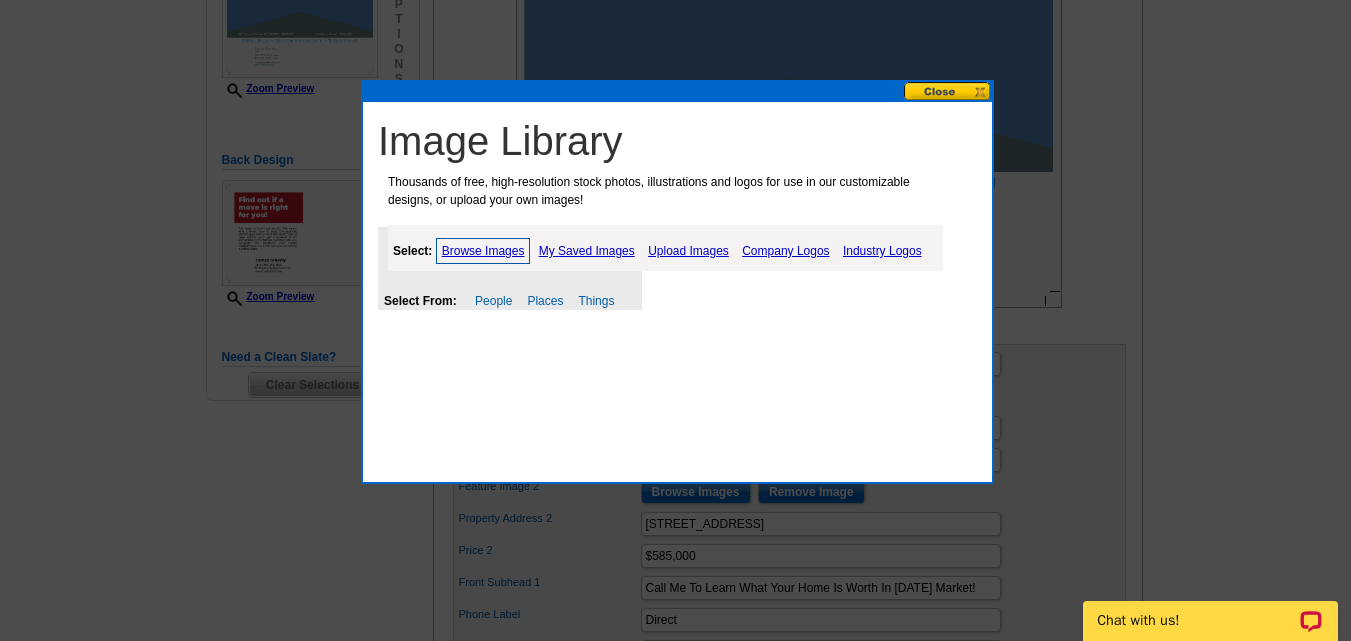 click on "Upload Images" at bounding box center (688, 251) 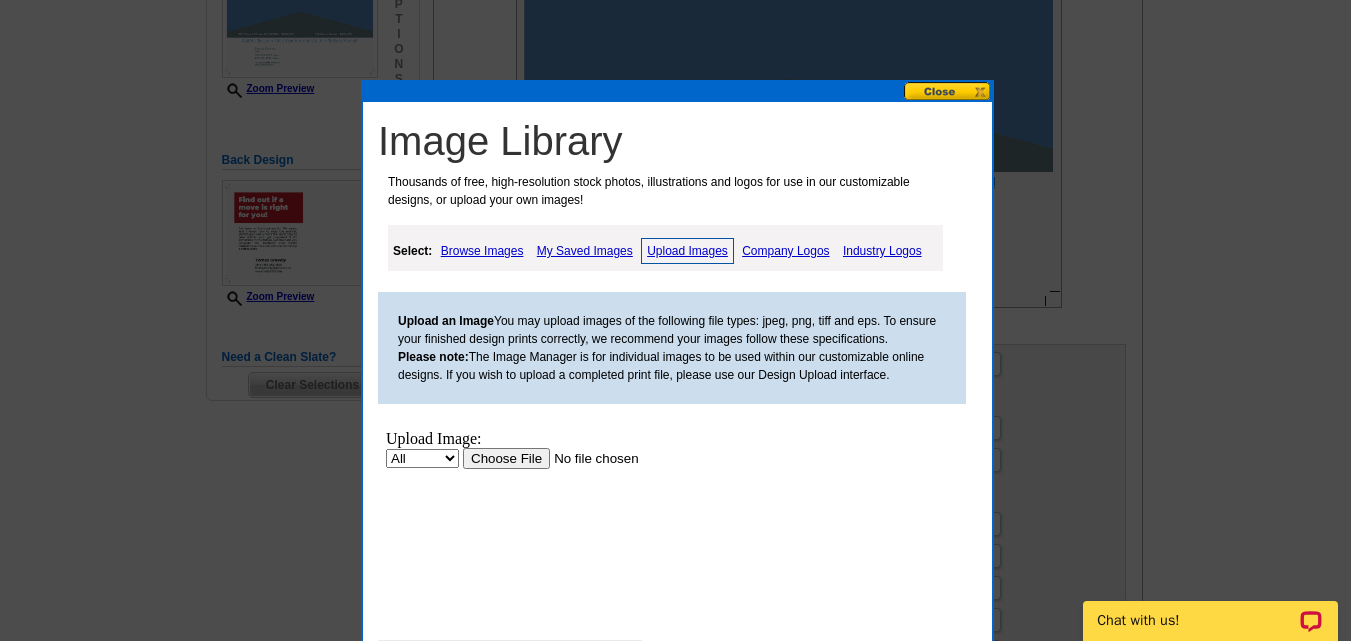 scroll, scrollTop: 0, scrollLeft: 0, axis: both 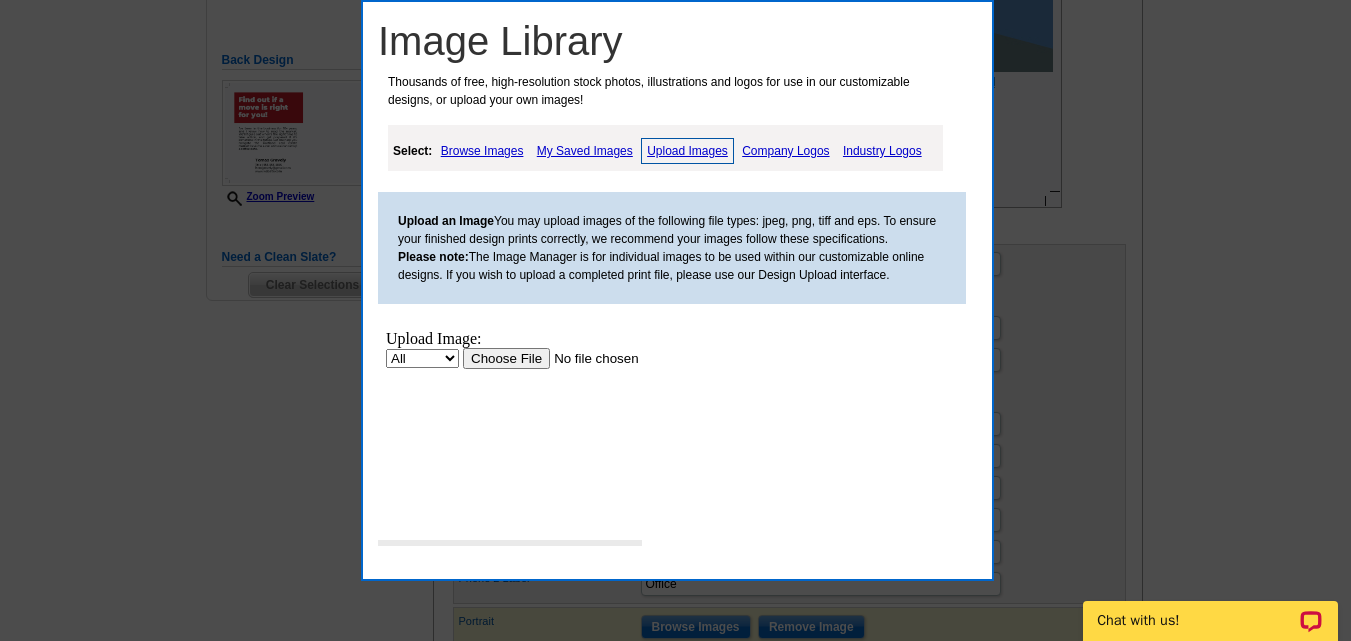 click at bounding box center (589, 358) 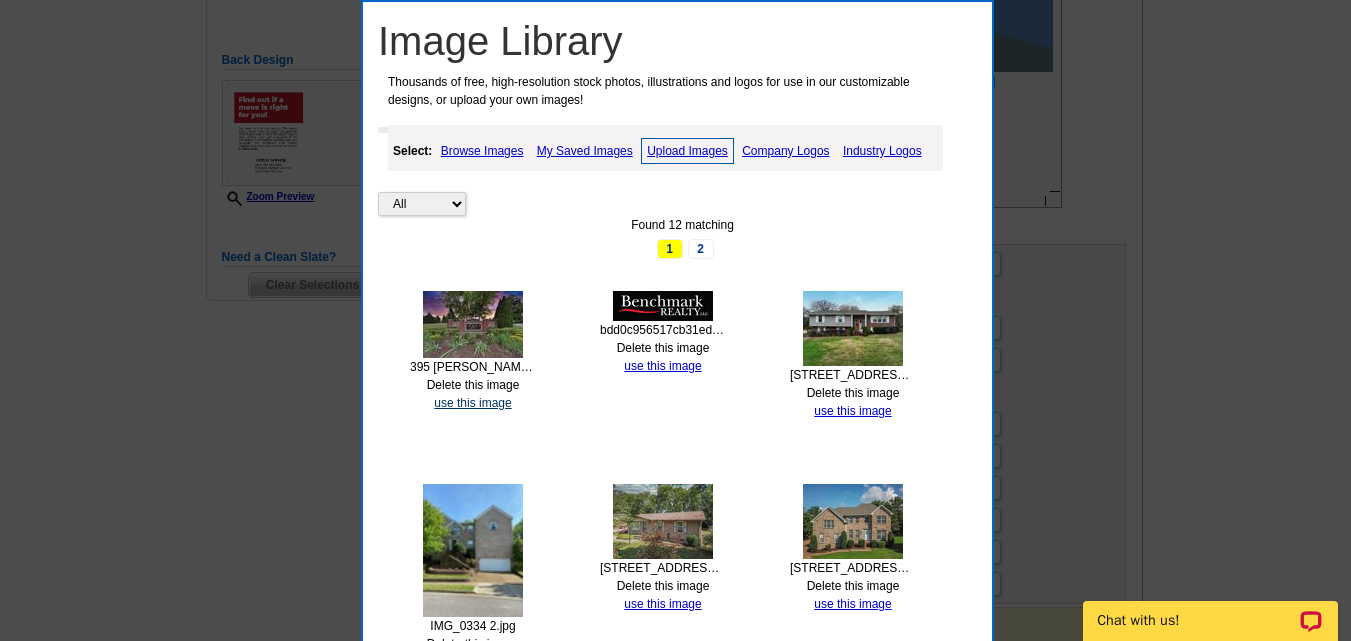click on "use this image" at bounding box center (472, 403) 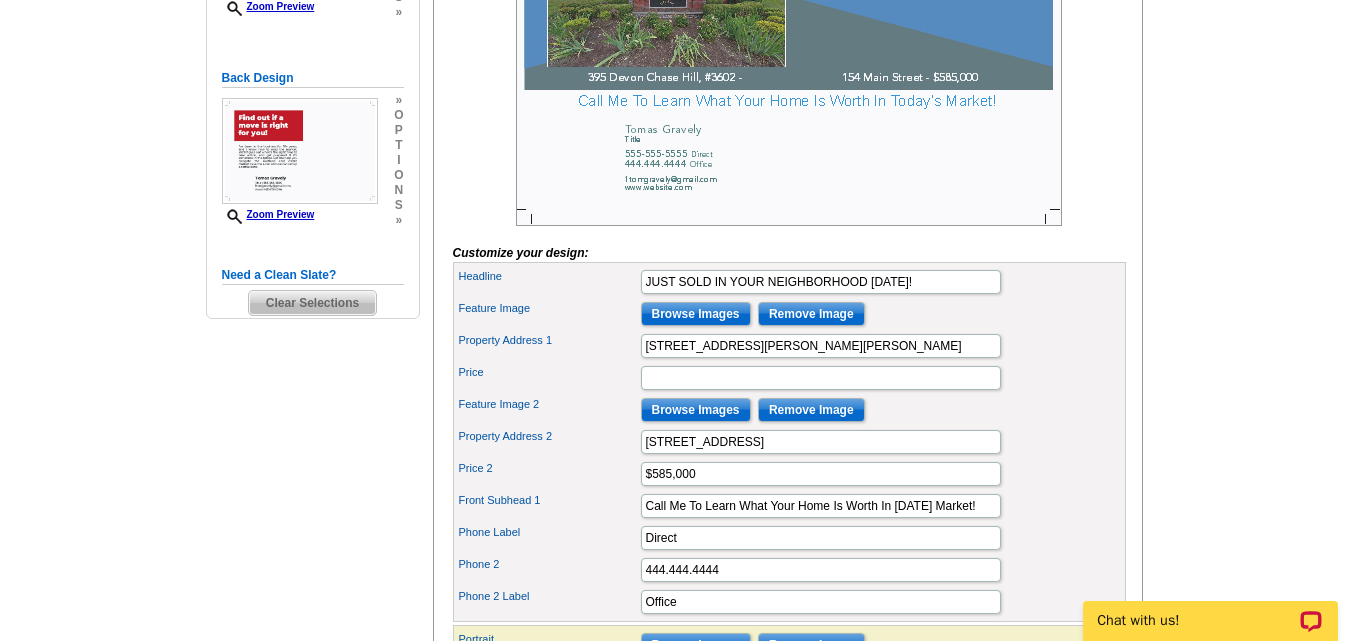 scroll, scrollTop: 500, scrollLeft: 0, axis: vertical 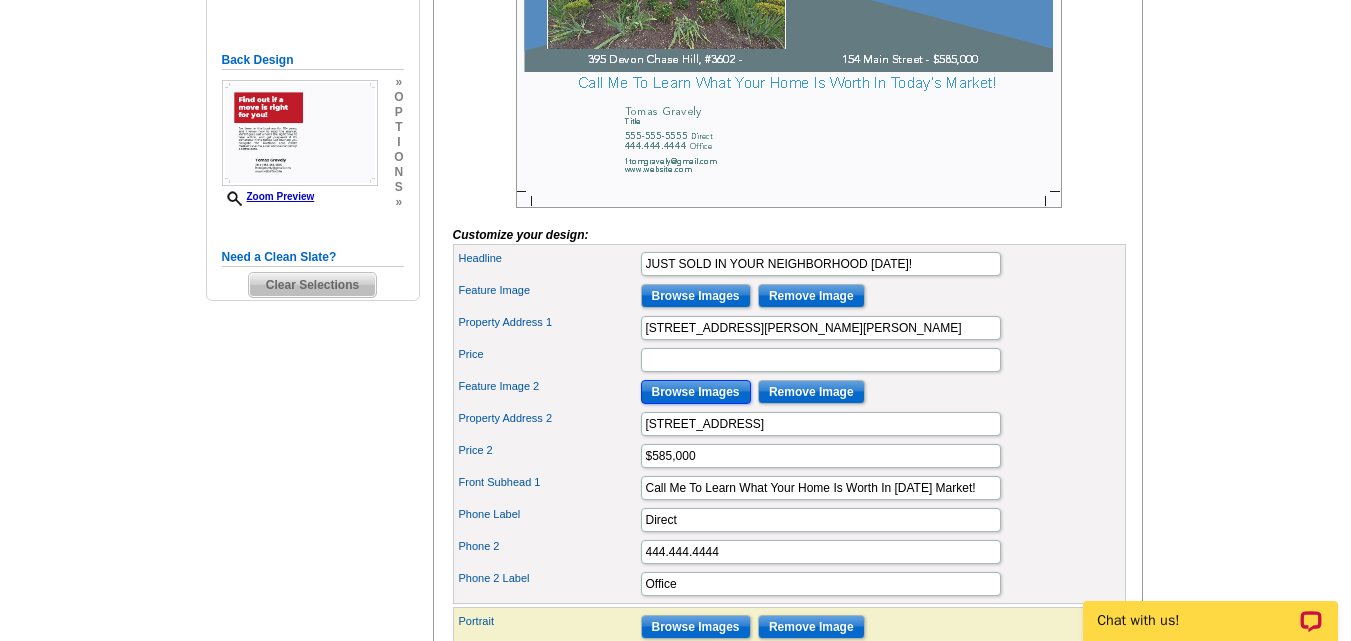 click on "Browse Images" at bounding box center [696, 392] 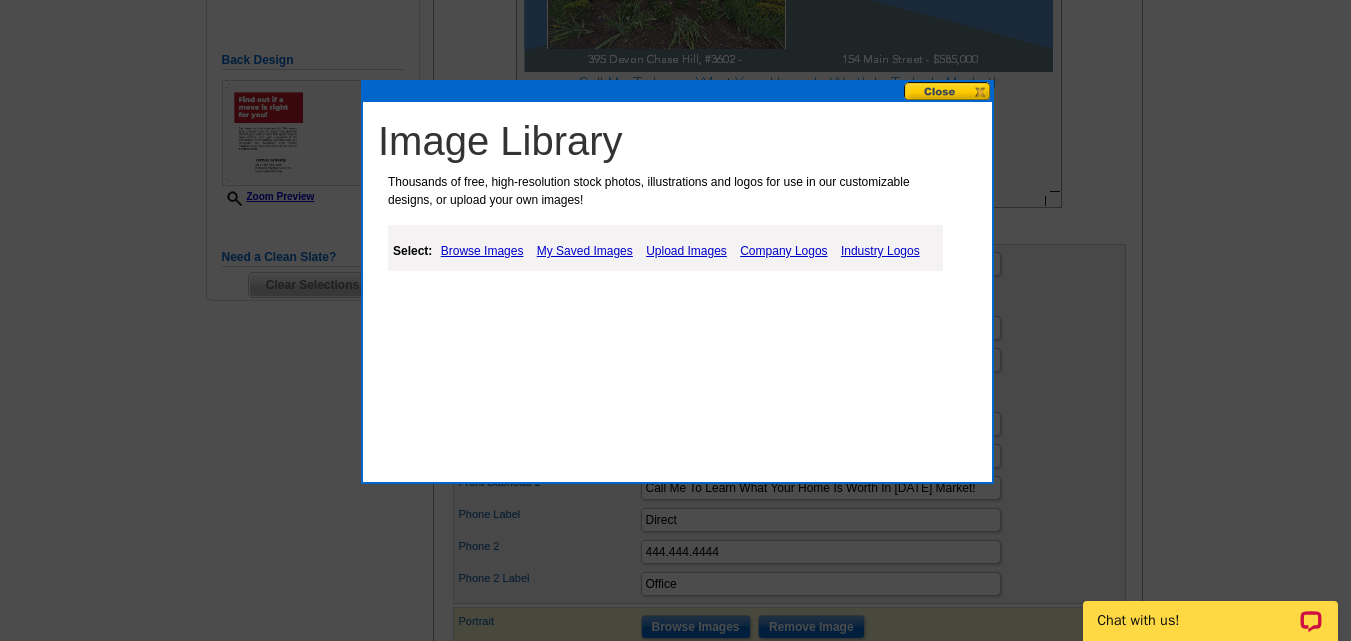 click on "Browse Images" at bounding box center [482, 251] 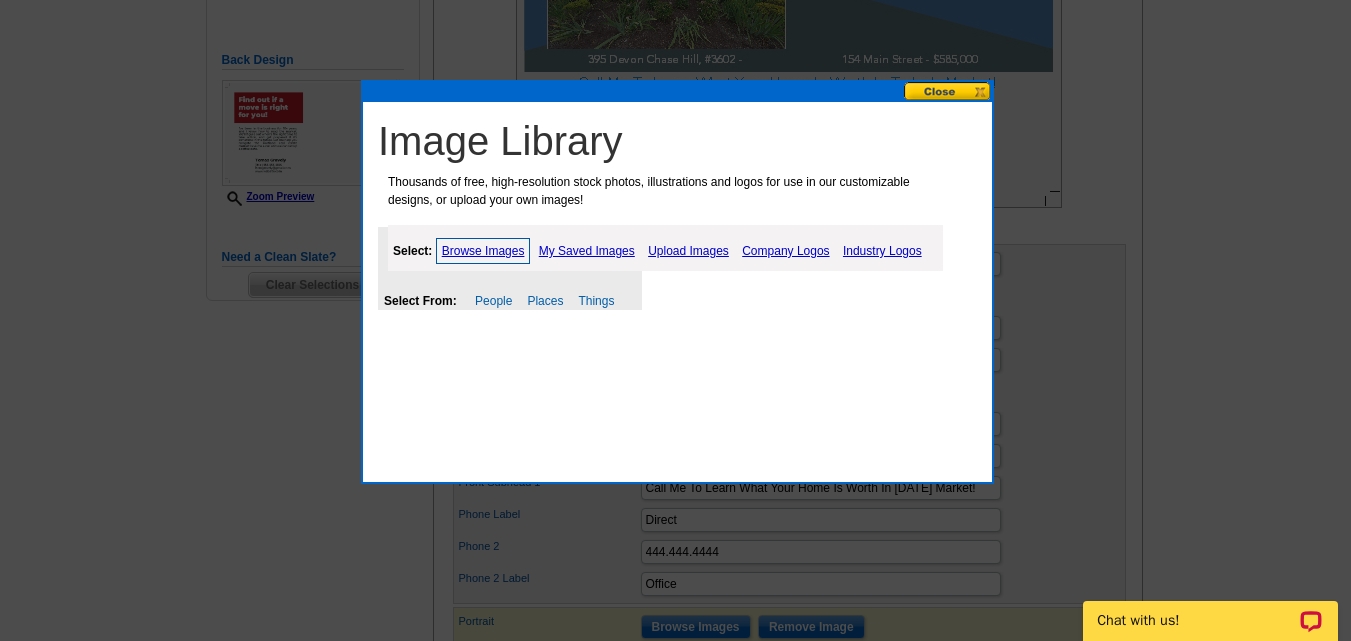 click on "Image Library
Thousands of free, high-resolution stock photos,
illustrations and logos for use in our customizable designs, or upload your own images!
Select:
Browse Images
My Saved Images
Upload Images
Company Logos
Industry Logos
Select From:   People Places Things" at bounding box center [677, 282] 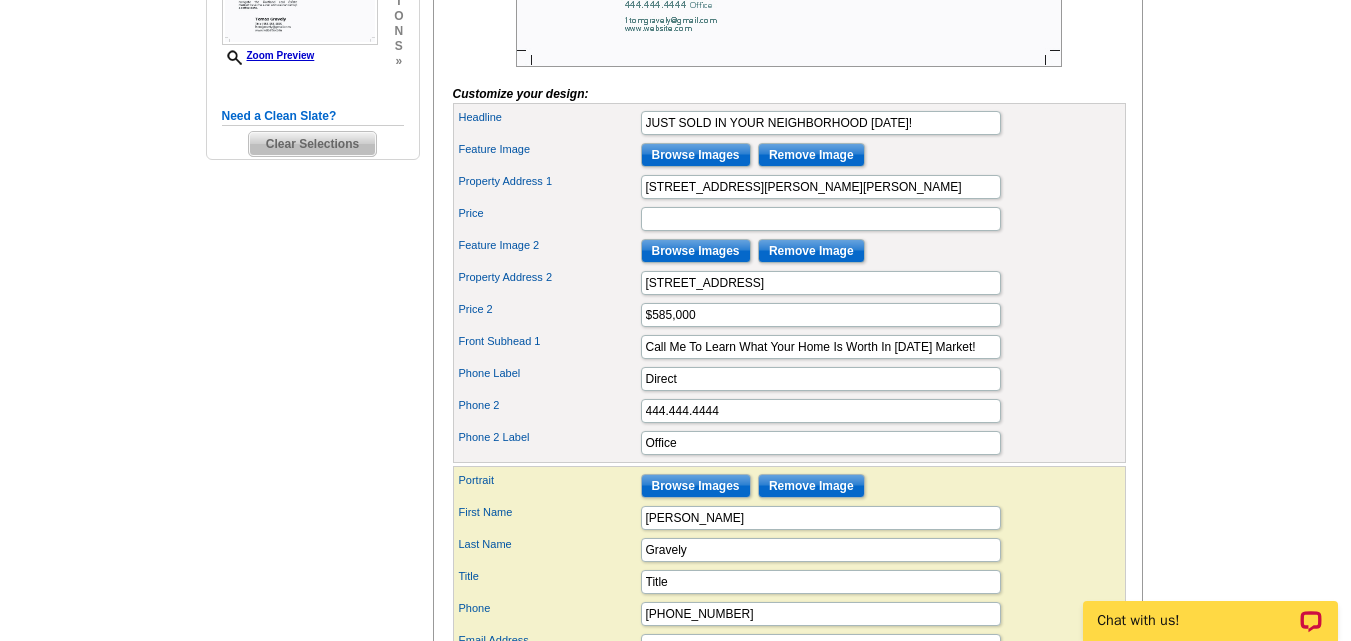 scroll, scrollTop: 700, scrollLeft: 0, axis: vertical 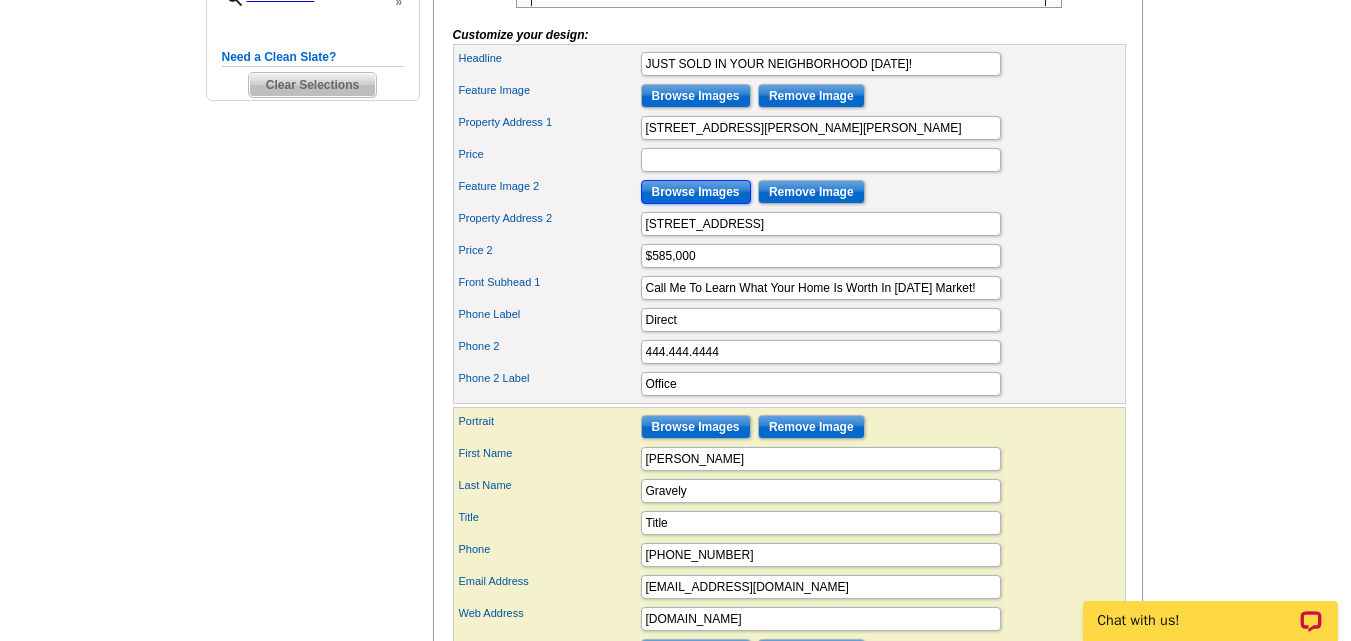 click on "Browse Images" at bounding box center (696, 192) 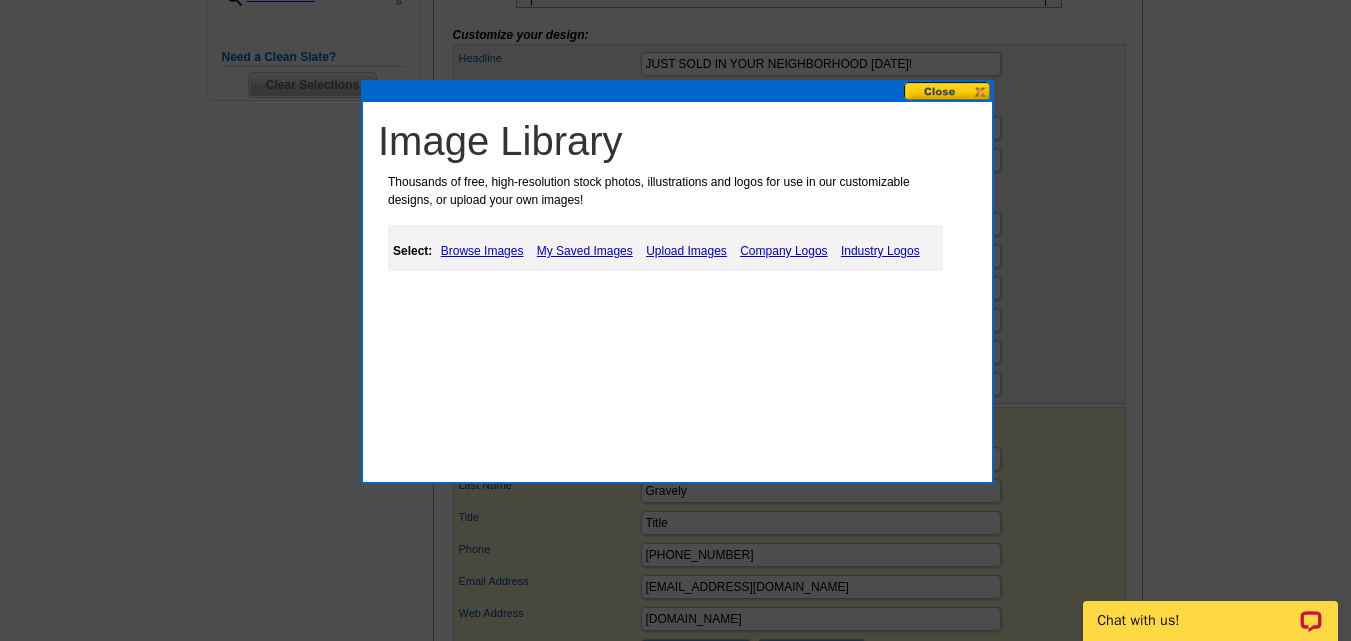 click at bounding box center [948, 91] 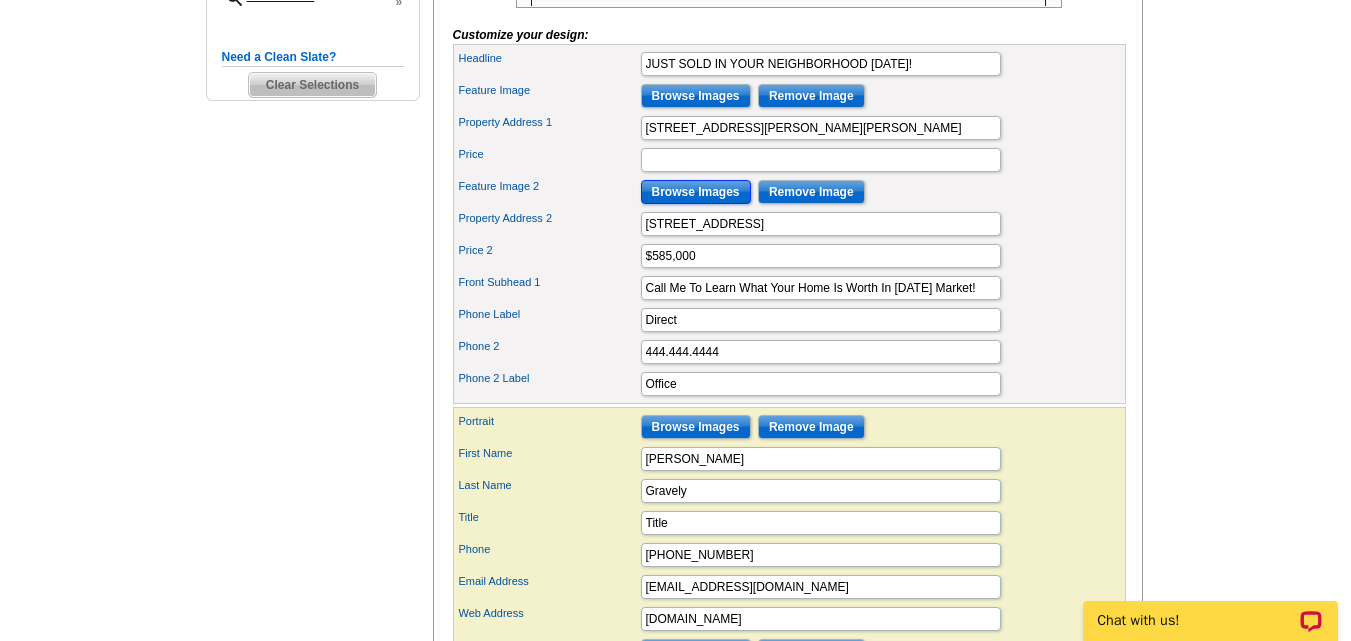 click on "Browse Images" at bounding box center [696, 192] 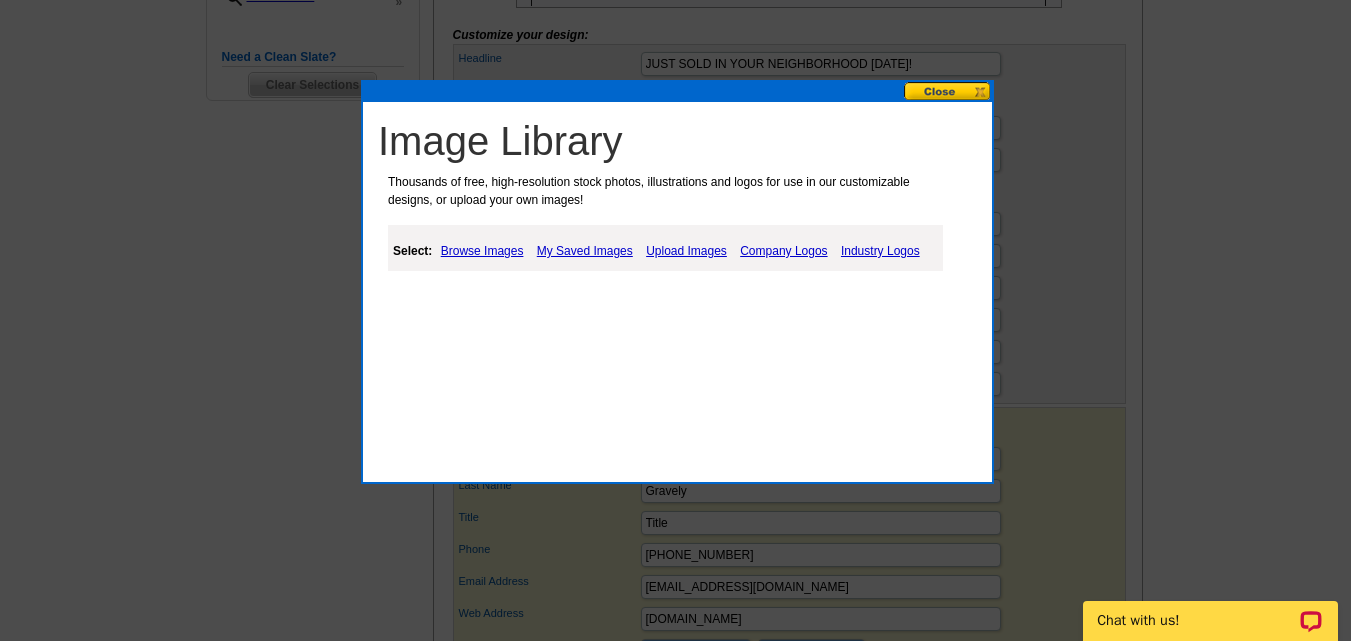click on "Upload Images" at bounding box center (686, 251) 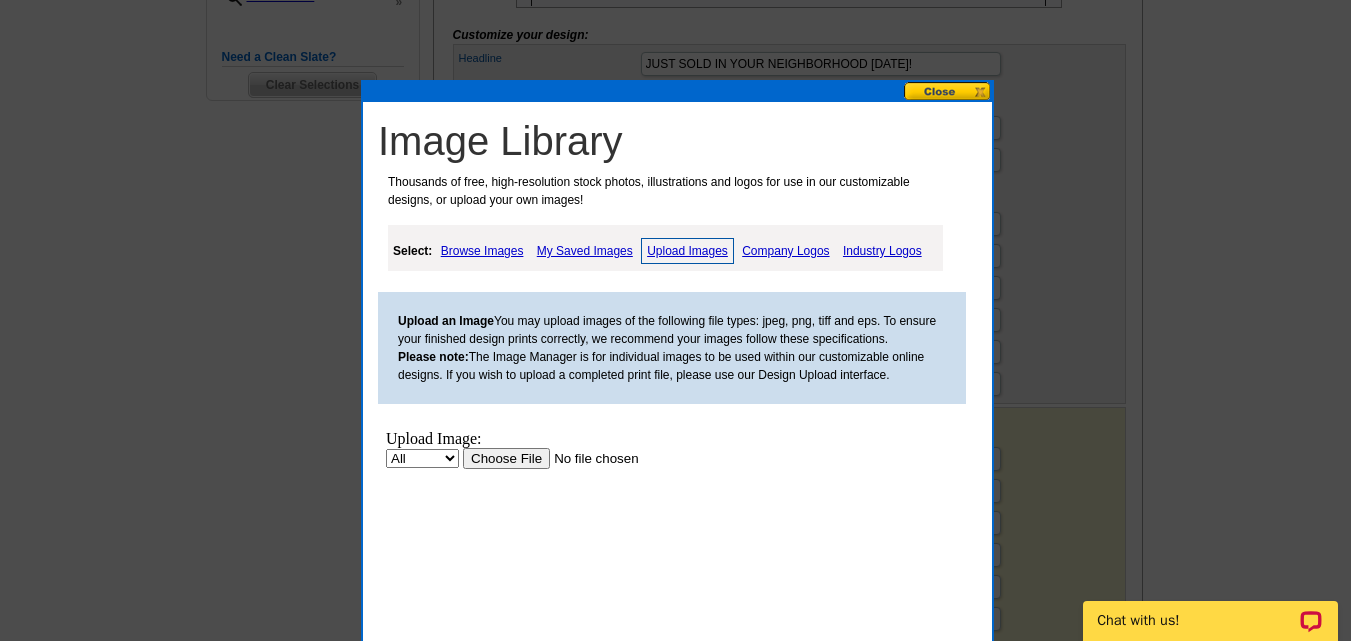 scroll, scrollTop: 0, scrollLeft: 0, axis: both 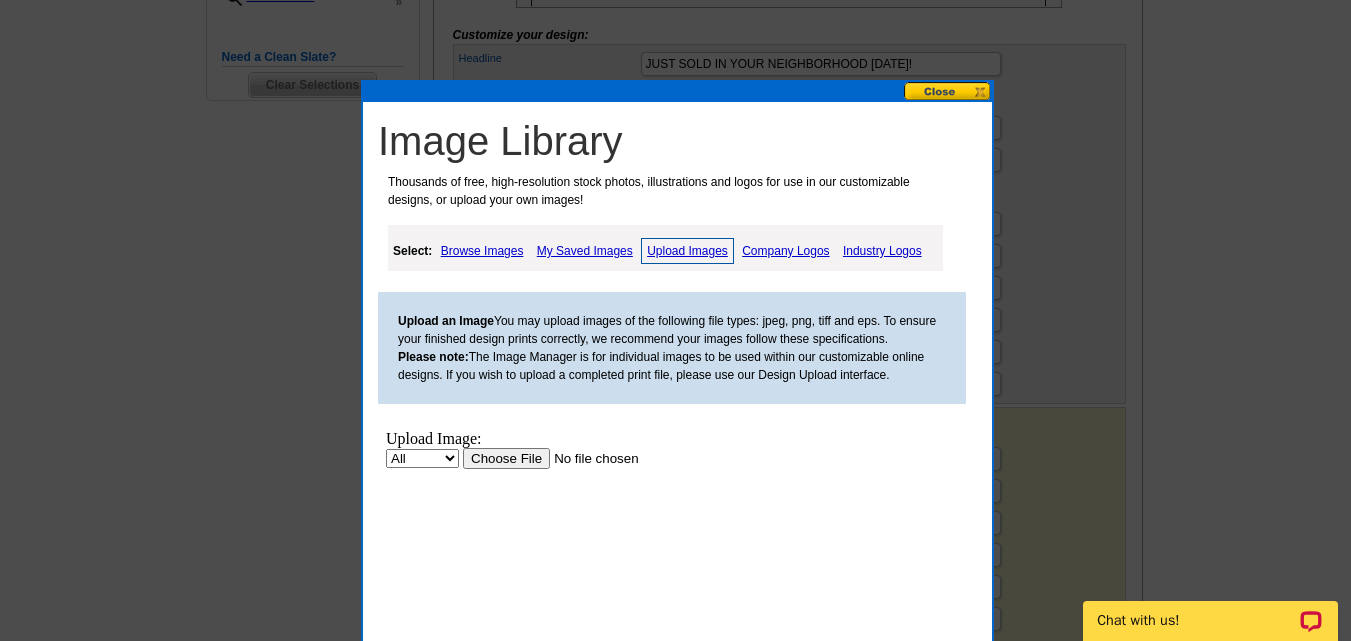 click at bounding box center [589, 458] 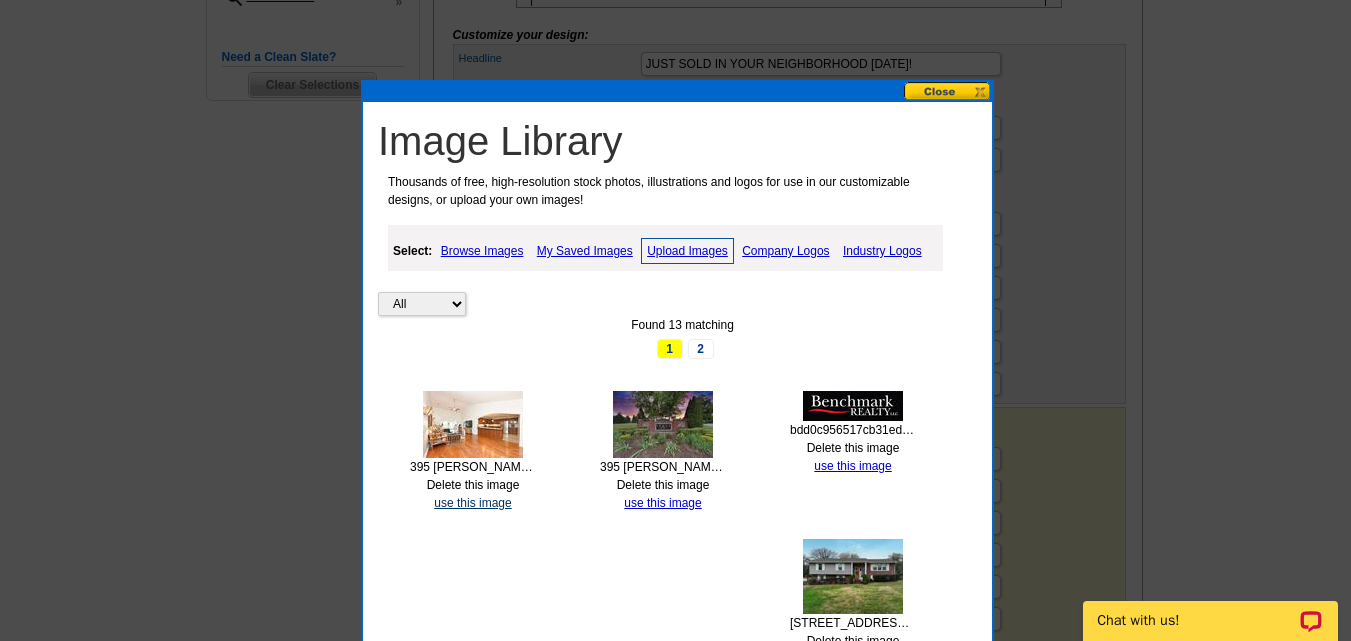 click on "use this image" at bounding box center [472, 503] 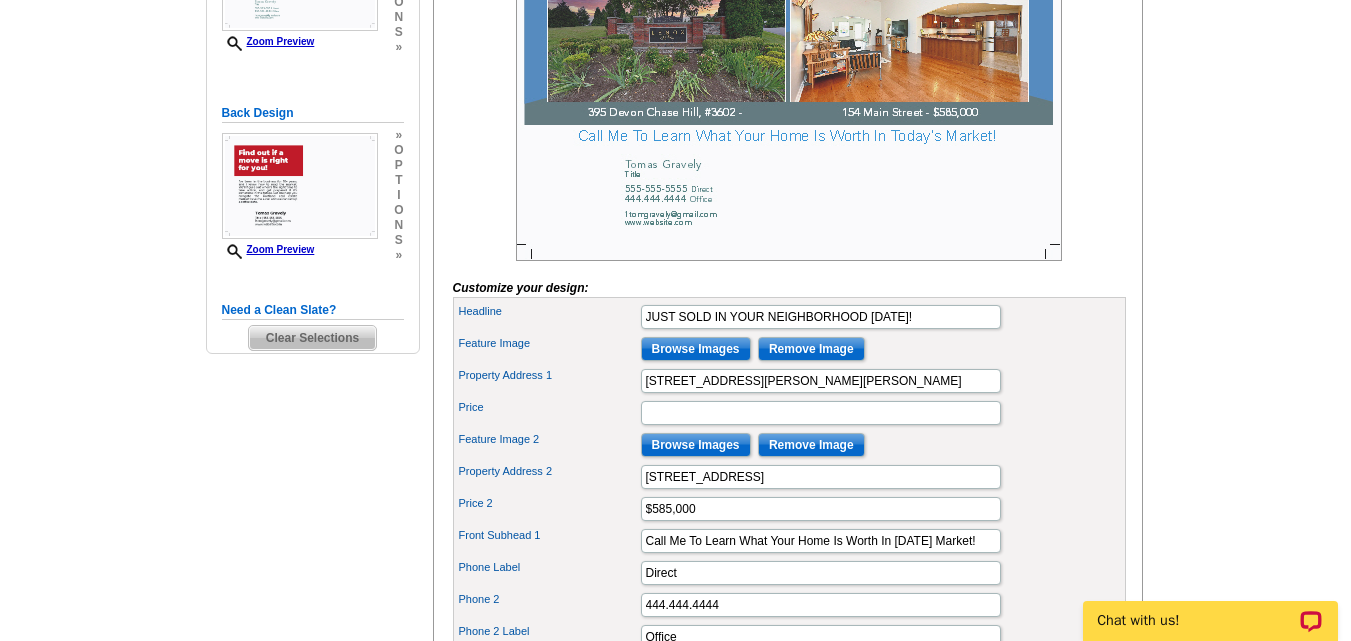 scroll, scrollTop: 500, scrollLeft: 0, axis: vertical 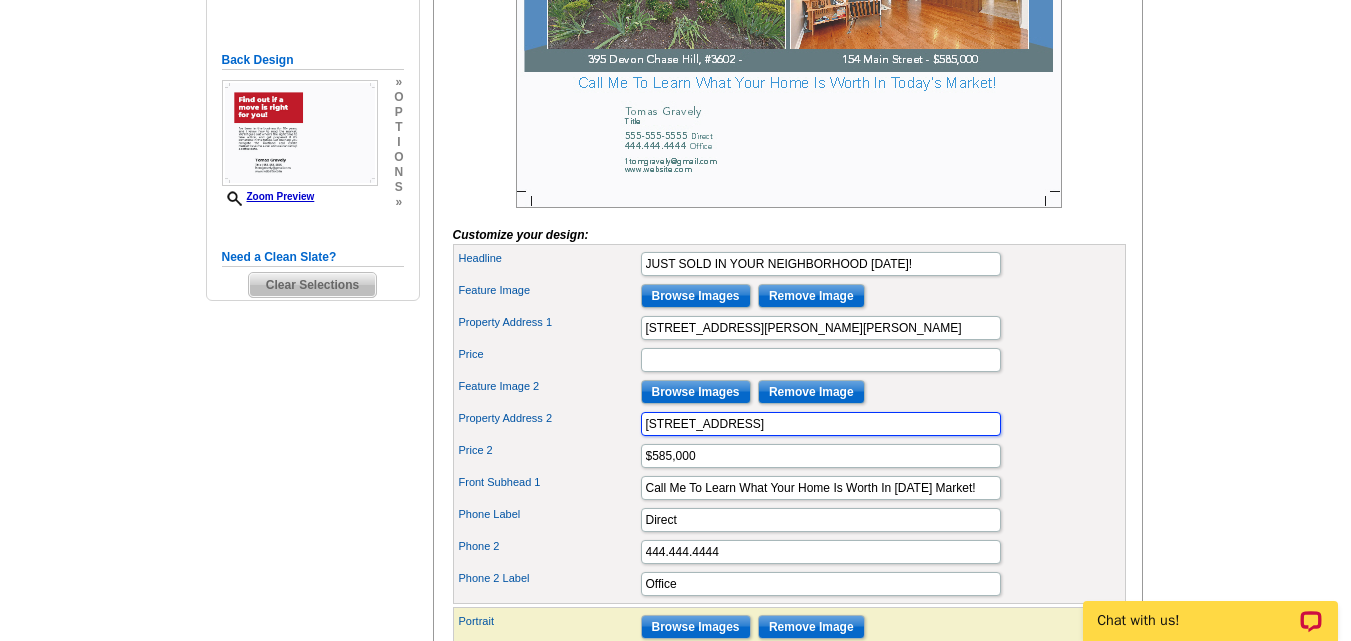 click on "154 Main Street" at bounding box center [821, 424] 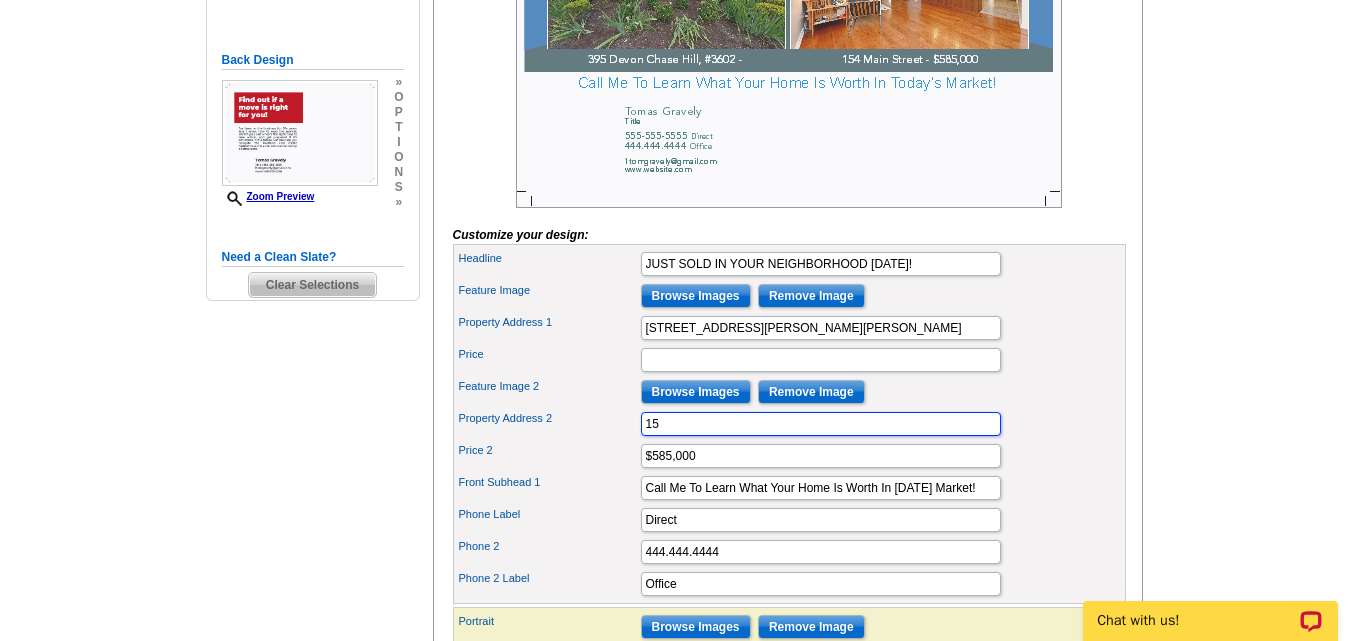 type on "1" 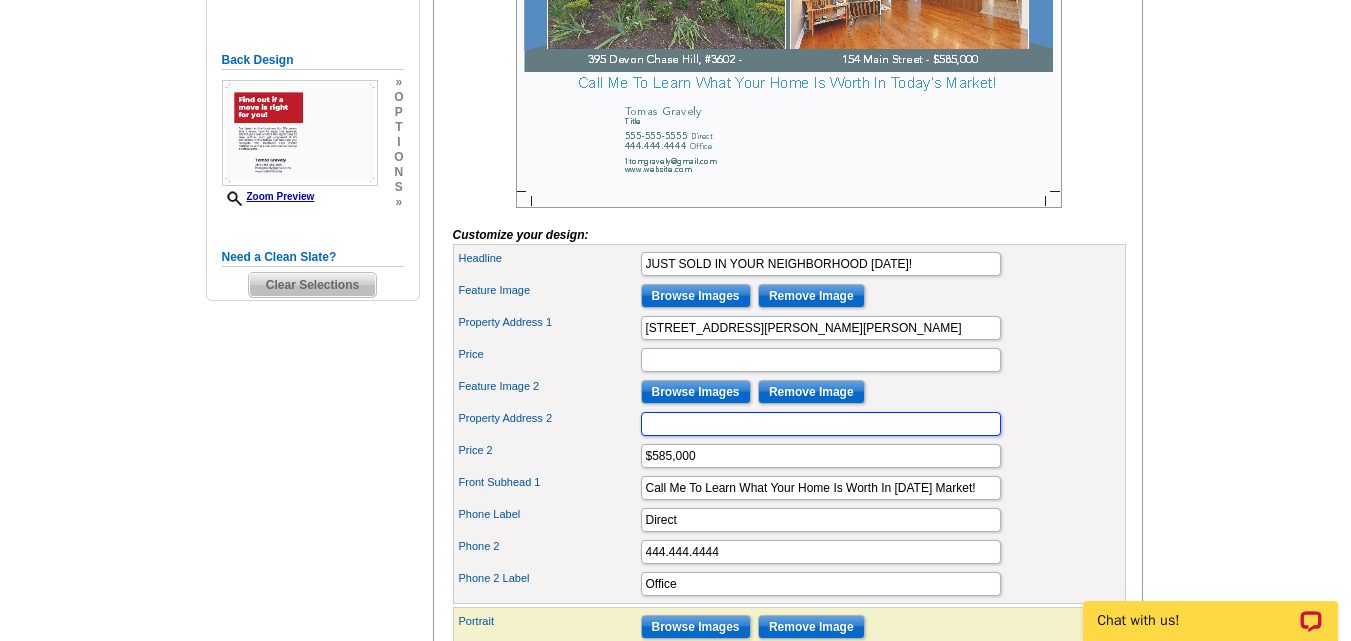 type 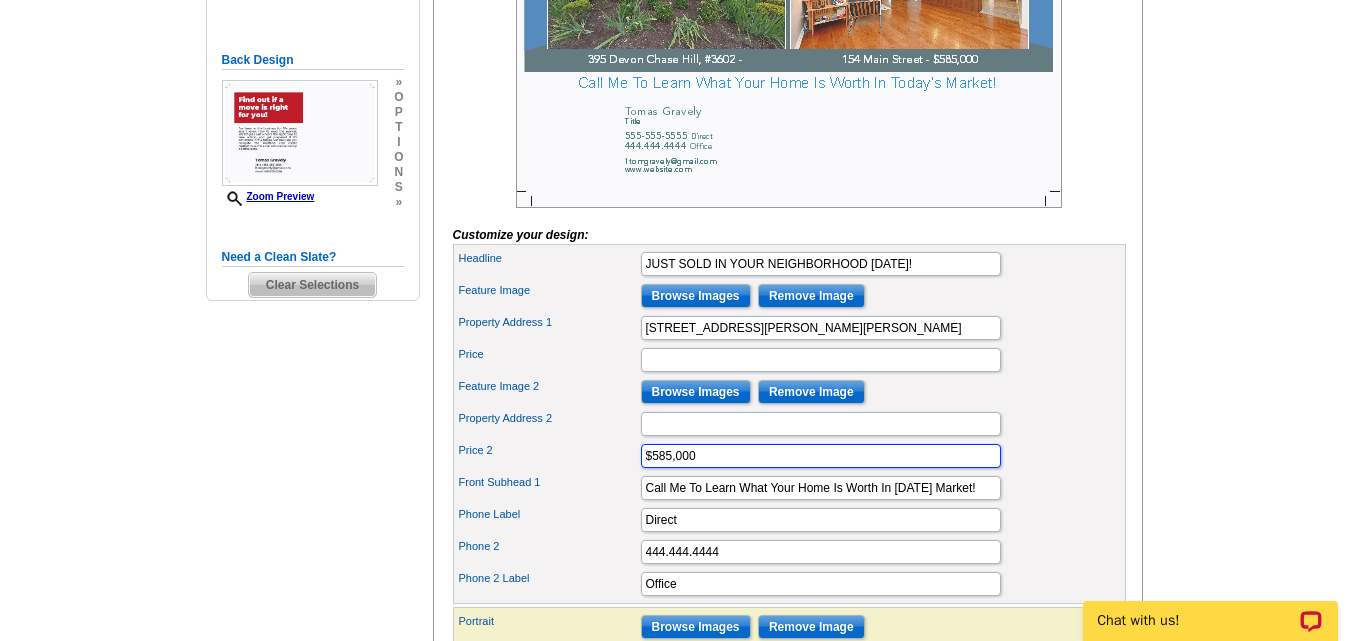 click on "$585,000" at bounding box center [821, 456] 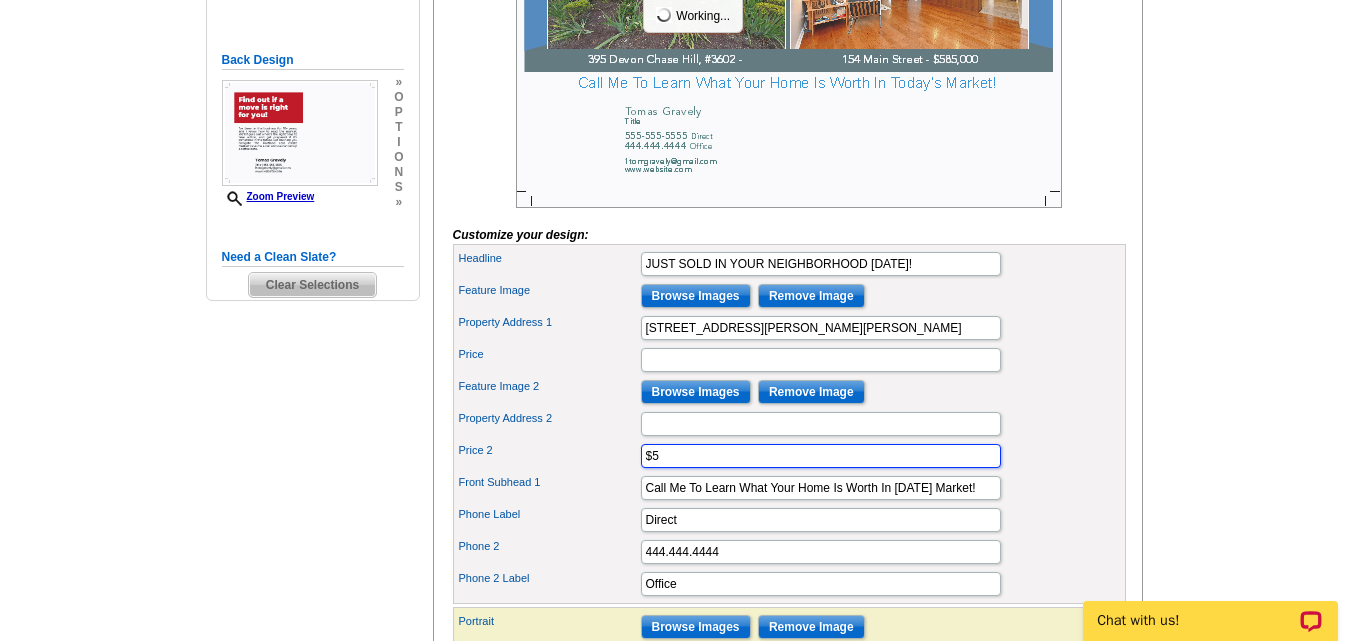 type on "$" 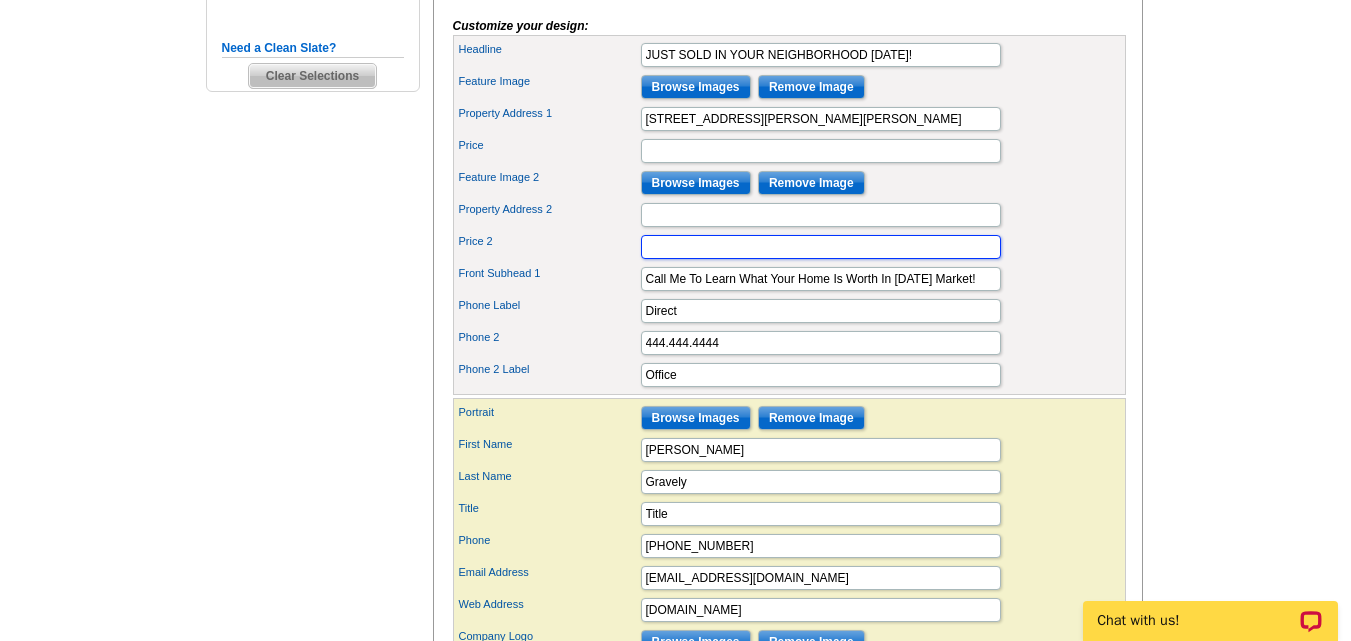scroll, scrollTop: 800, scrollLeft: 0, axis: vertical 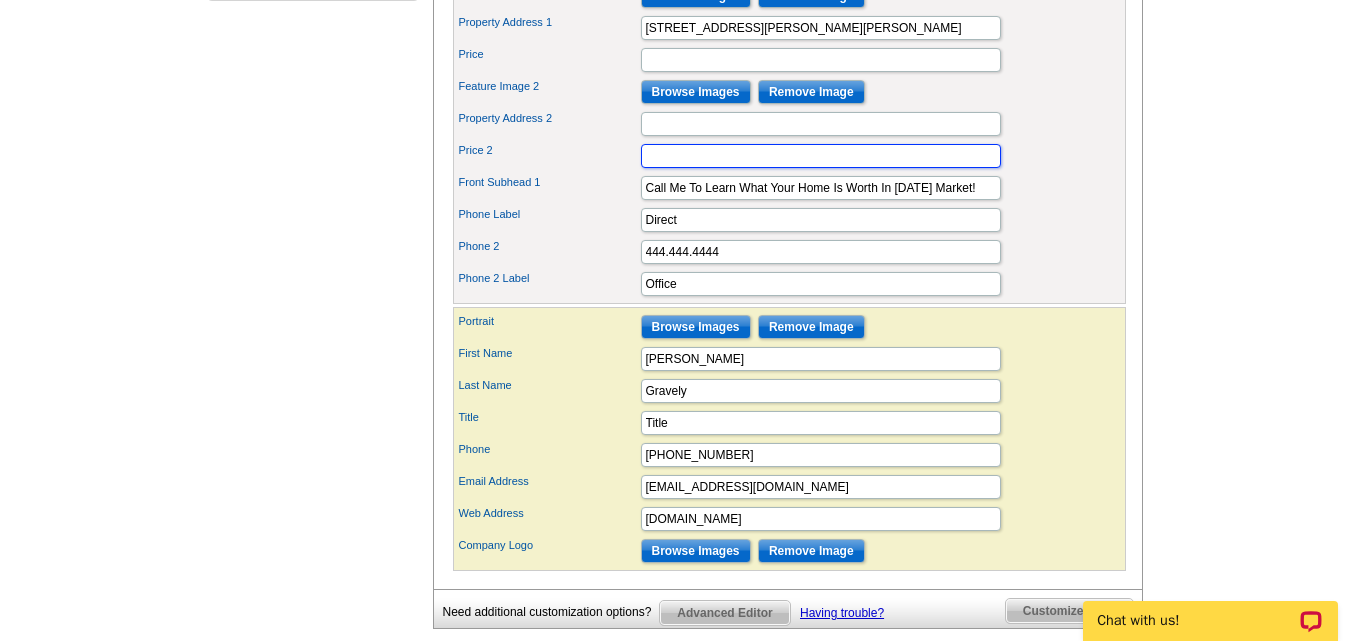 click on "Price 2" at bounding box center (821, 156) 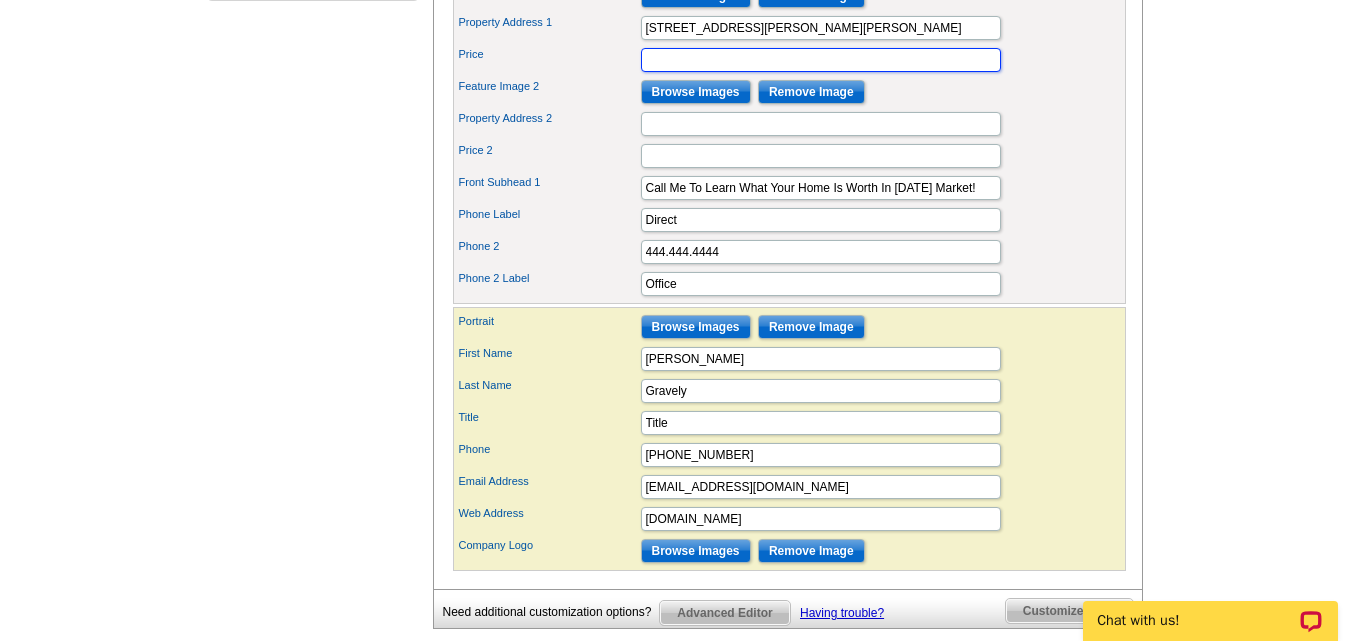 click on "Price" at bounding box center [821, 60] 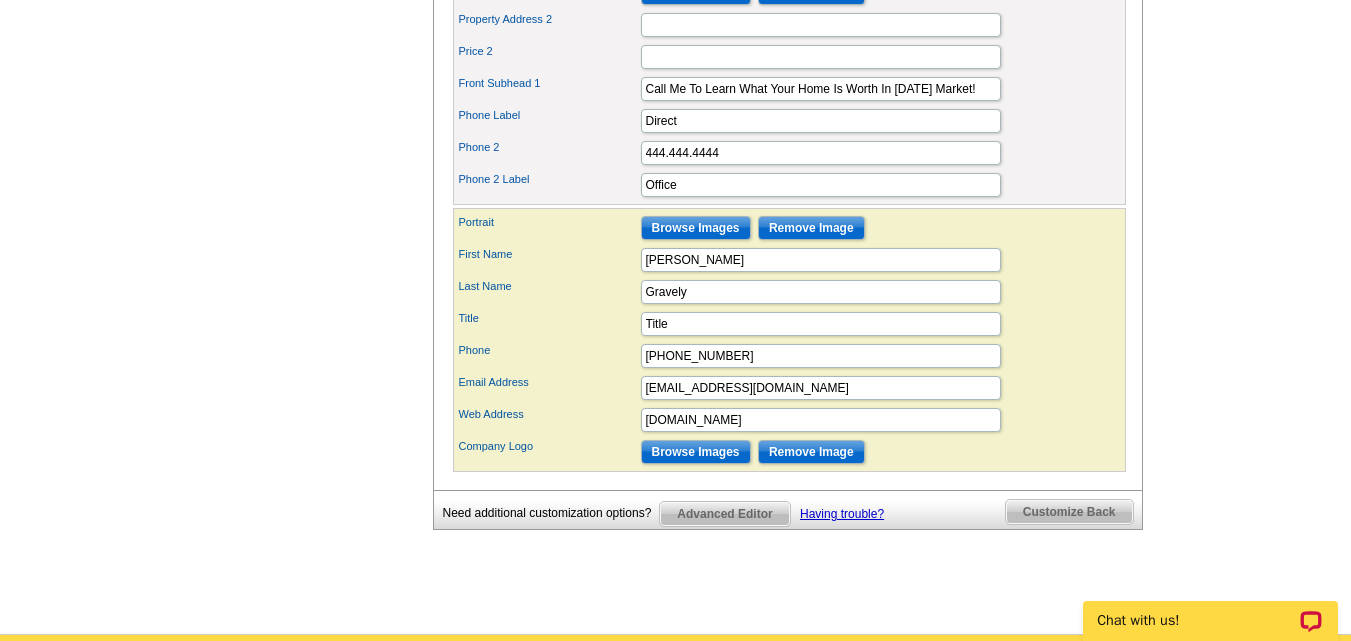 scroll, scrollTop: 900, scrollLeft: 0, axis: vertical 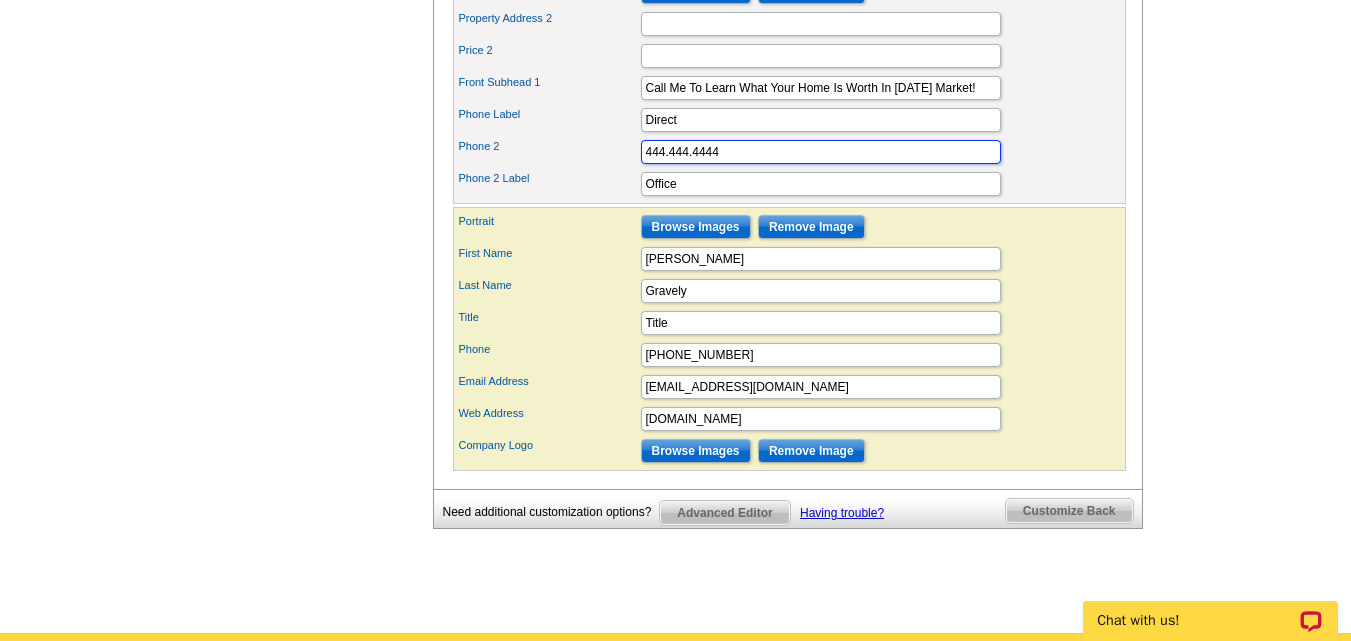 click on "444.444.4444" at bounding box center (821, 152) 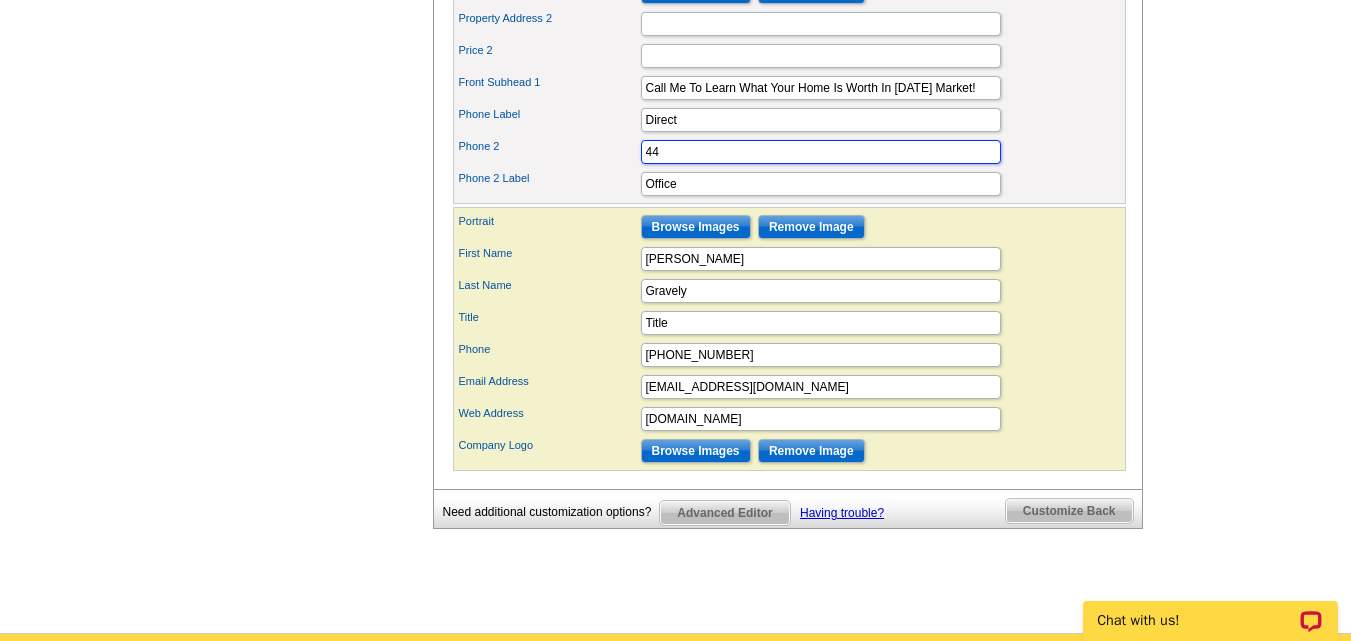 type on "4" 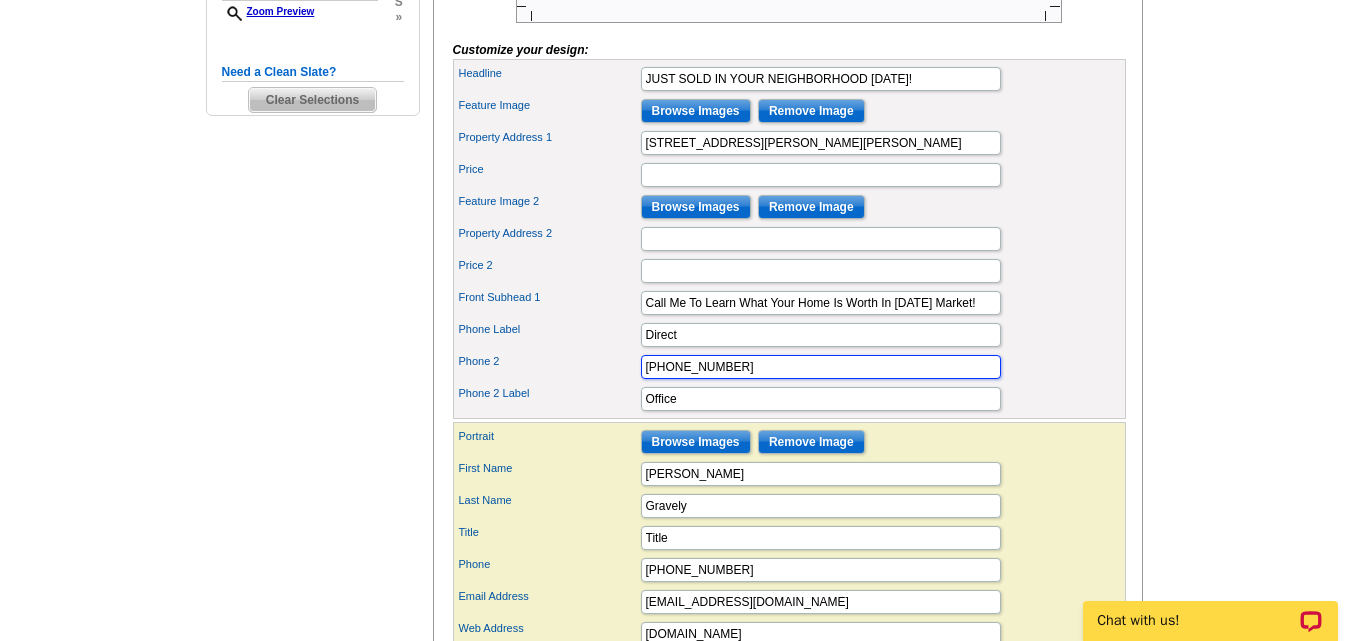 scroll, scrollTop: 800, scrollLeft: 0, axis: vertical 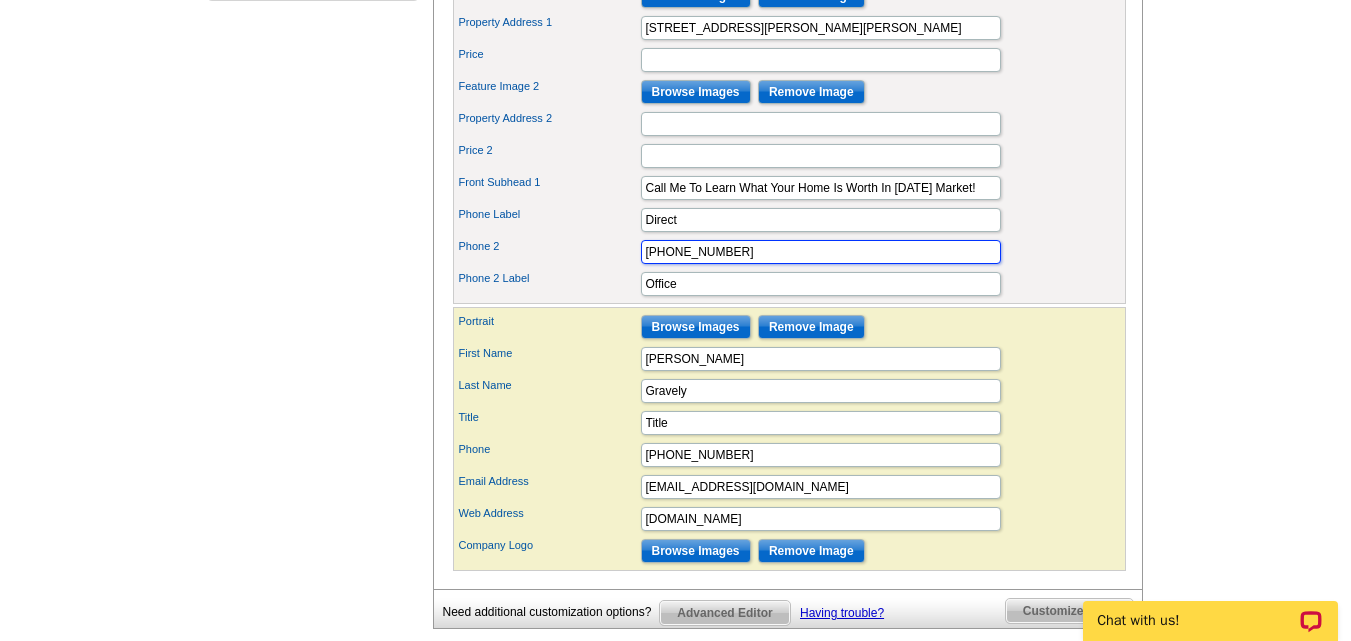 type on "615-715-6031" 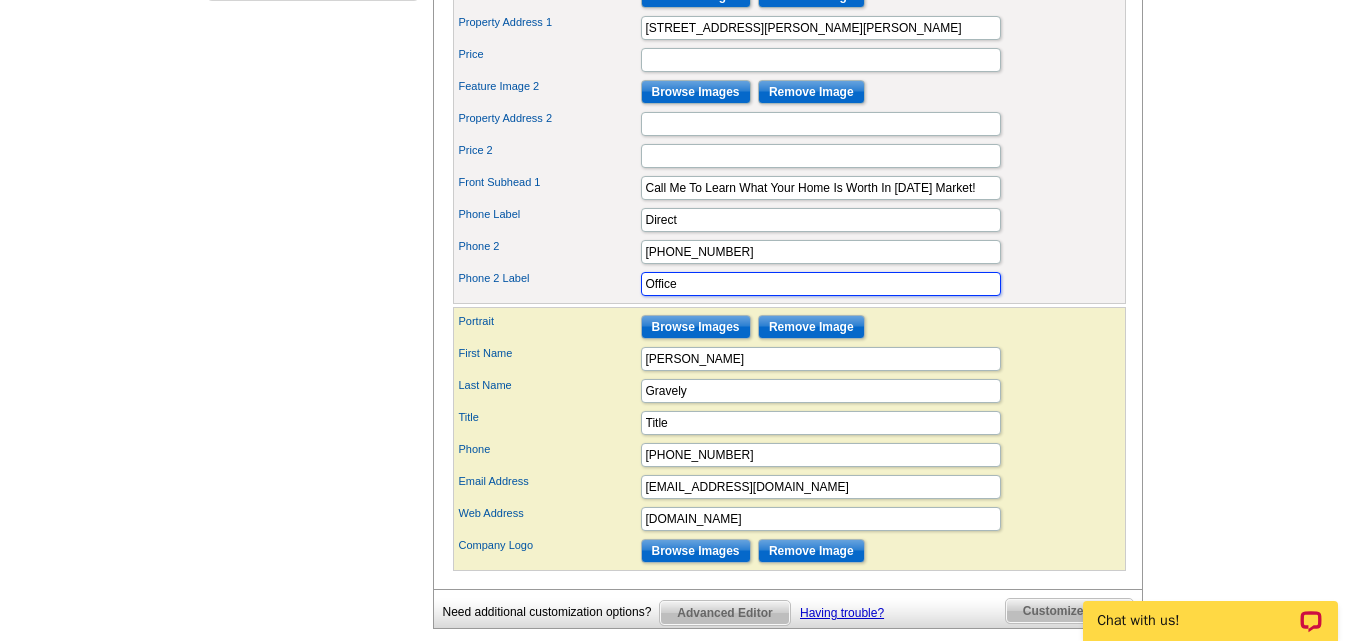 click on "Office" at bounding box center [821, 284] 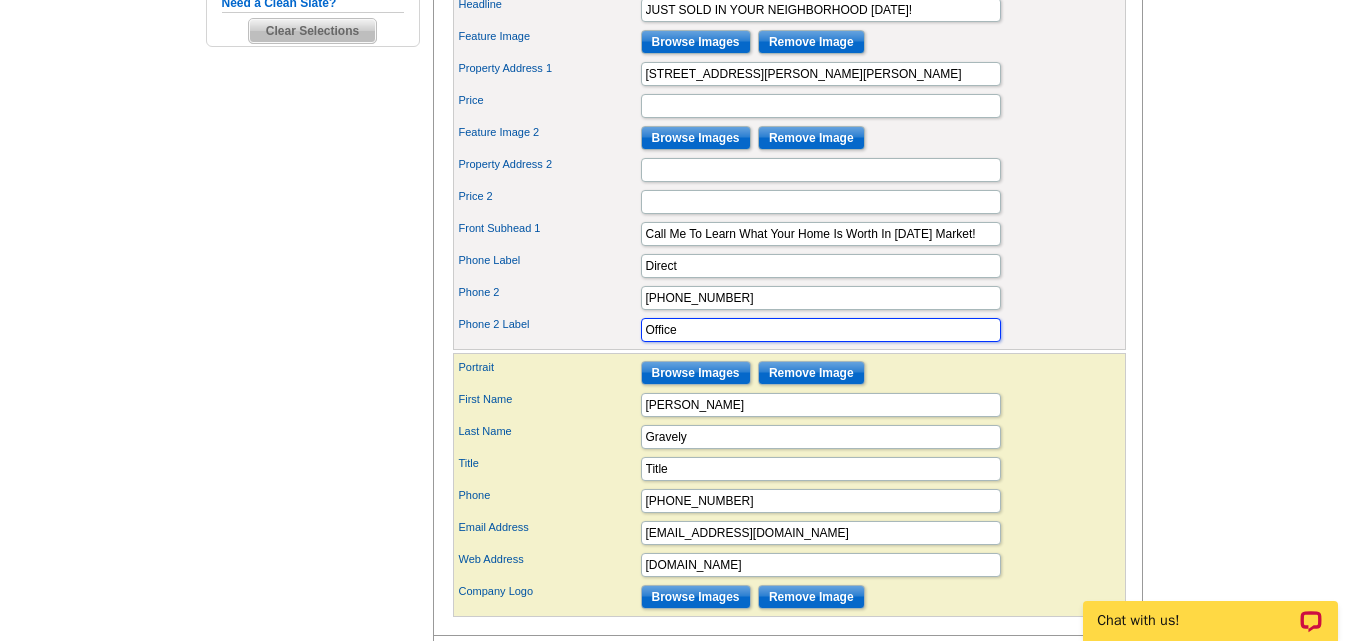scroll, scrollTop: 800, scrollLeft: 0, axis: vertical 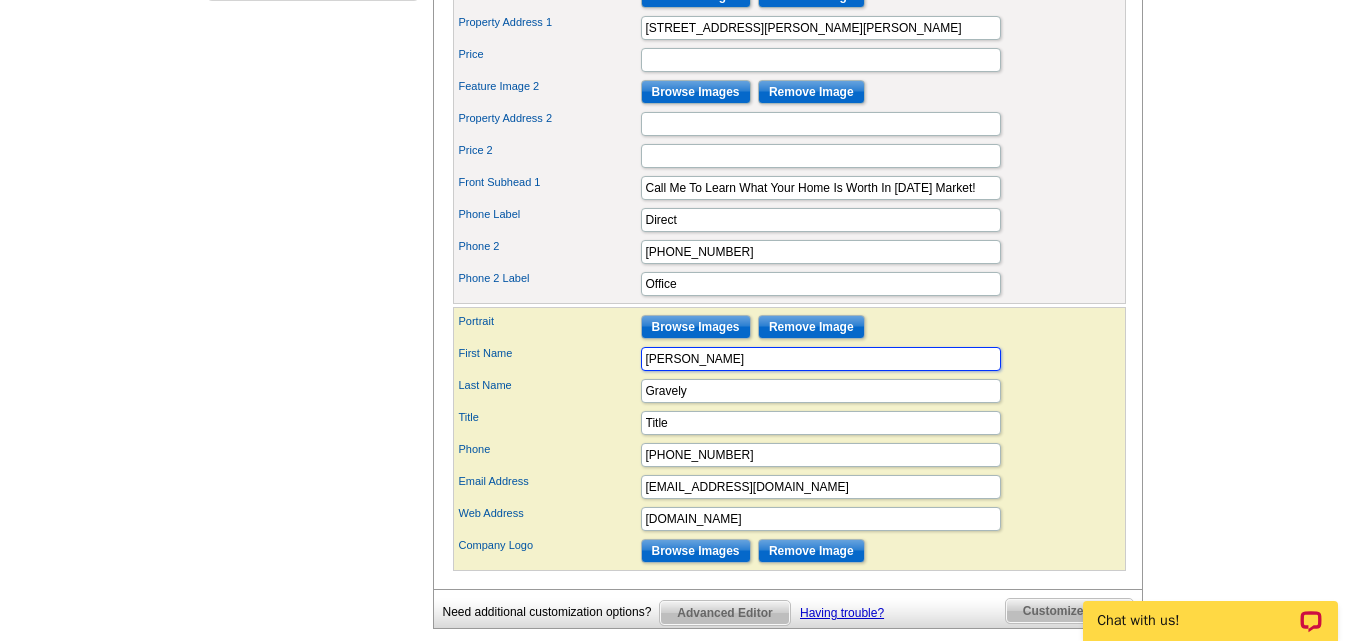 click on "[PERSON_NAME]" at bounding box center (821, 359) 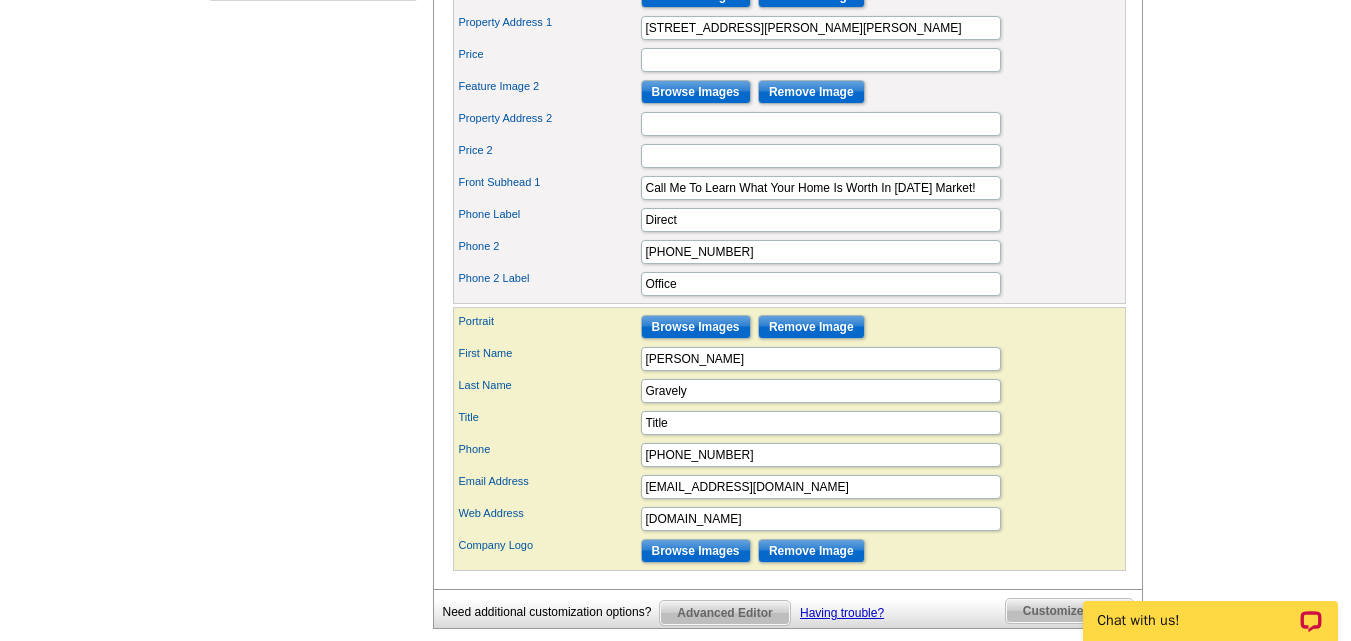 click on "Need Help? call 800-260-5887,  chat  with support, or have our designers make something custom just for you!
Got it, no need for the selection guide next time.
Show Results
Selected Design
Jumbo Postcard (5.5" x 8.5")
Design Name
Just Sold - 2 Property
Front Design
Zoom Preview
»
o
p
t
i
o
n
s
»
Save This Design" at bounding box center [675, 33] 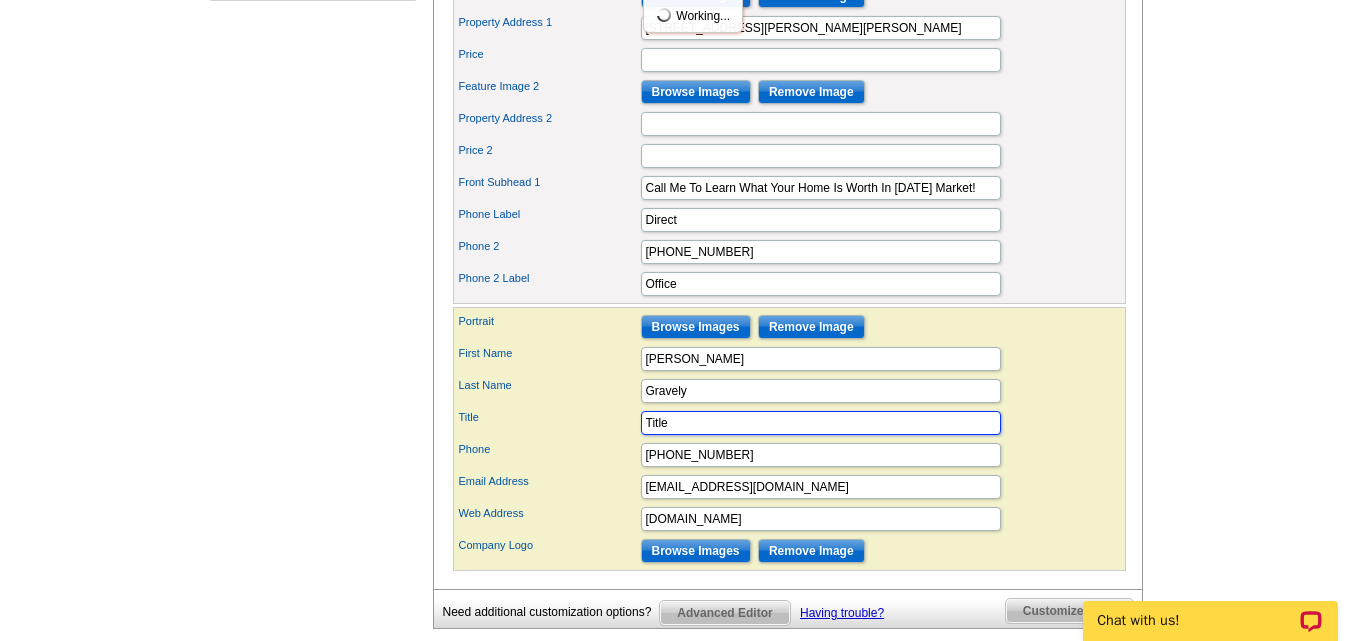 click on "Title" at bounding box center [821, 423] 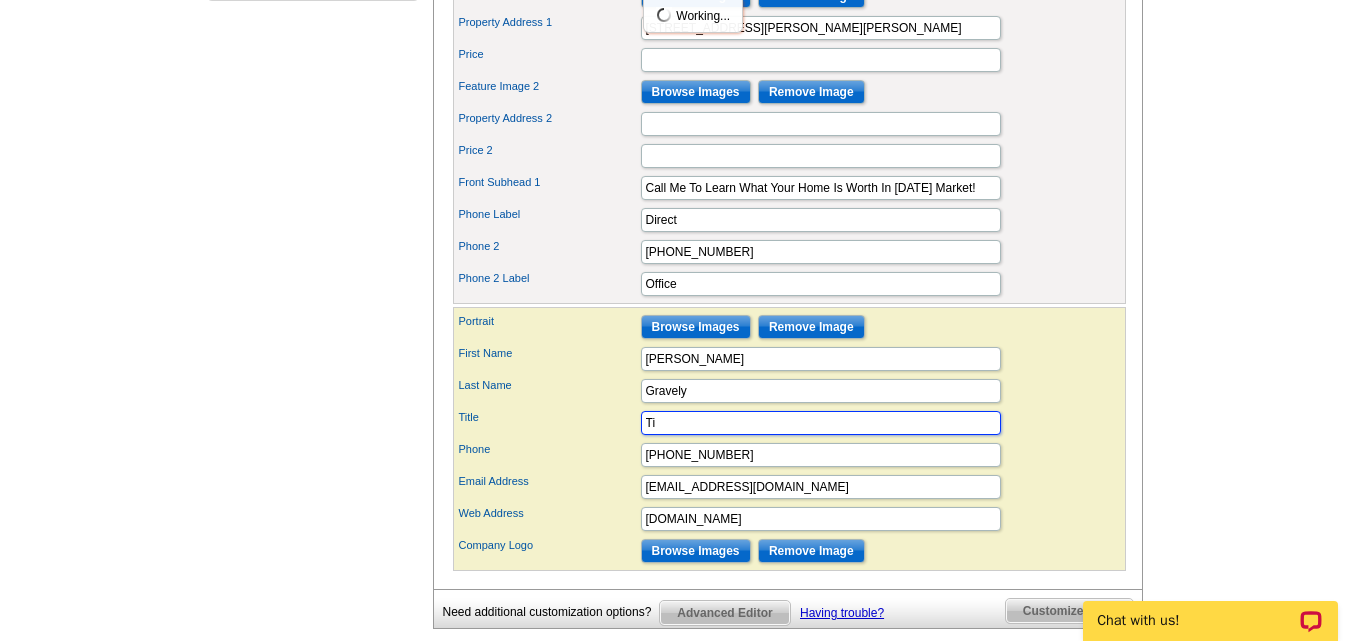 type on "T" 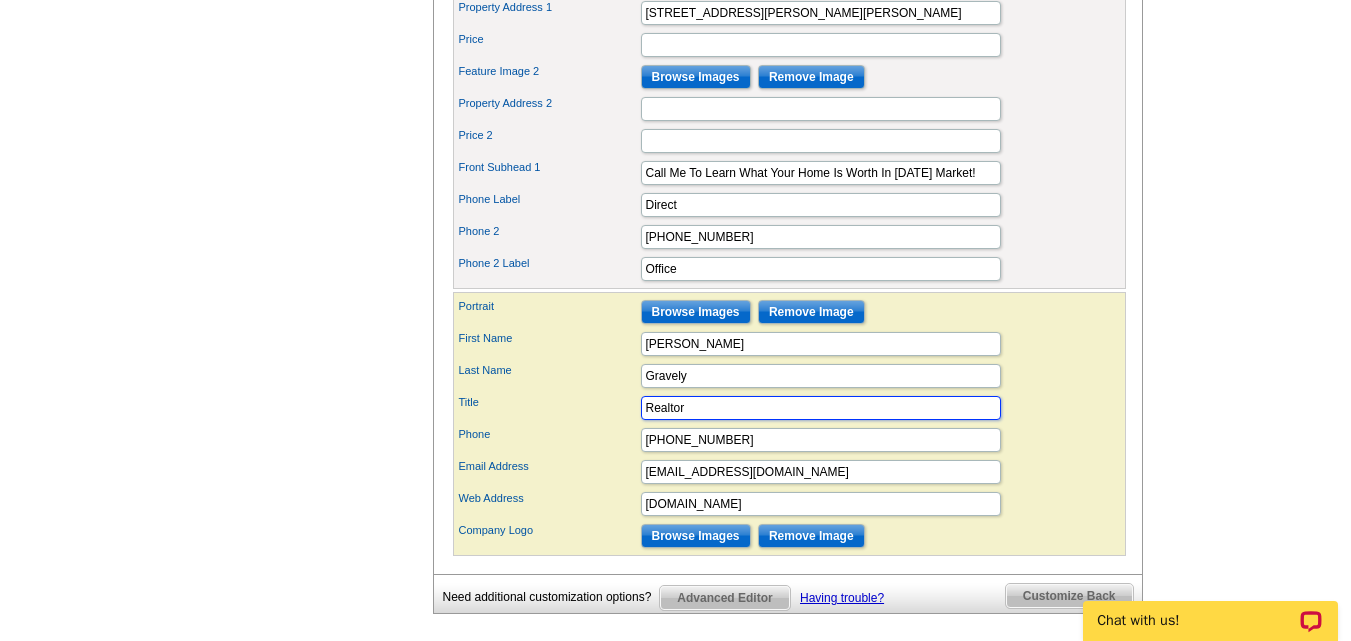 scroll, scrollTop: 900, scrollLeft: 0, axis: vertical 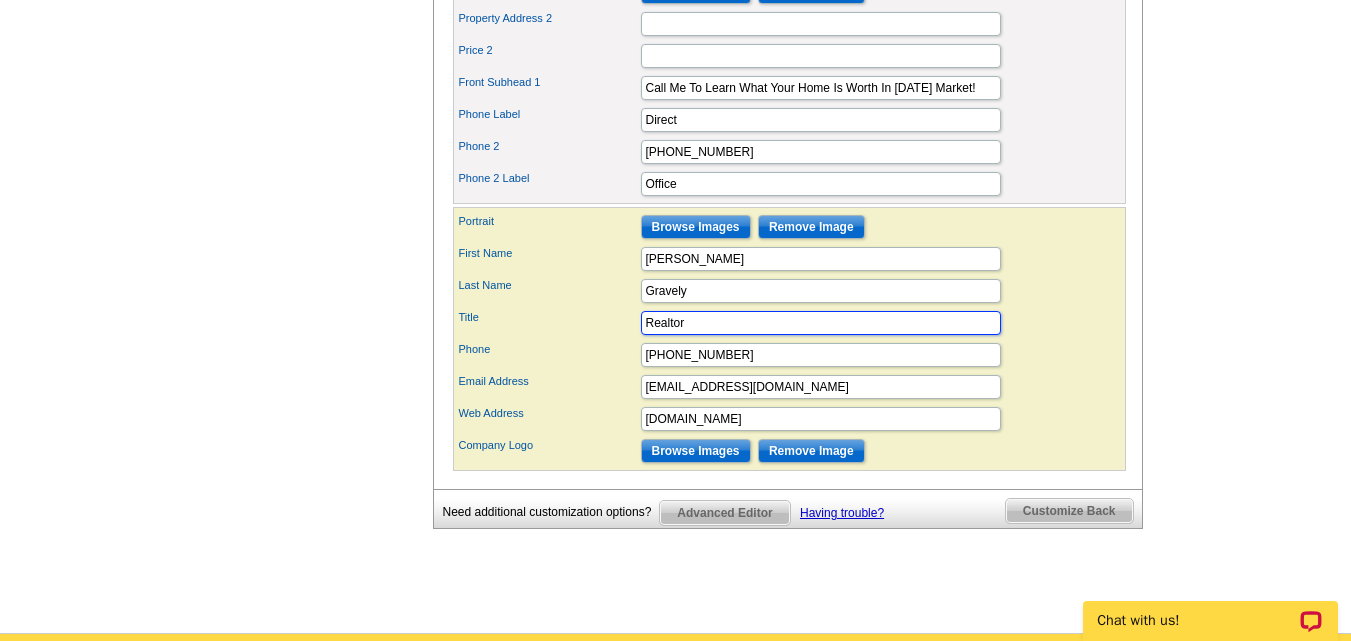 type on "Realtor" 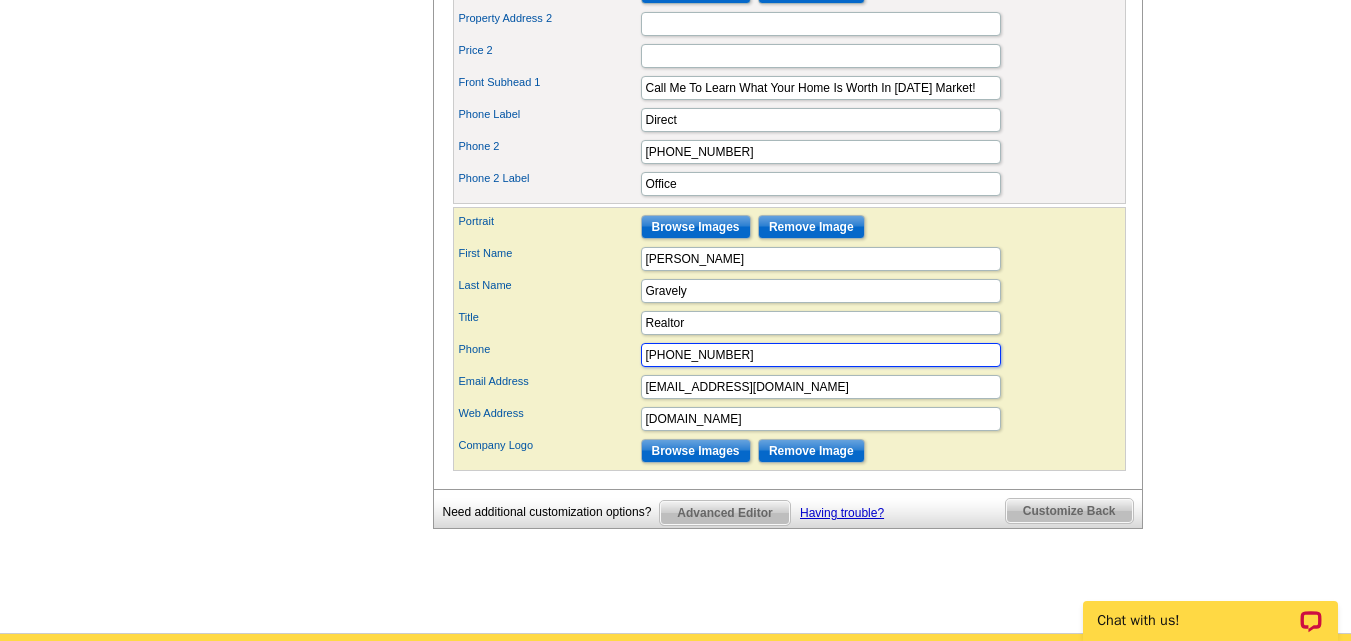 click on "555-555-5555" at bounding box center [821, 355] 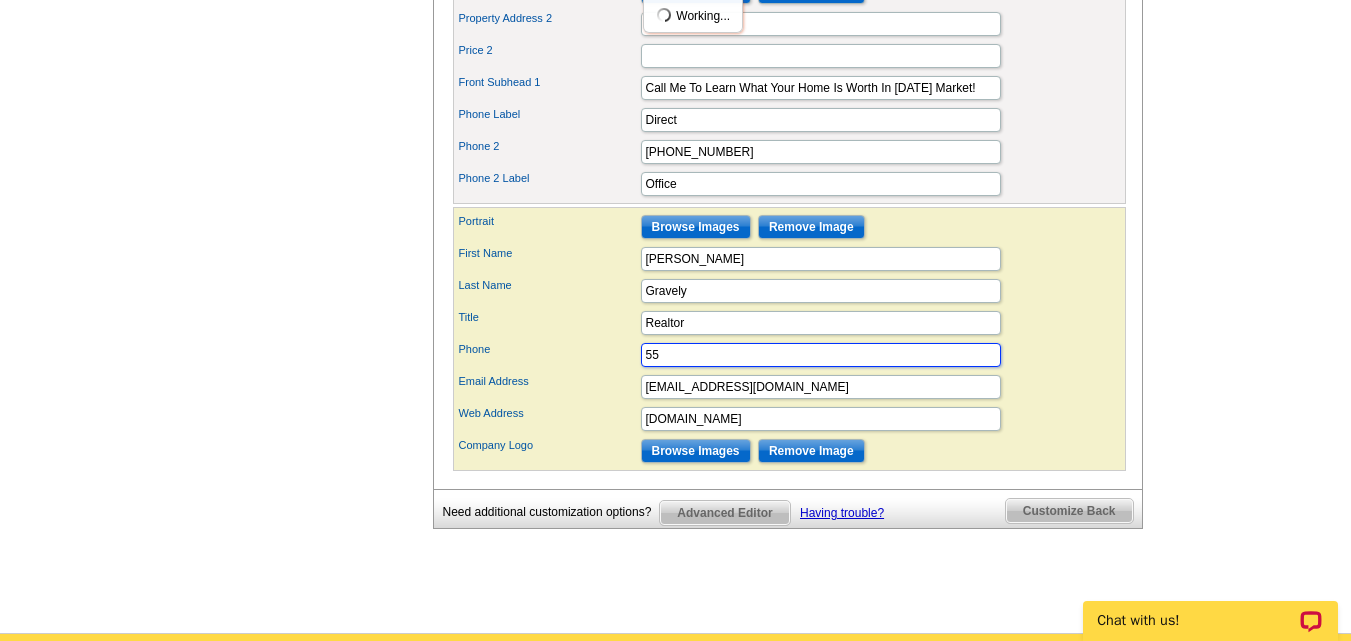 type on "5" 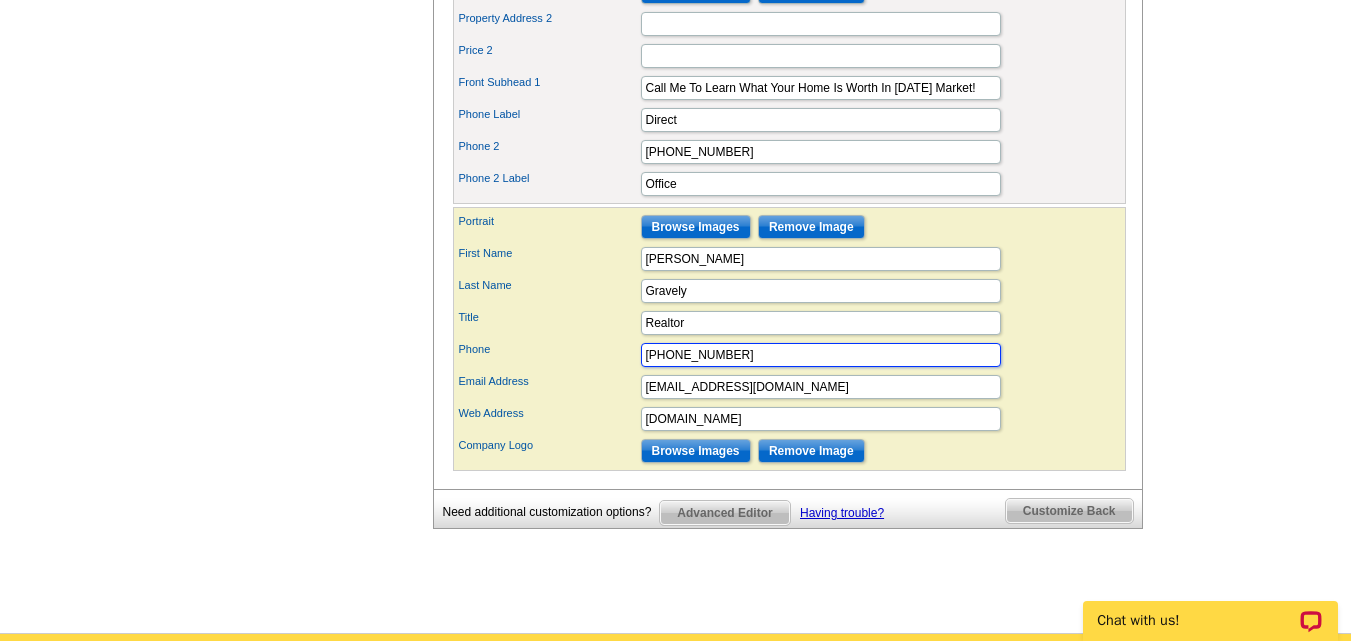 type on "615-991-4949" 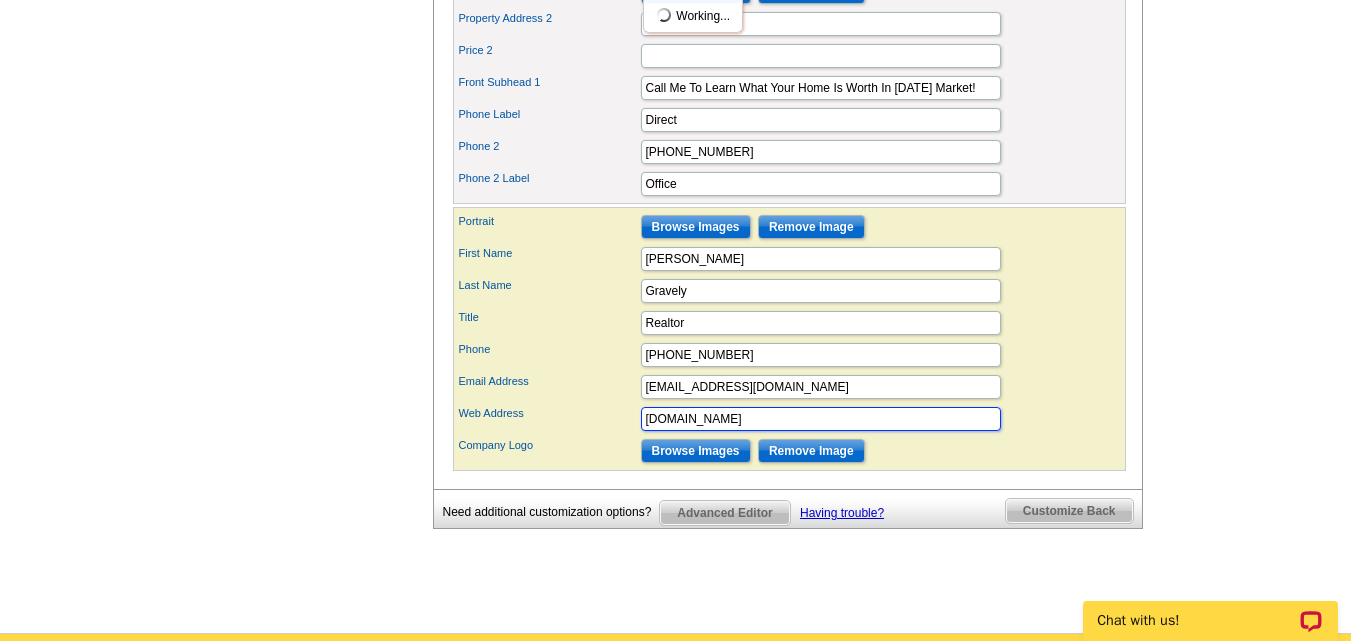 click on "www.website.com" at bounding box center [821, 419] 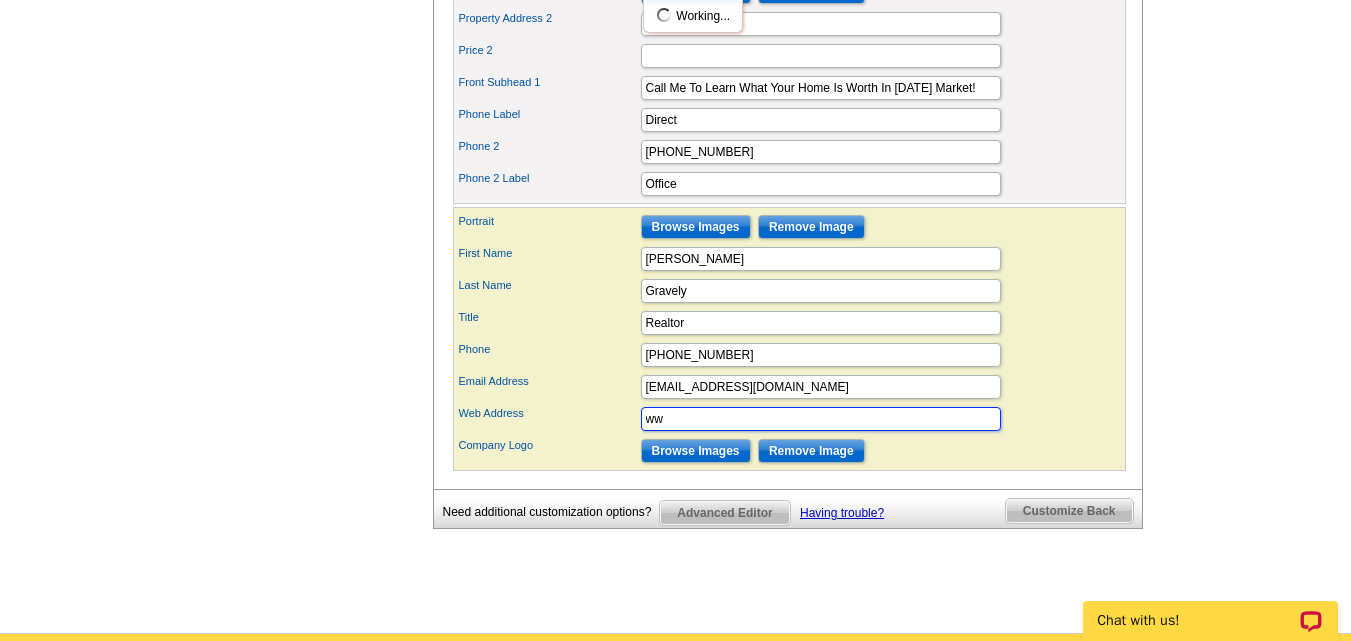 type on "w" 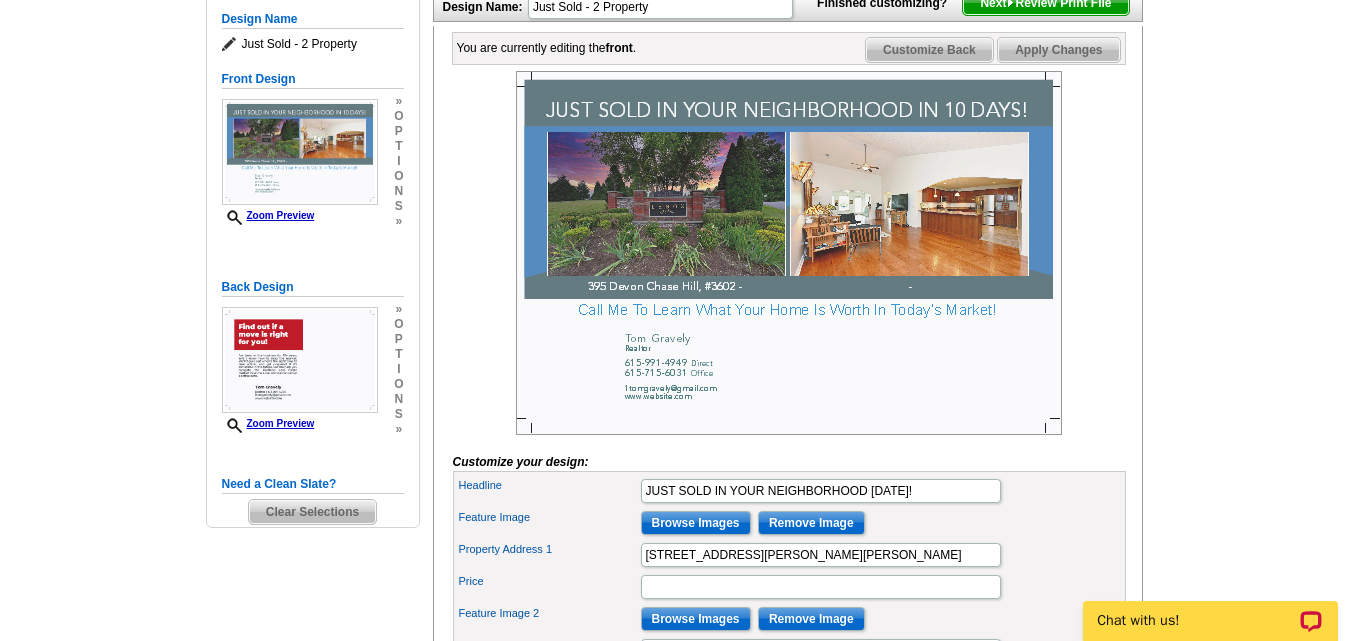 scroll, scrollTop: 200, scrollLeft: 0, axis: vertical 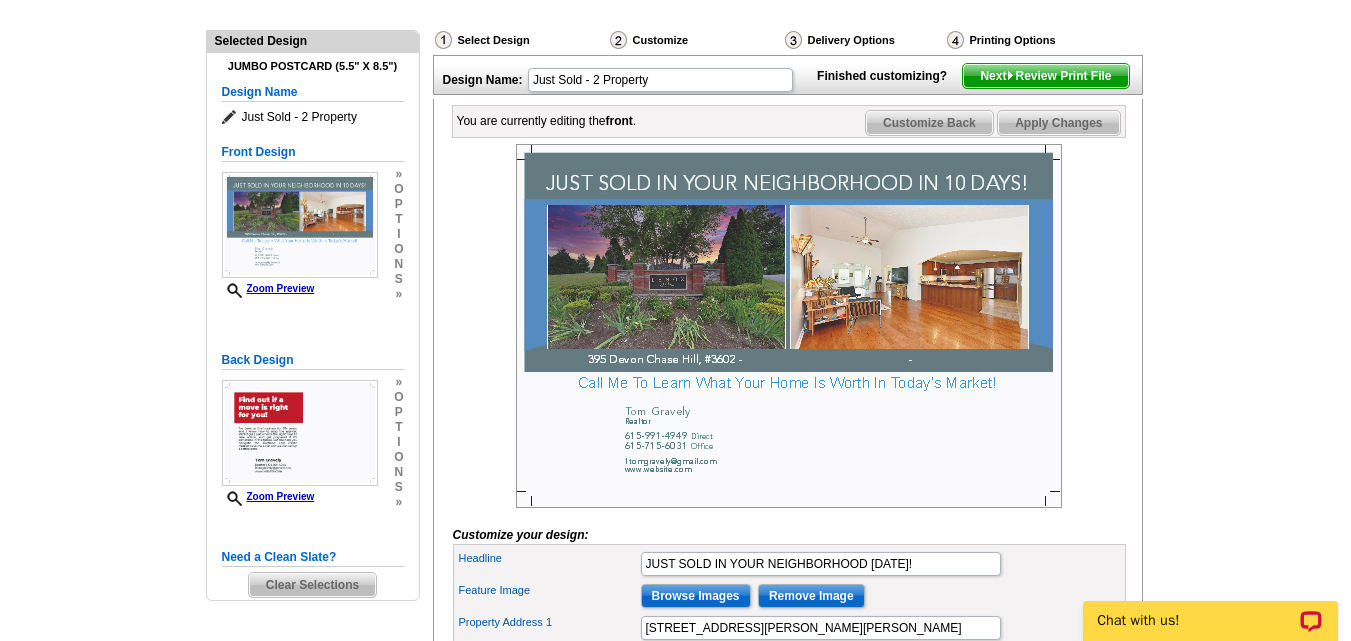 type on "www.HendersonvilleHouseHunt.com" 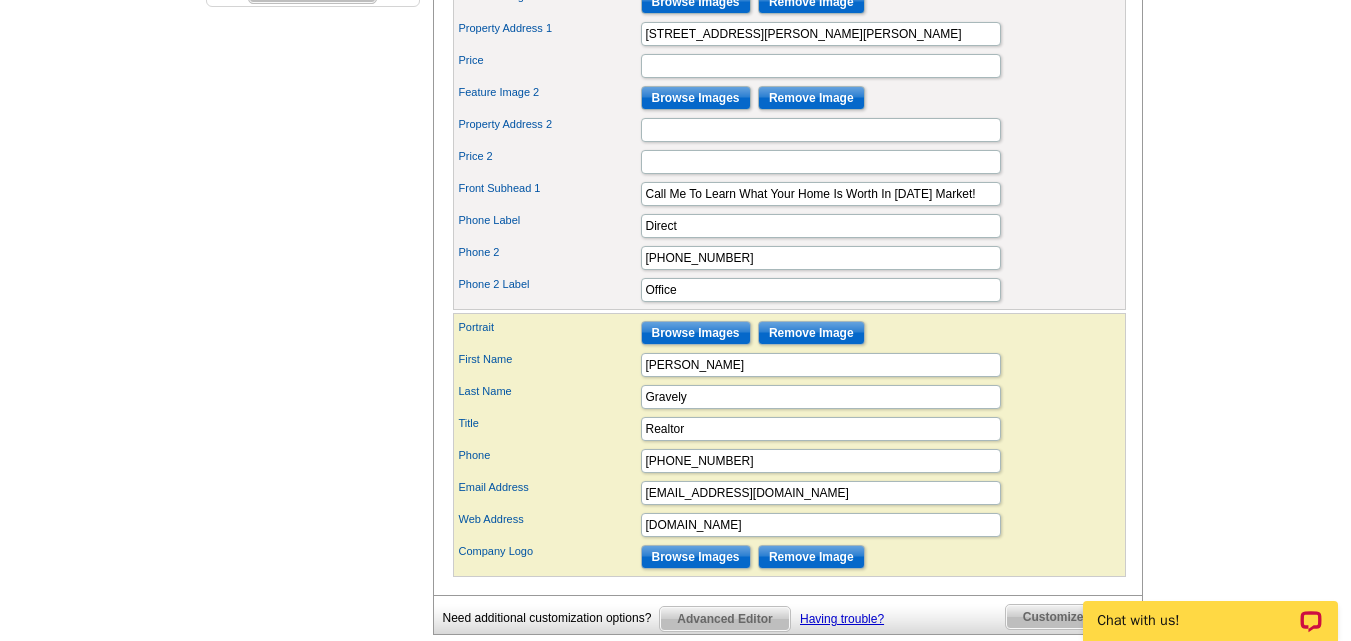 scroll, scrollTop: 800, scrollLeft: 0, axis: vertical 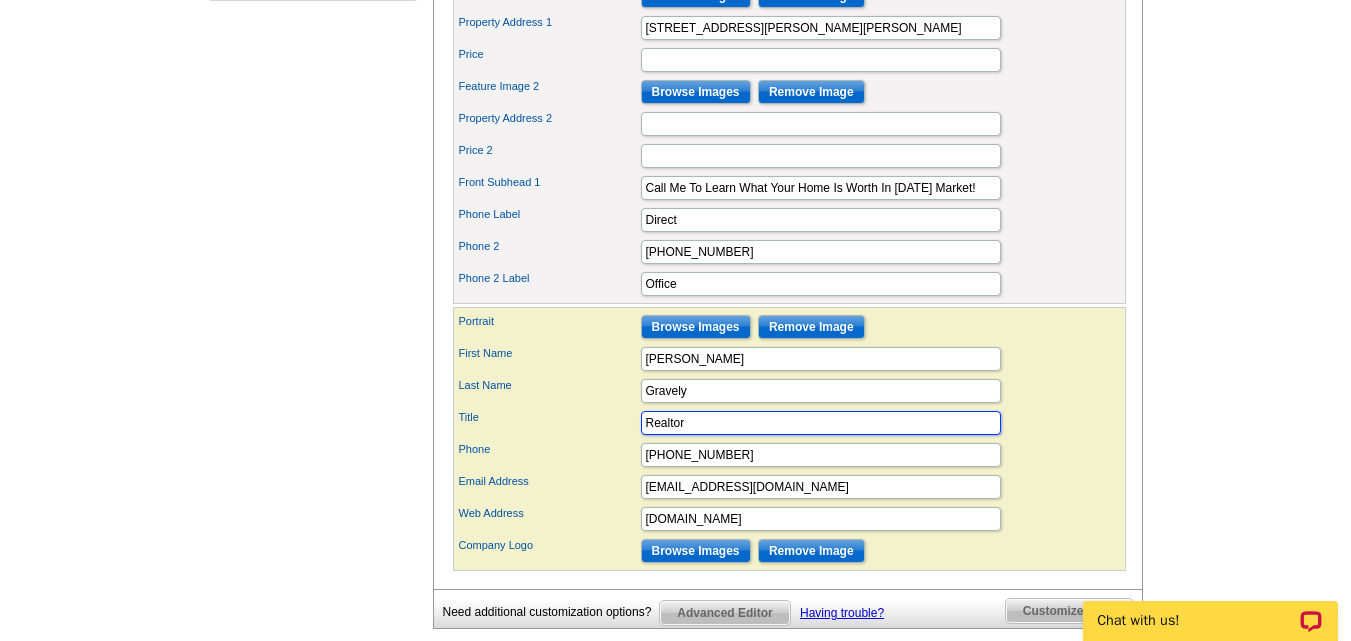 click on "Realtor" at bounding box center (821, 423) 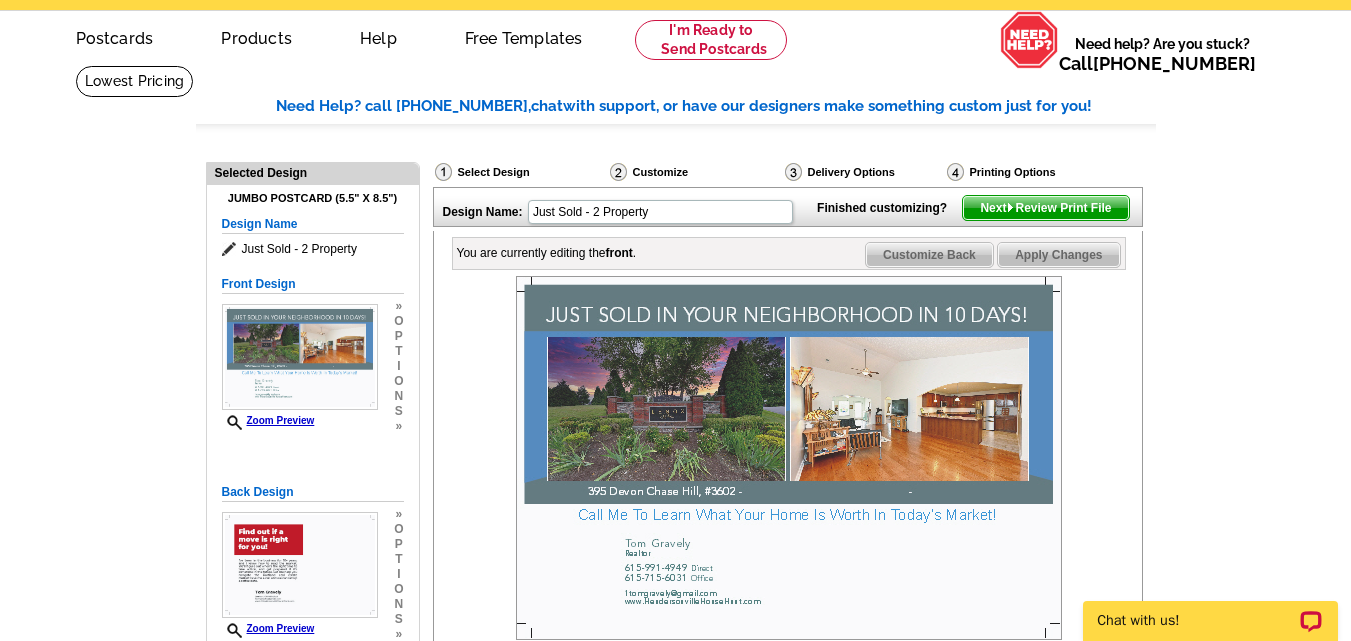 scroll, scrollTop: 0, scrollLeft: 0, axis: both 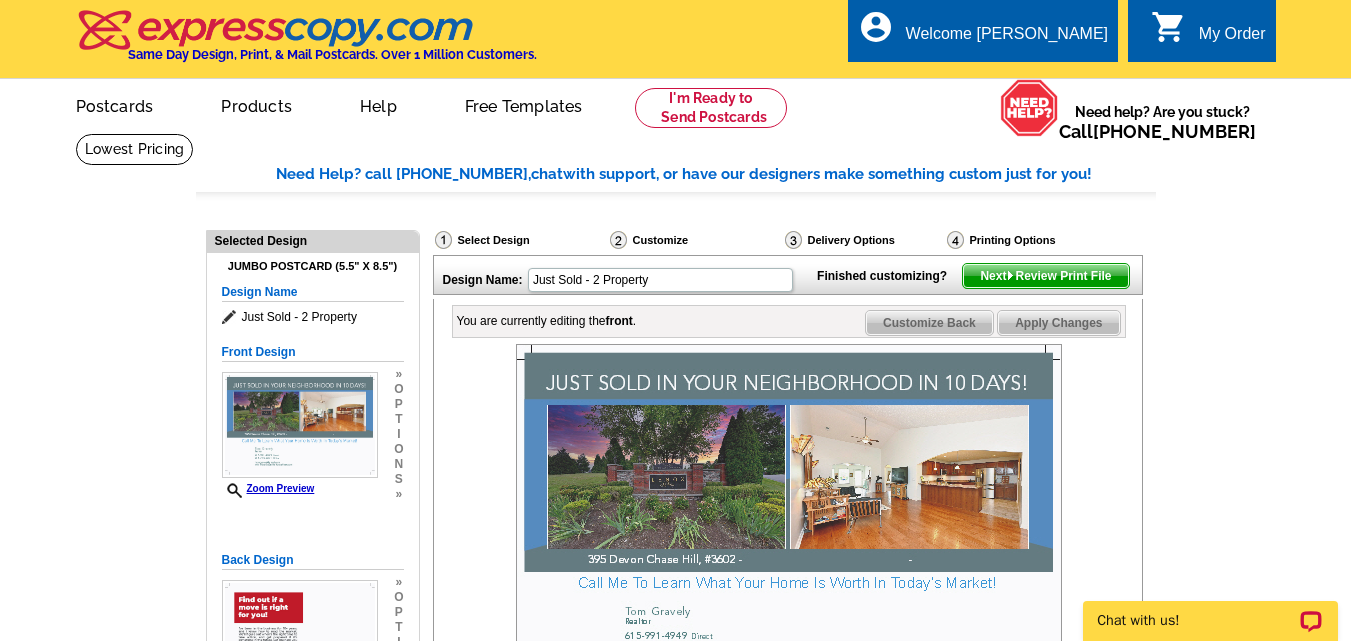 type on "Realtor, Benchmark Realty, LLC" 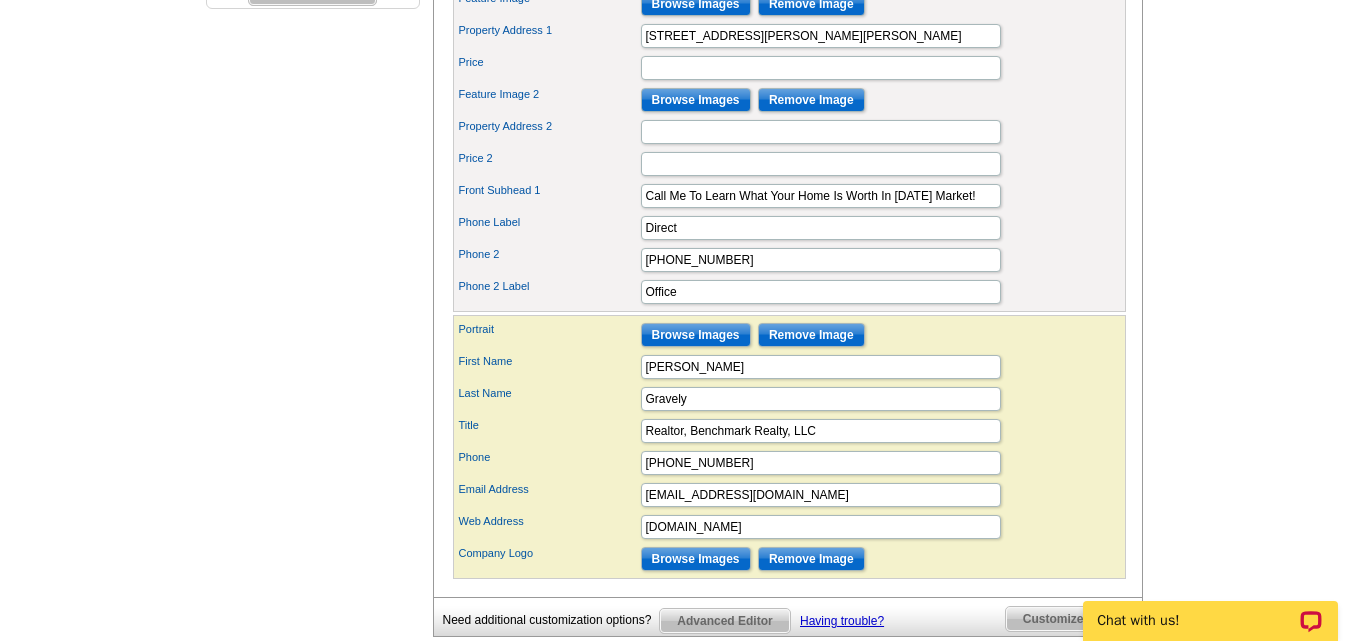 scroll, scrollTop: 800, scrollLeft: 0, axis: vertical 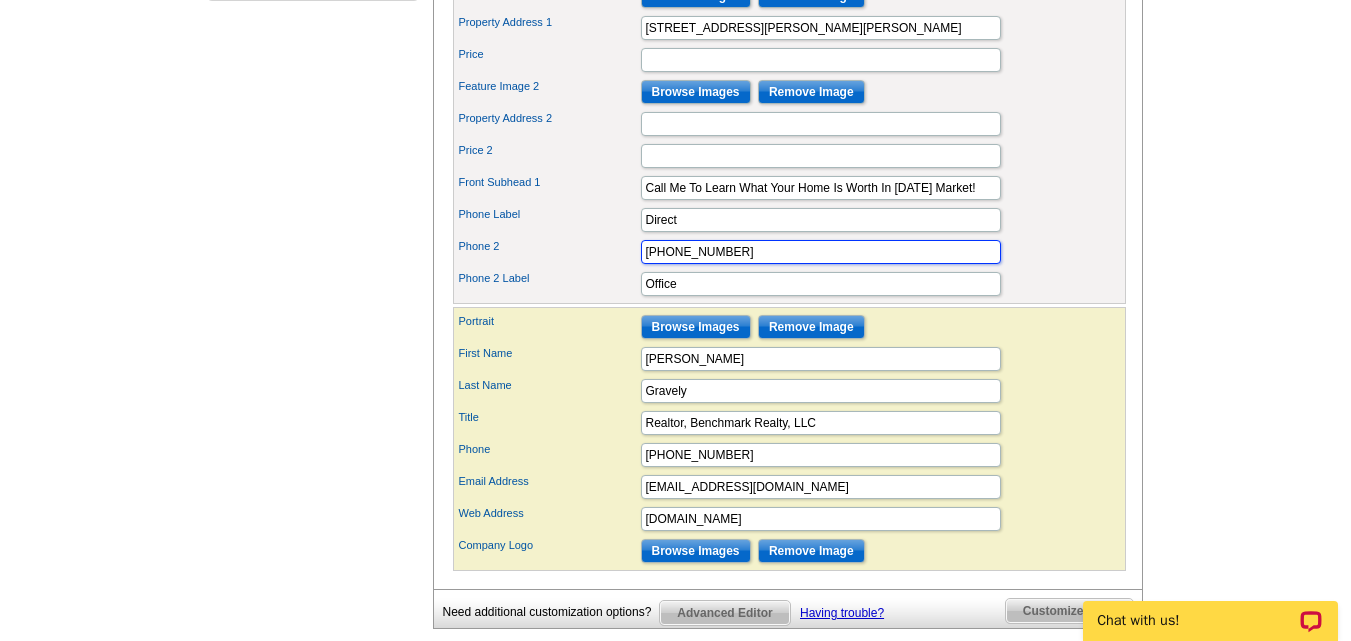click on "615-715-6031" at bounding box center (821, 252) 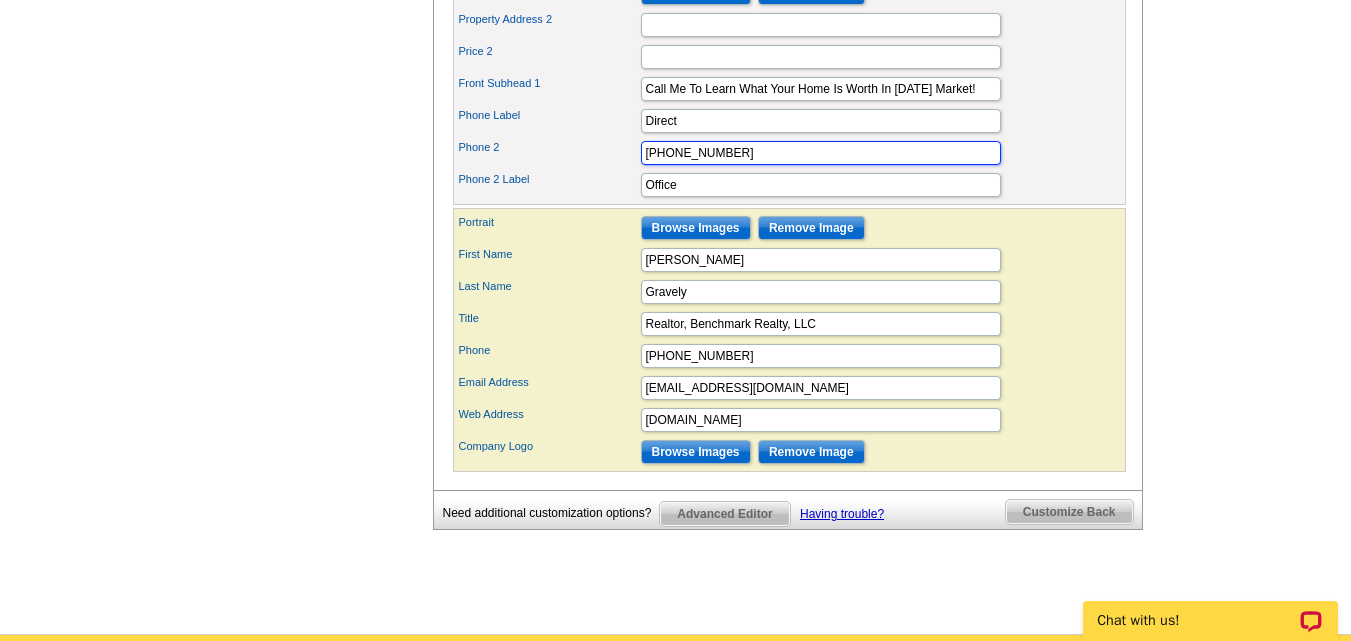 scroll, scrollTop: 900, scrollLeft: 0, axis: vertical 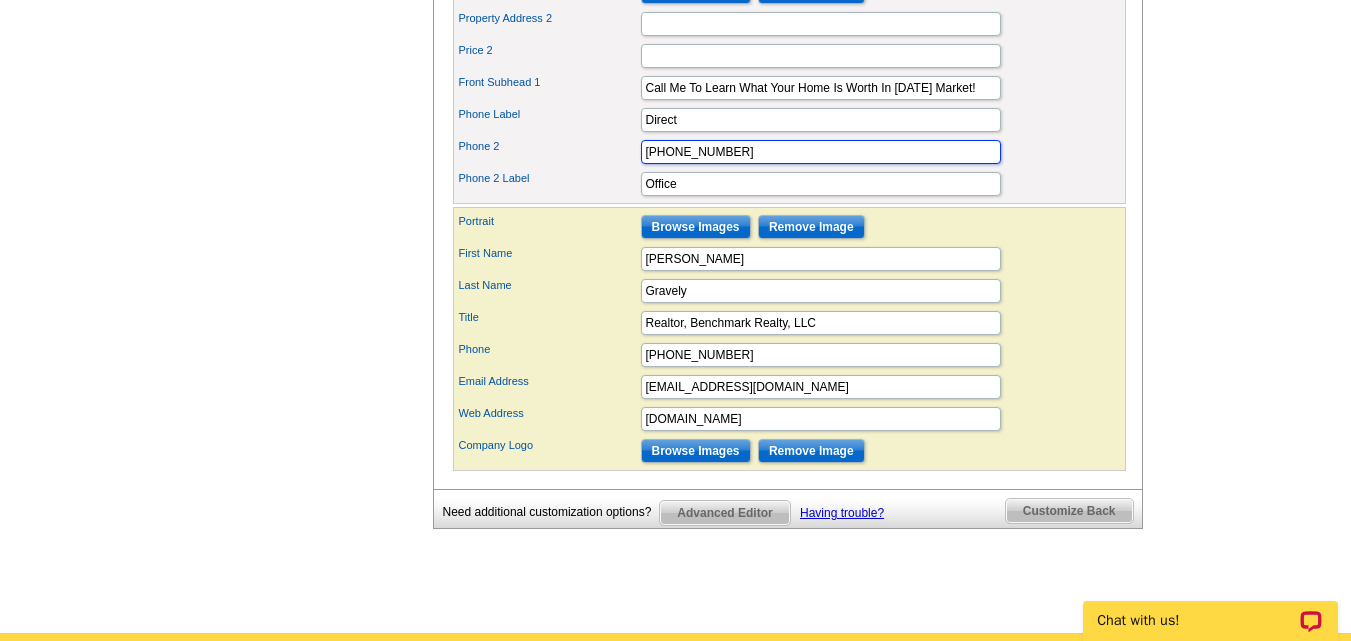 type on "615-991-4949" 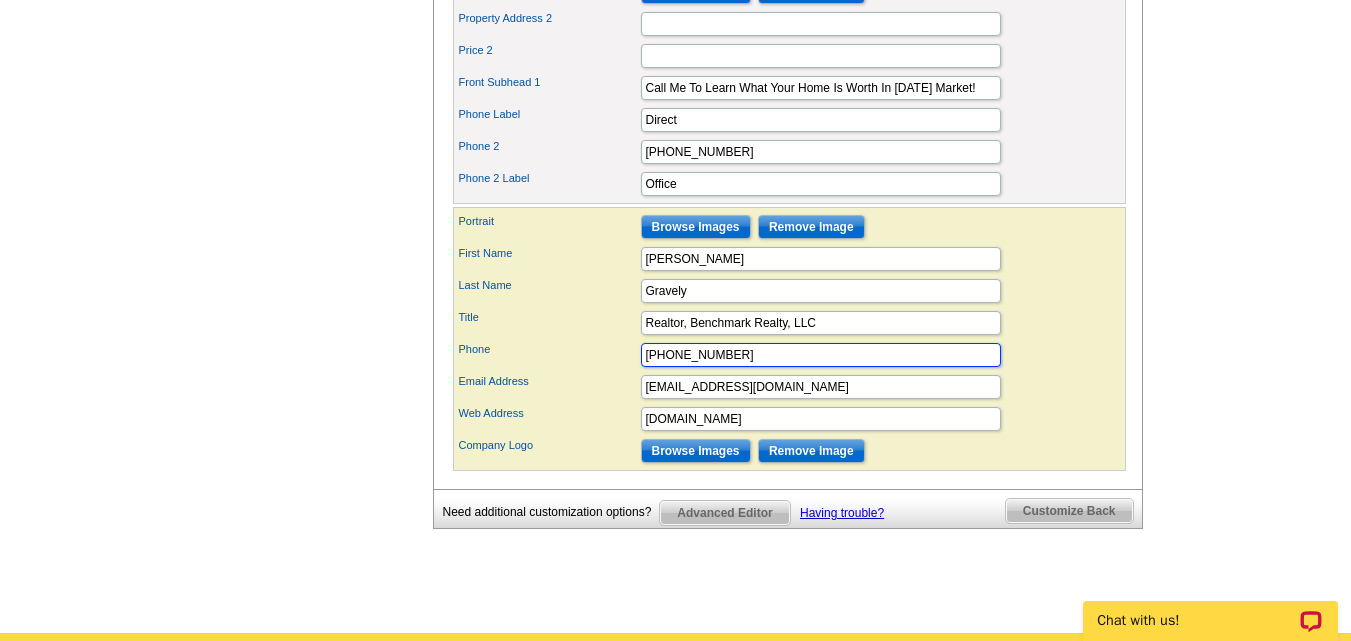 click on "615-991-4949" at bounding box center (821, 355) 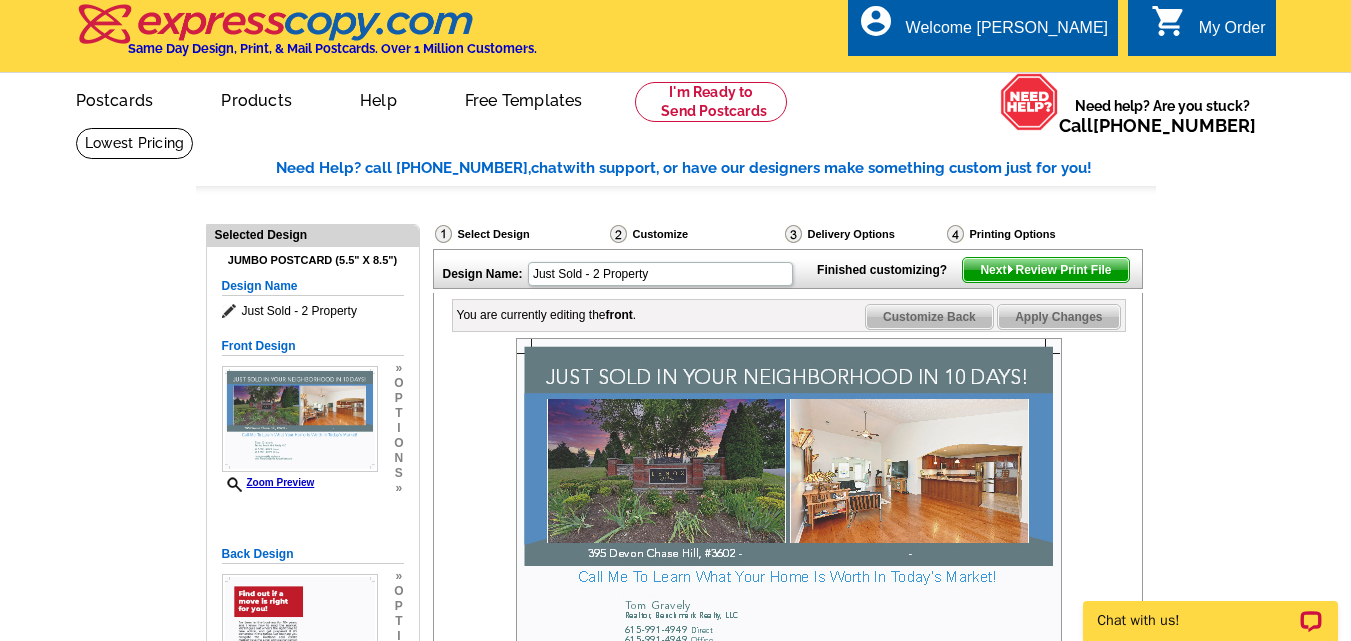 scroll, scrollTop: 0, scrollLeft: 0, axis: both 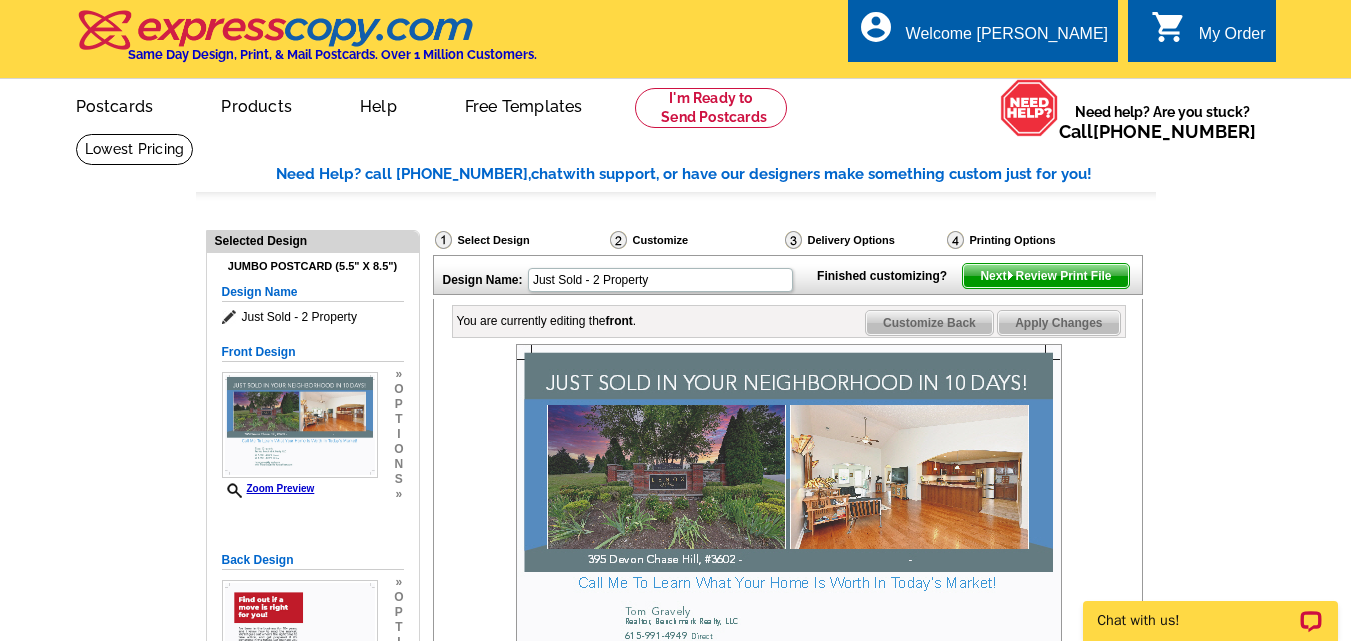 type on "615-715-6031" 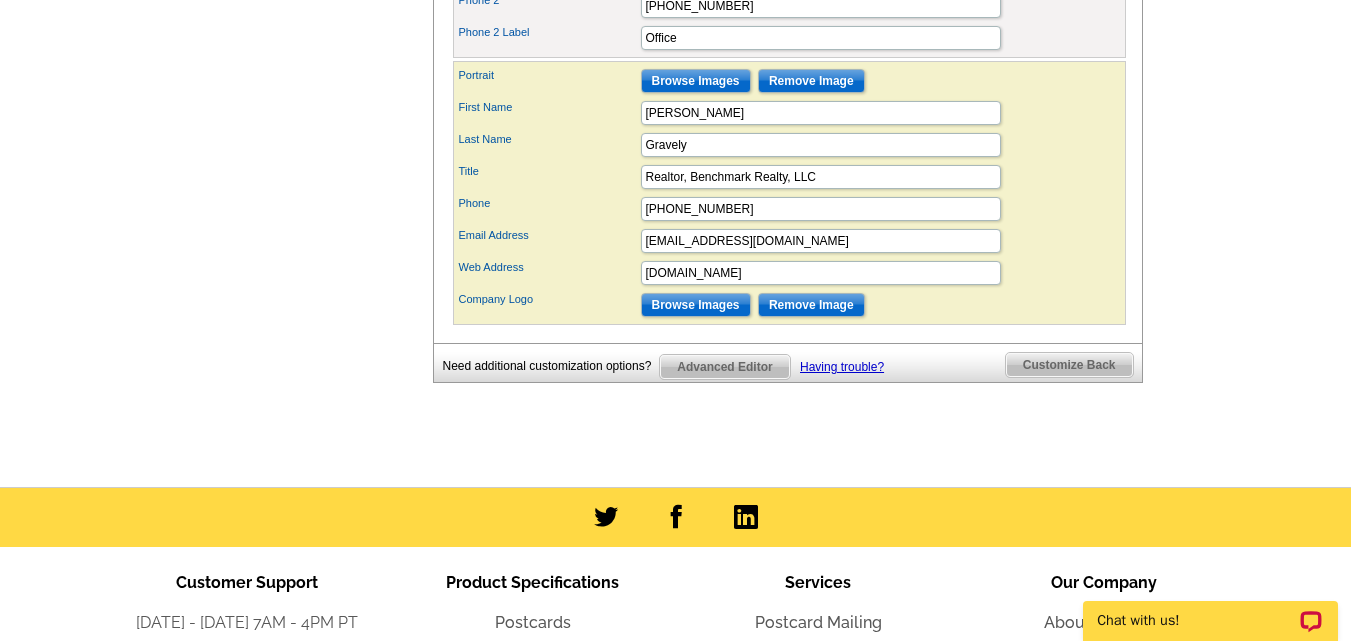 scroll, scrollTop: 1000, scrollLeft: 0, axis: vertical 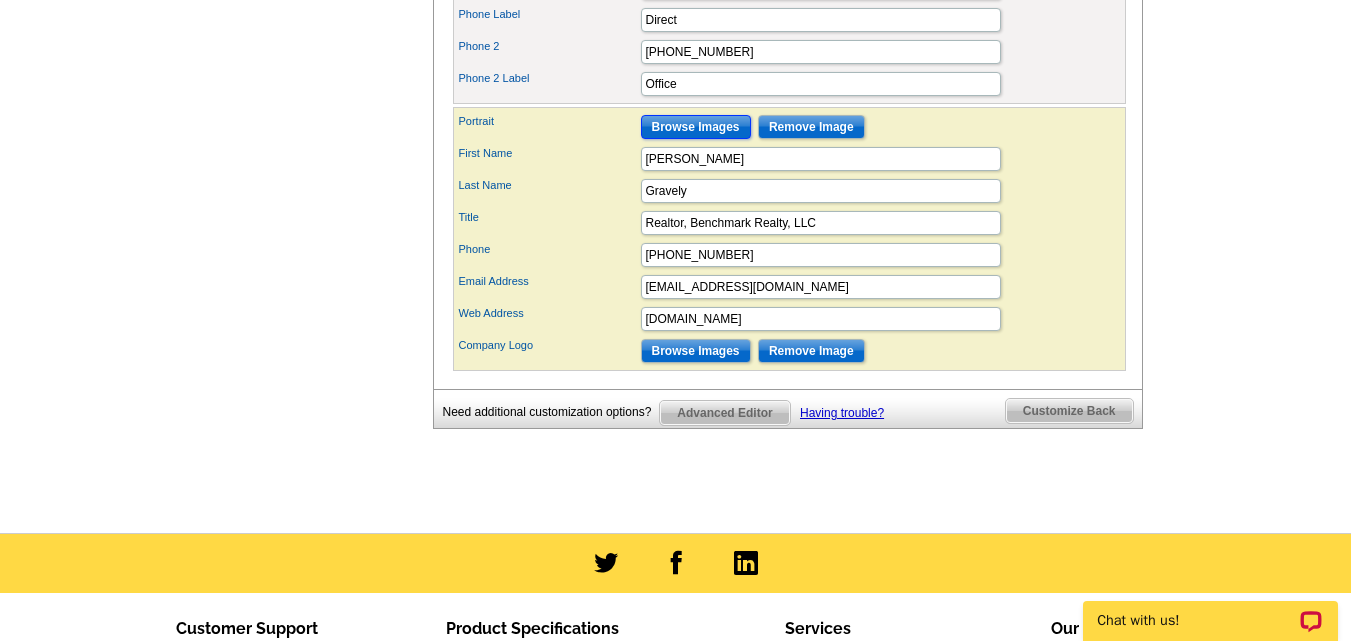 click on "Browse Images" at bounding box center [696, 127] 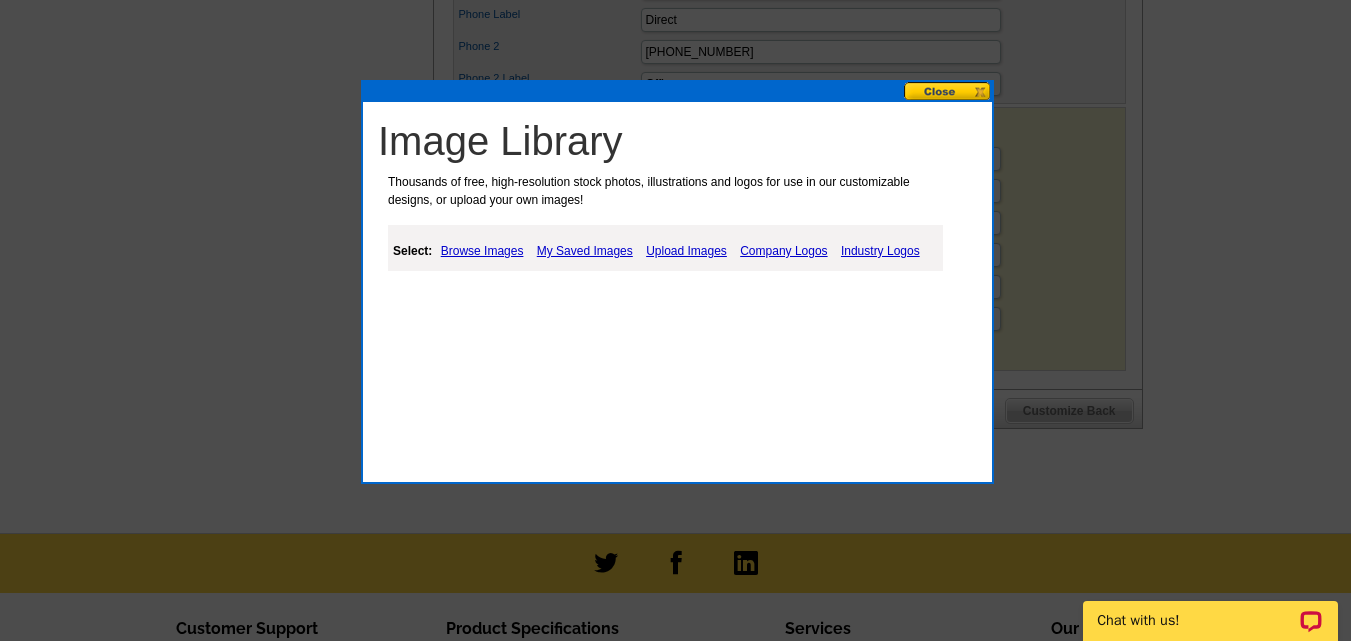 click on "My Saved Images" at bounding box center [585, 251] 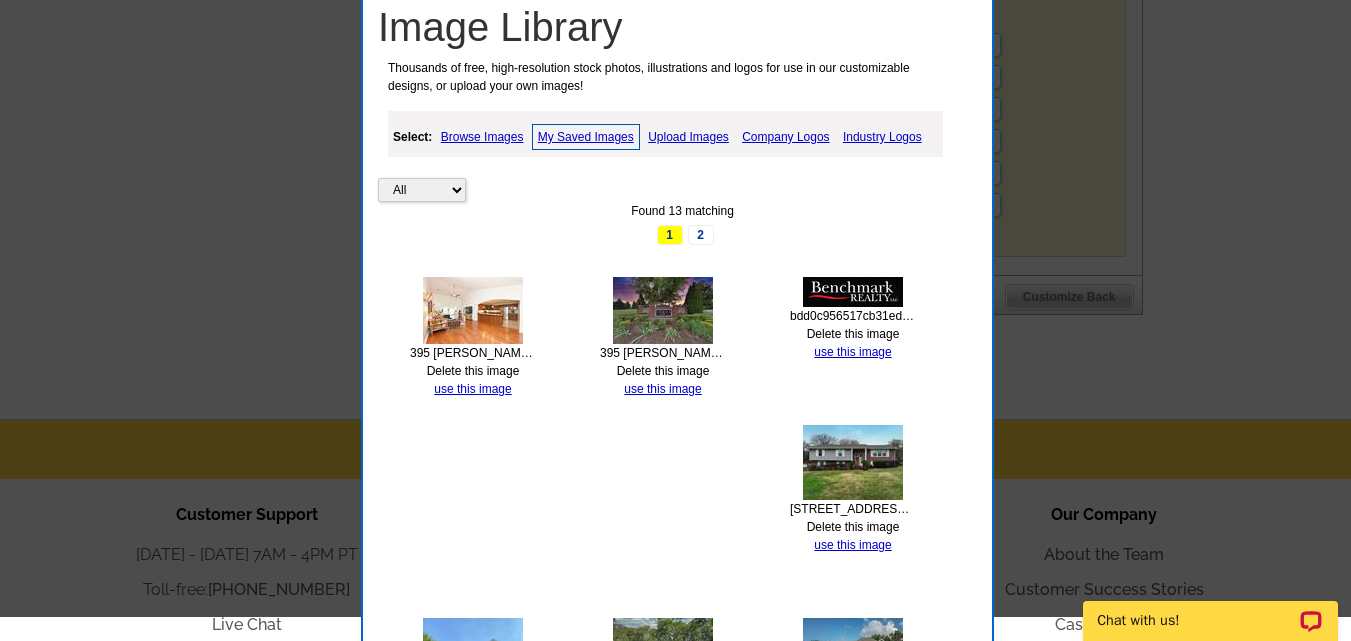 scroll, scrollTop: 1014, scrollLeft: 0, axis: vertical 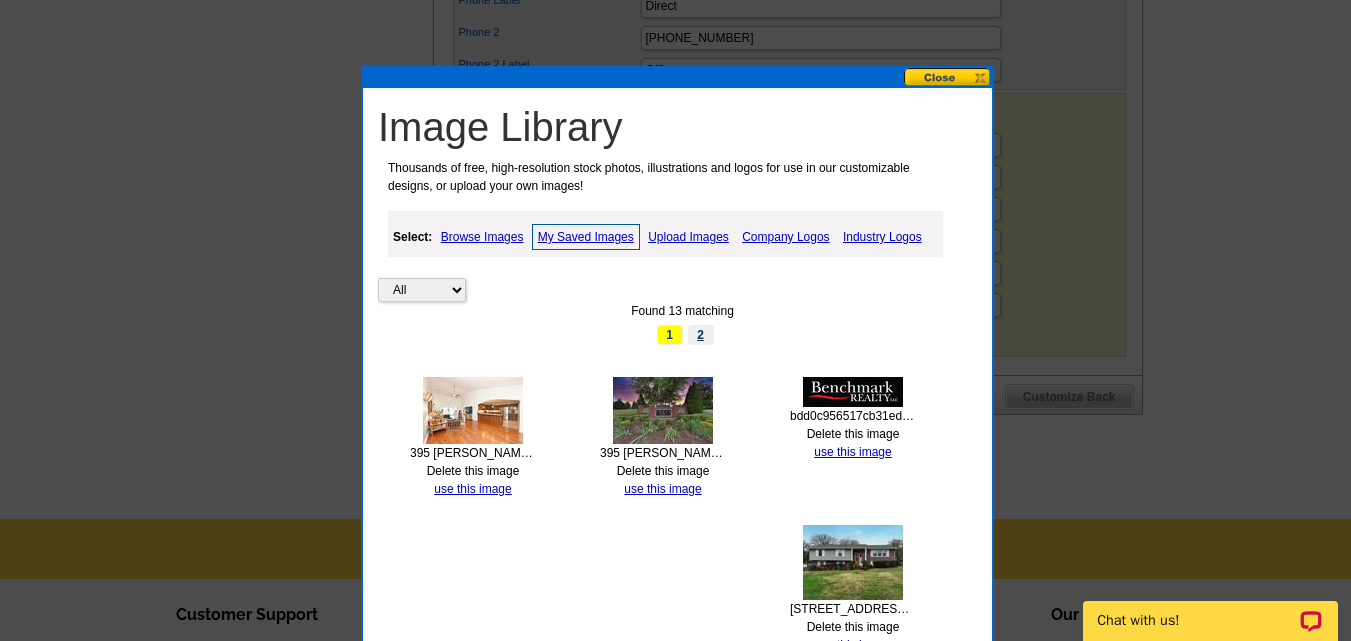 click on "2" at bounding box center [701, 335] 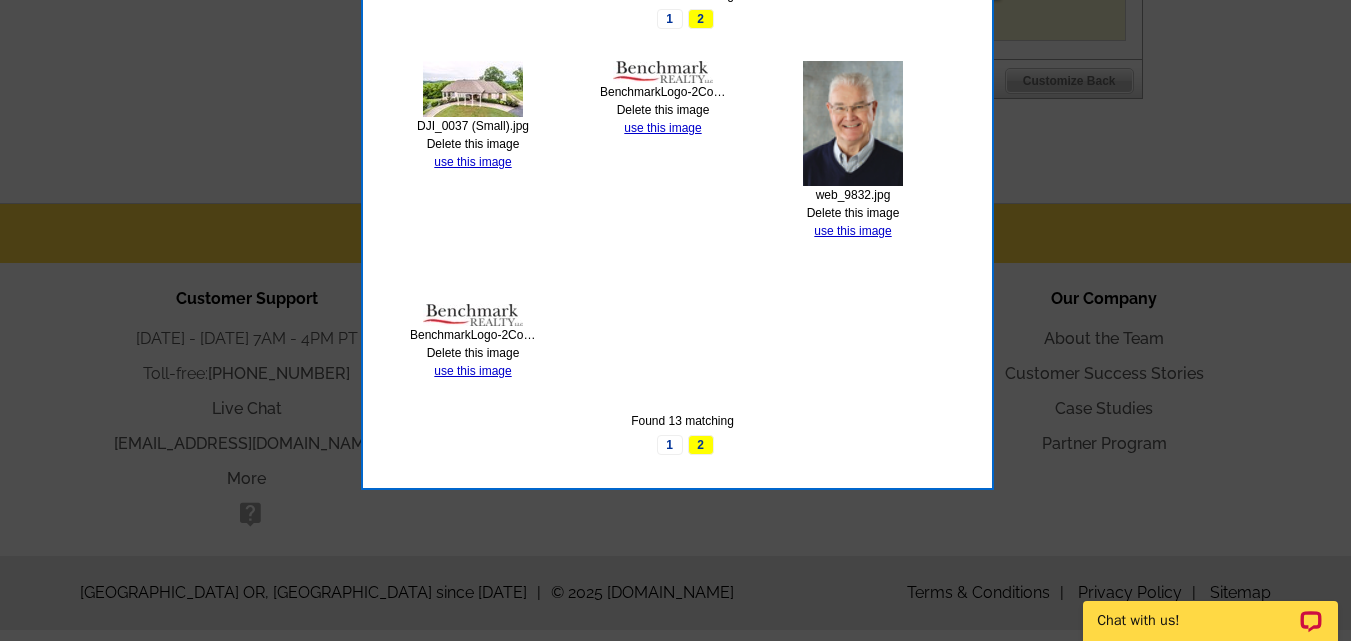 scroll, scrollTop: 1254, scrollLeft: 0, axis: vertical 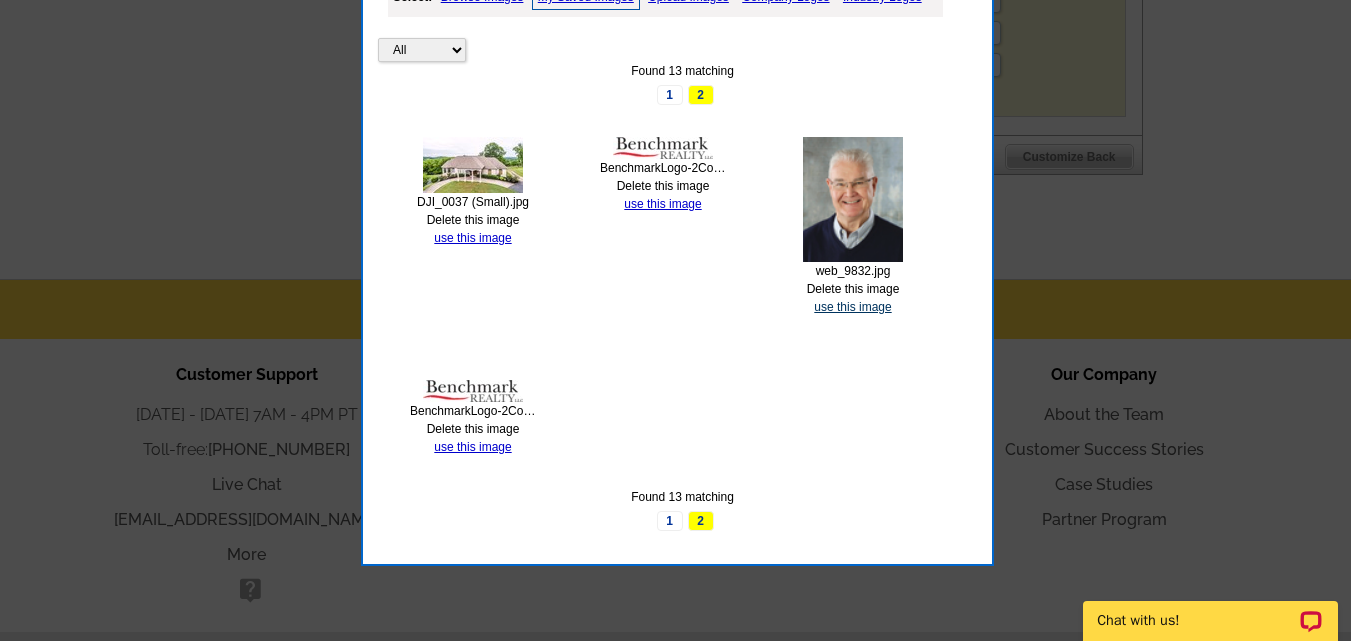 click on "use this image" at bounding box center (852, 307) 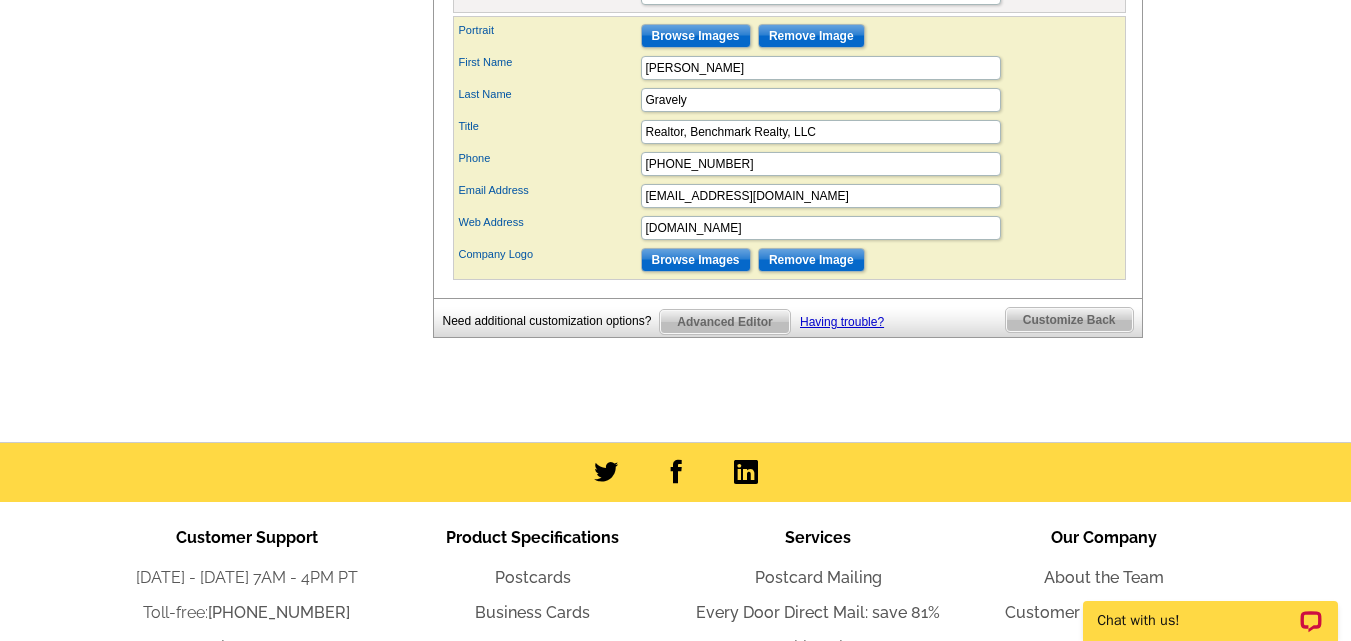 scroll, scrollTop: 1100, scrollLeft: 0, axis: vertical 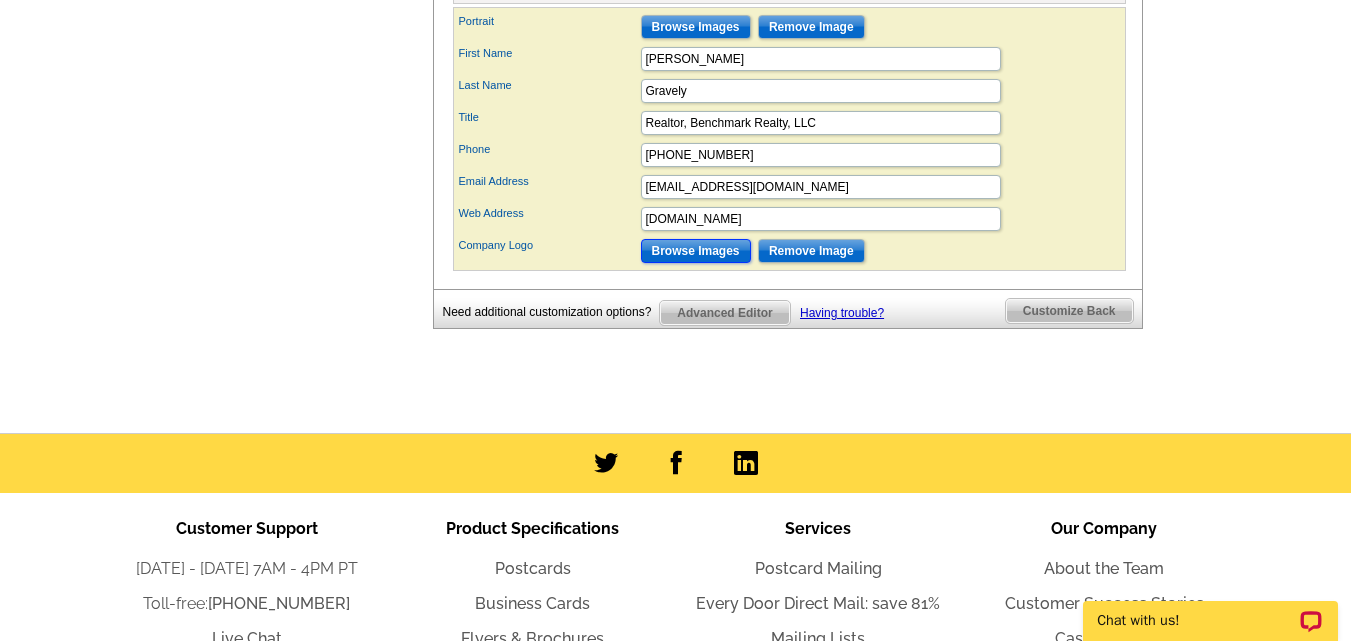 click on "Browse Images" at bounding box center (696, 251) 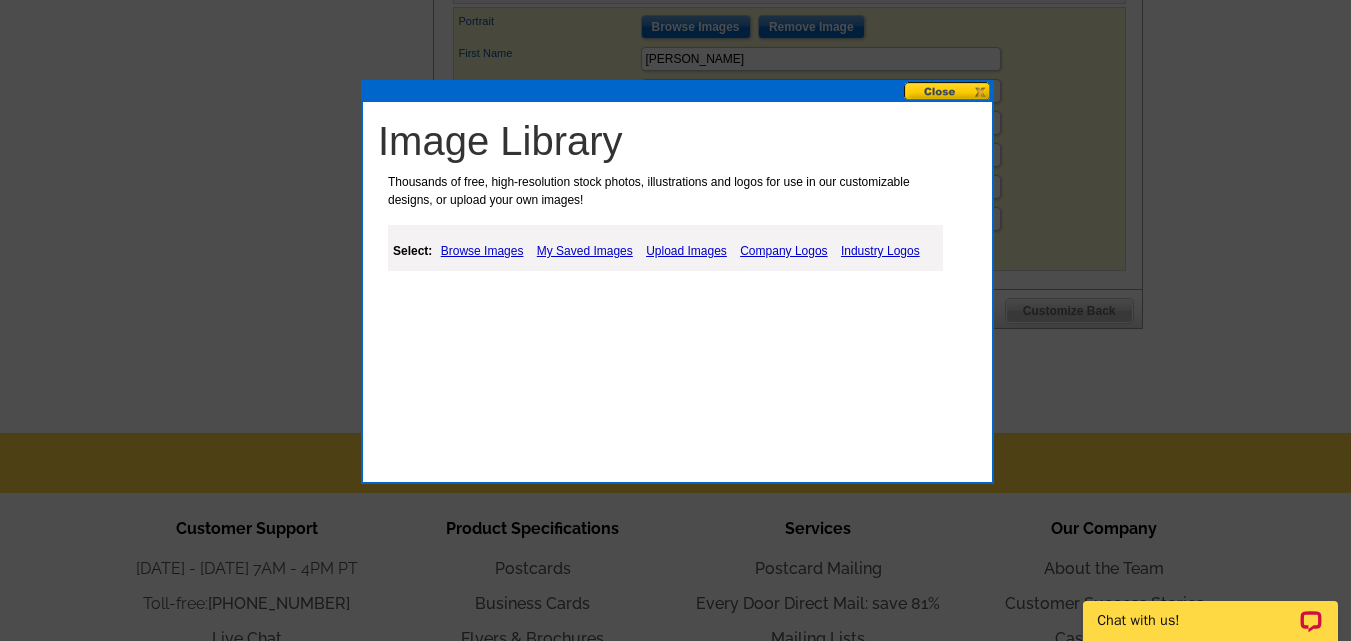 click on "My Saved Images" at bounding box center [585, 251] 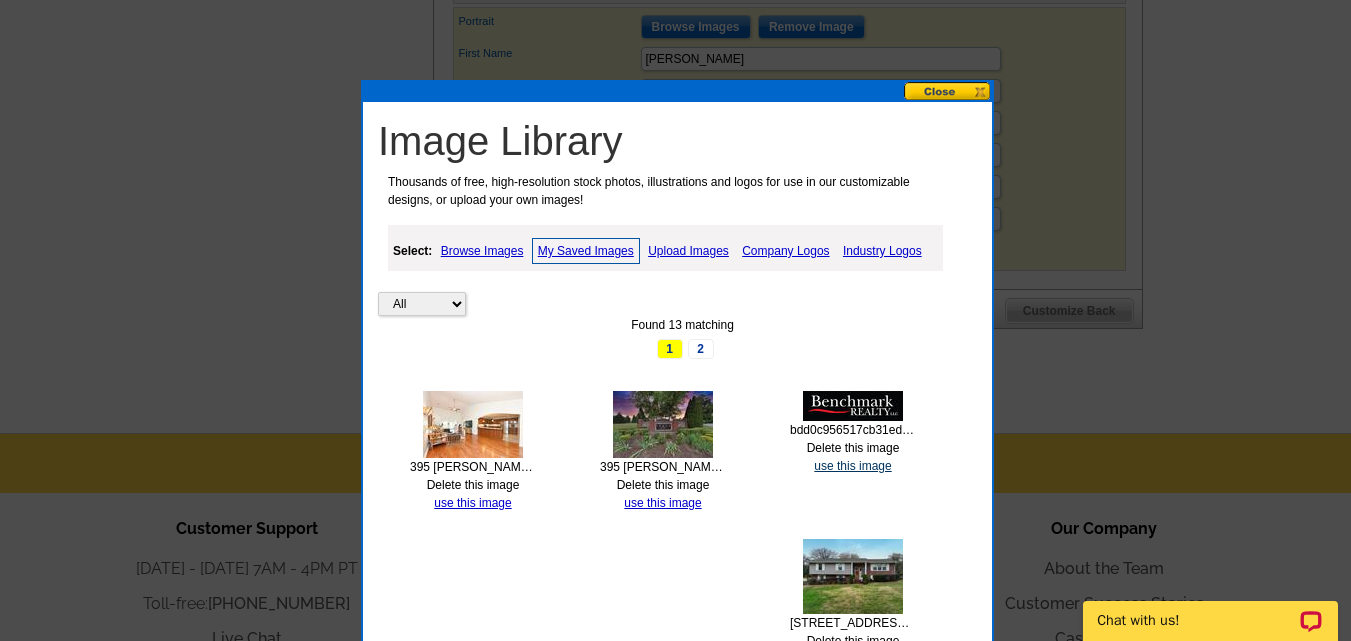 click on "use this image" at bounding box center [852, 466] 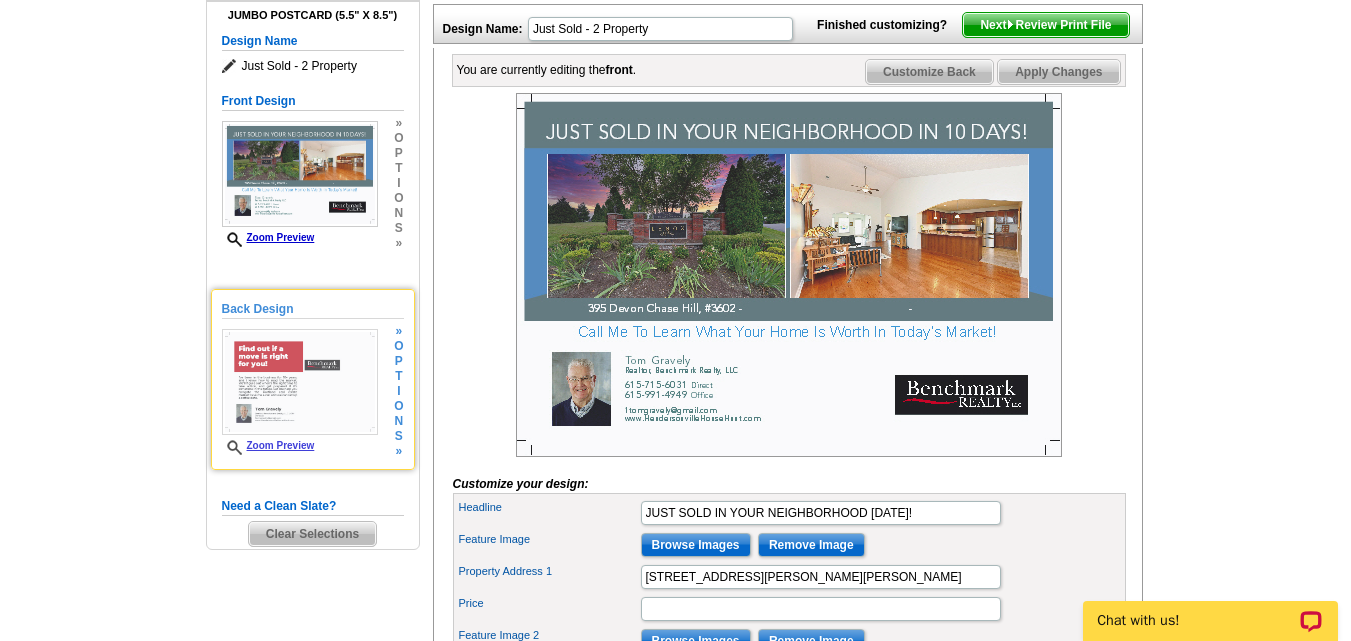 scroll, scrollTop: 300, scrollLeft: 0, axis: vertical 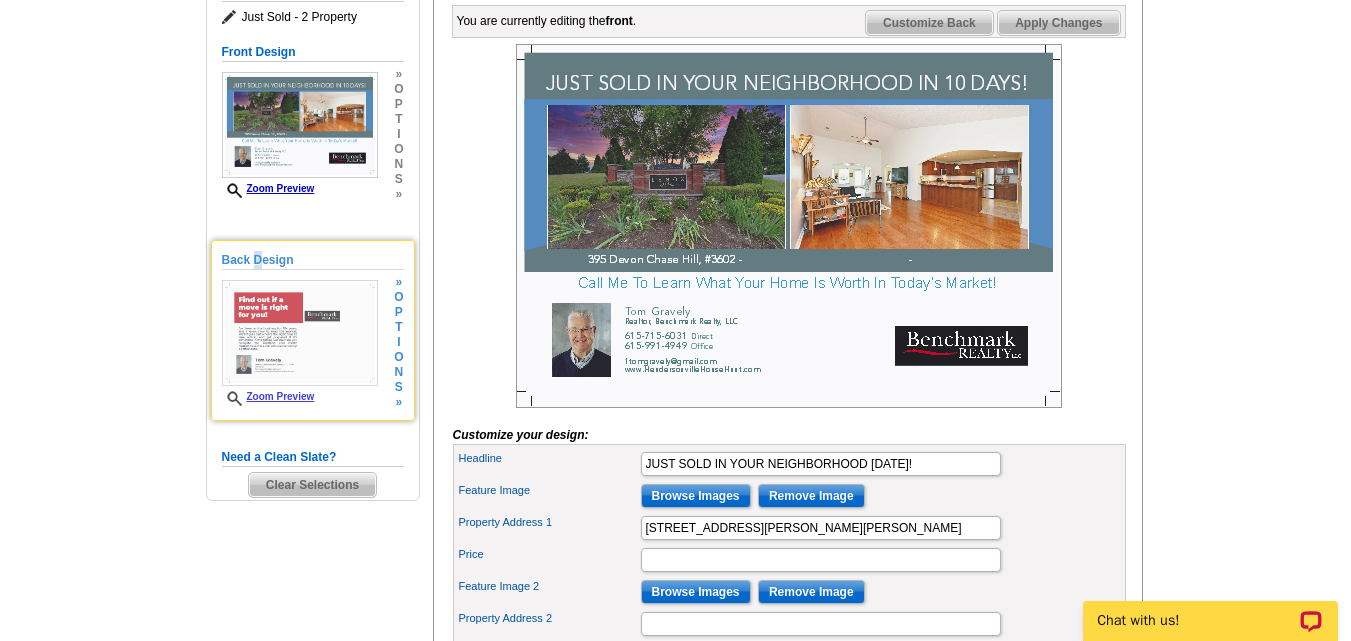 click on "Back Design" at bounding box center (313, 260) 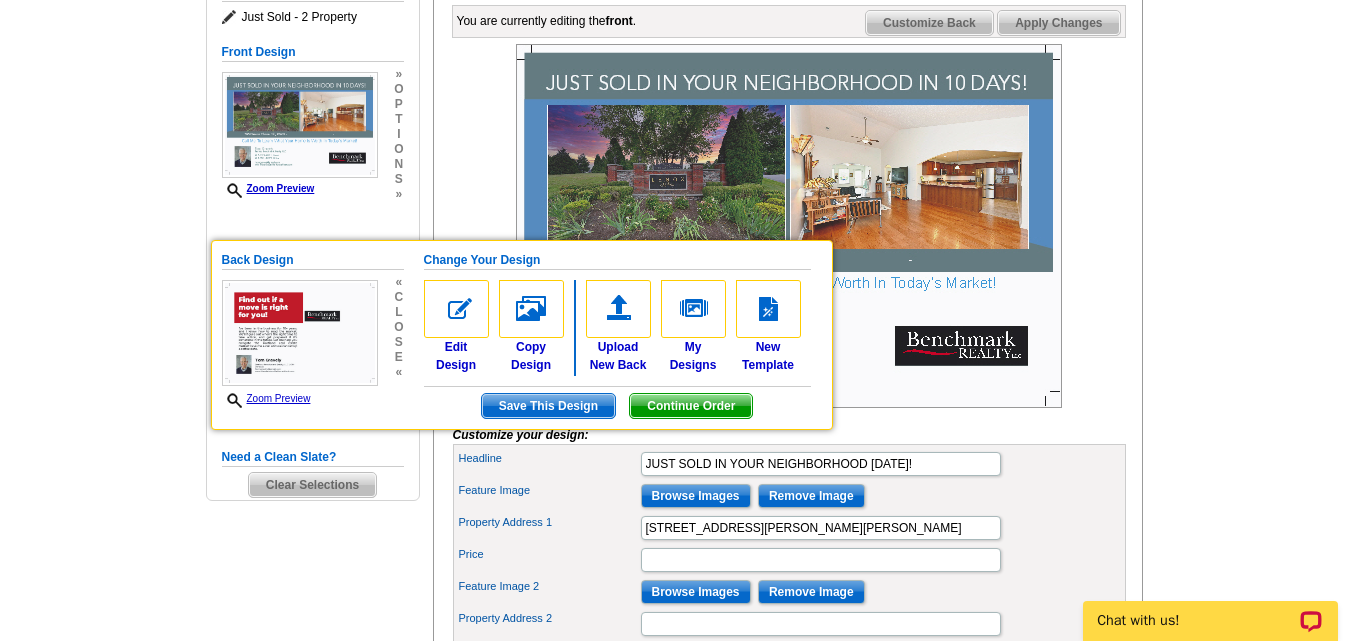 click on "Need Help? call 800-260-5887,  chat  with support, or have our designers make something custom just for you!
Got it, no need for the selection guide next time.
Show Results
Selected Design
Jumbo Postcard (5.5" x 8.5")
Design Name
Just Sold - 2 Property
Front Design
Zoom Preview
»
o
p
t
i
o
n
s
»
Save This Design" at bounding box center (675, 533) 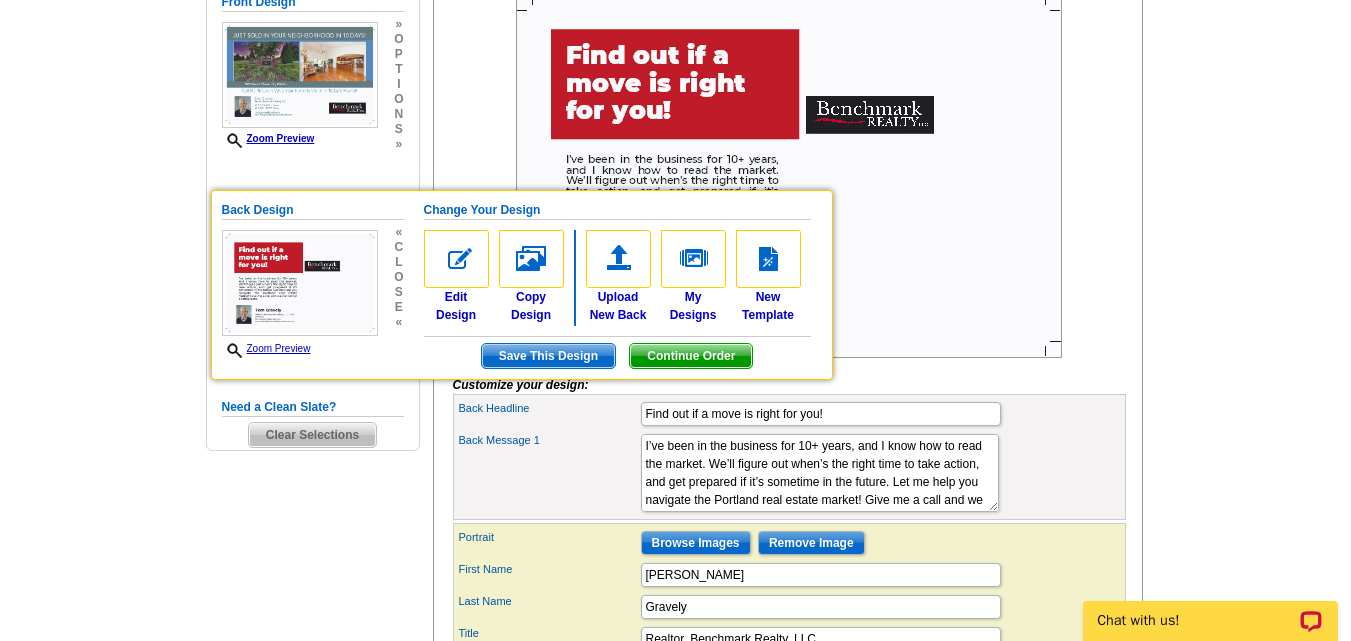scroll, scrollTop: 300, scrollLeft: 0, axis: vertical 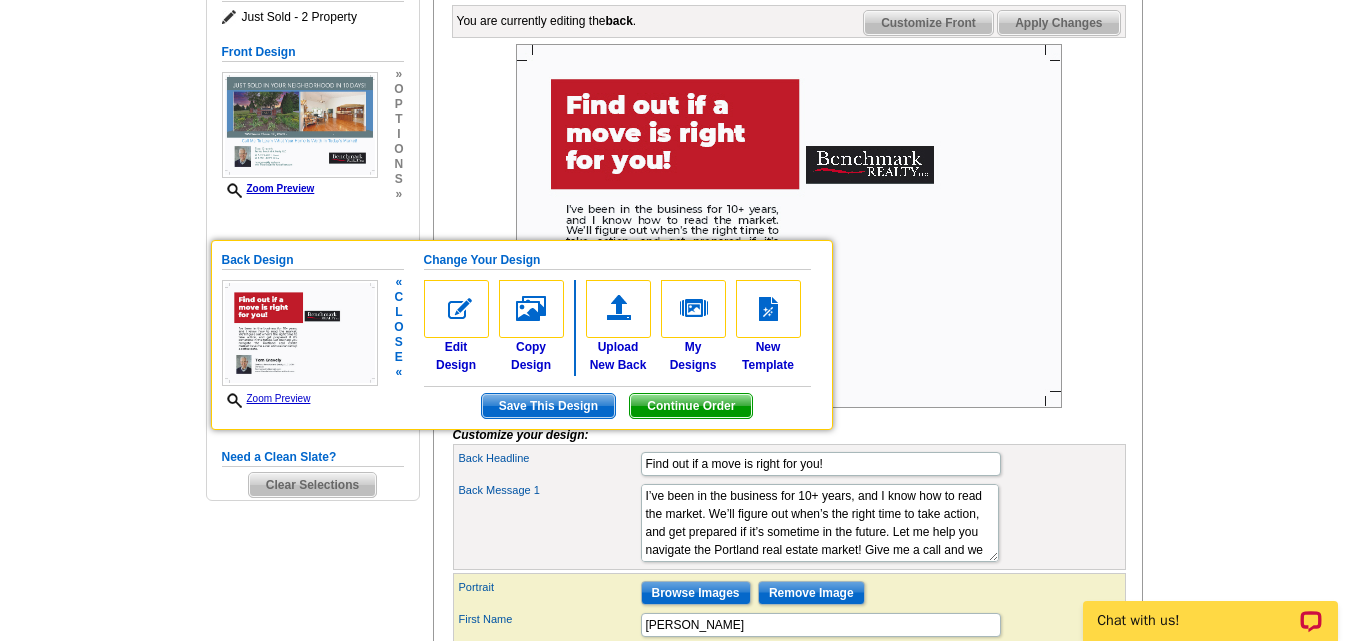 click at bounding box center (300, 333) 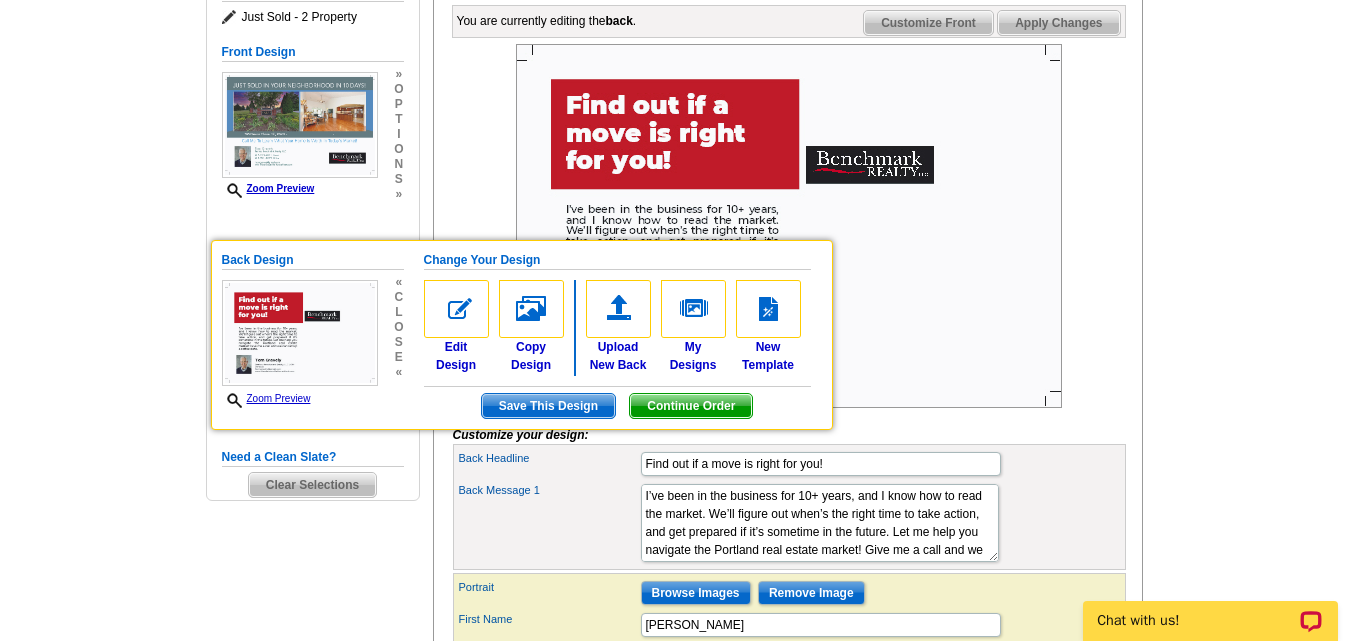 click on "Need Help? call 800-260-5887,  chat  with support, or have our designers make something custom just for you!
Got it, no need for the selection guide next time.
Show Results
Selected Design
Jumbo Postcard (5.5" x 8.5")
Design Name
Just Sold - 2 Property
Front Design
Zoom Preview
»
o
p
t
i
o
n
s
»
Save This Design" at bounding box center [675, 416] 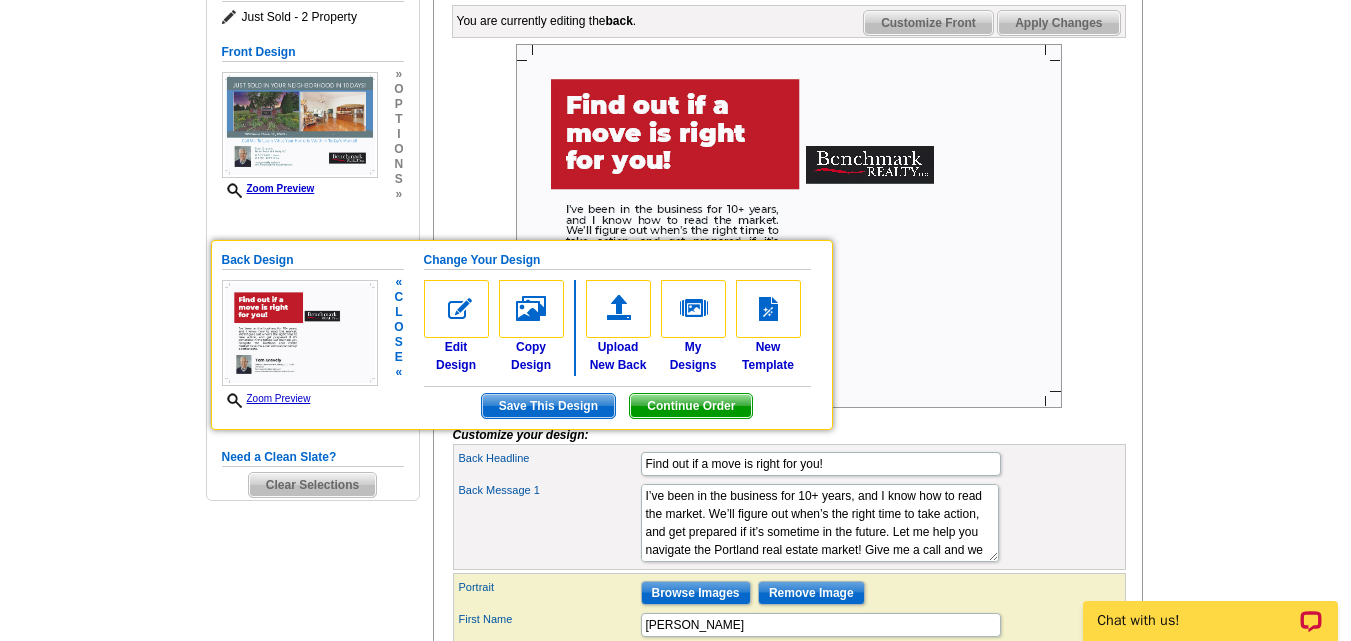 click on "l" at bounding box center [398, 312] 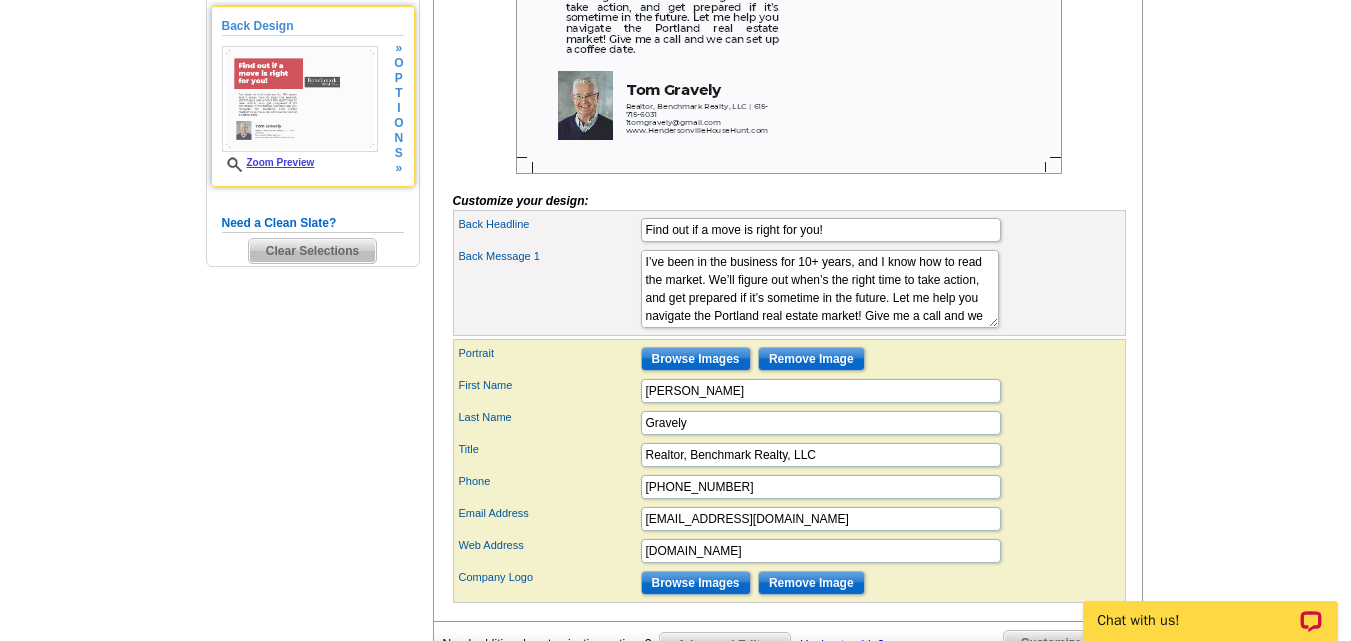 scroll, scrollTop: 500, scrollLeft: 0, axis: vertical 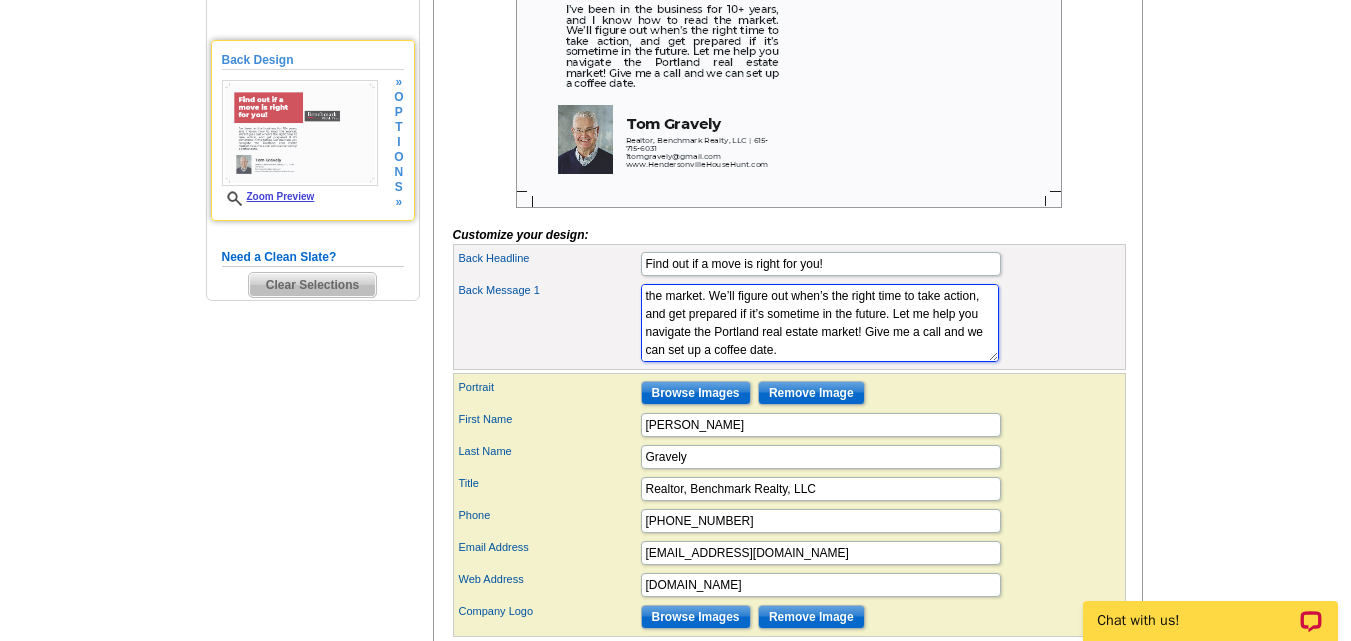 click on "I’ve been in the business for 10+ years, and I know how to read the market. We’ll figure out when’s the right time to take action, and get prepared if it’s sometime in the future. Let me help you navigate the Portland real estate market! Give me a call and we can set up a coffee date." at bounding box center [820, 323] 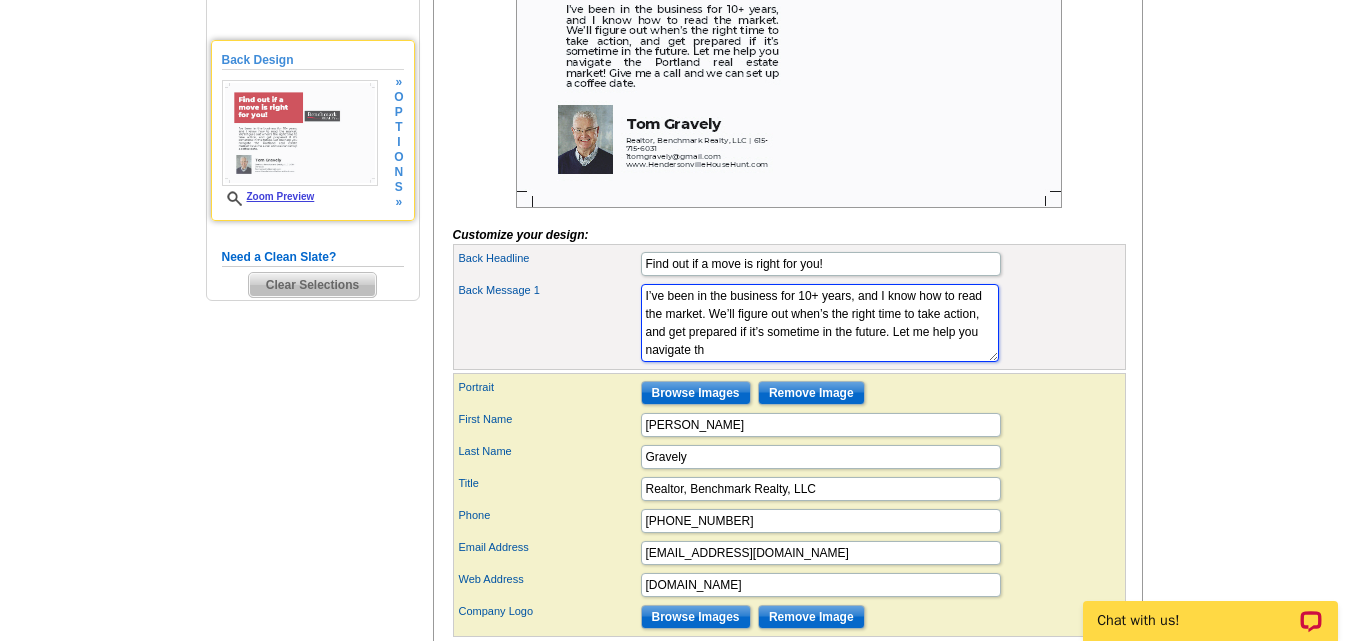 scroll, scrollTop: 0, scrollLeft: 0, axis: both 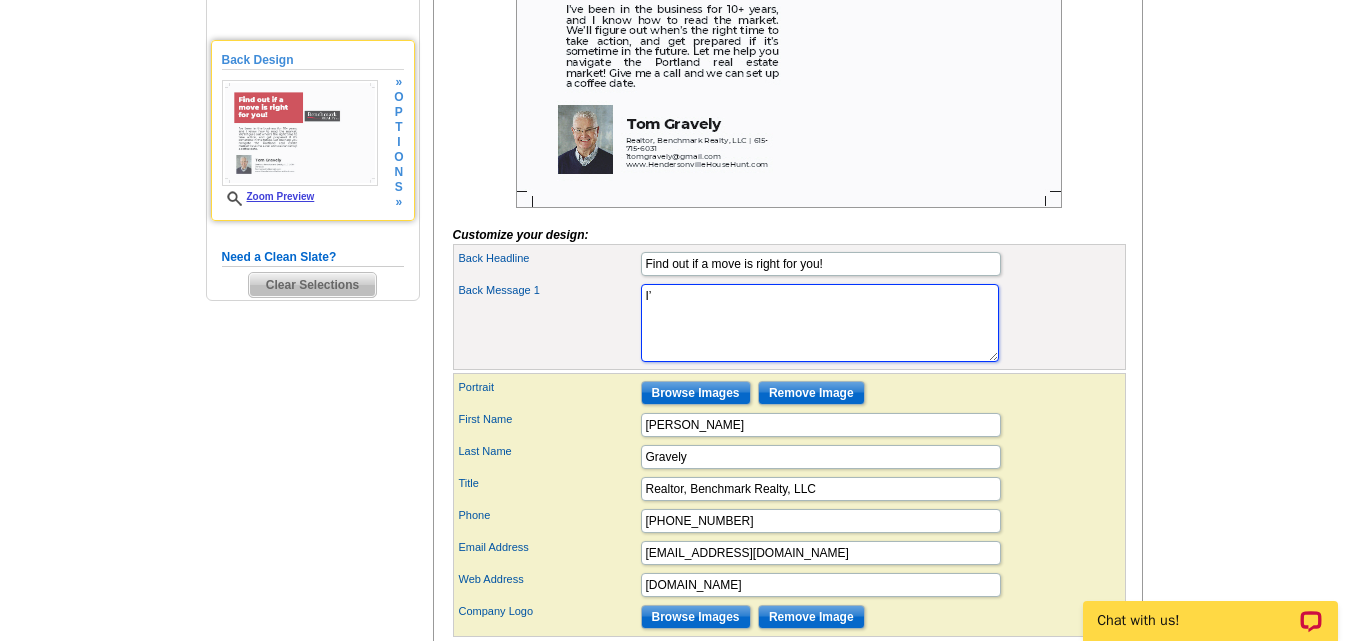 type on "I" 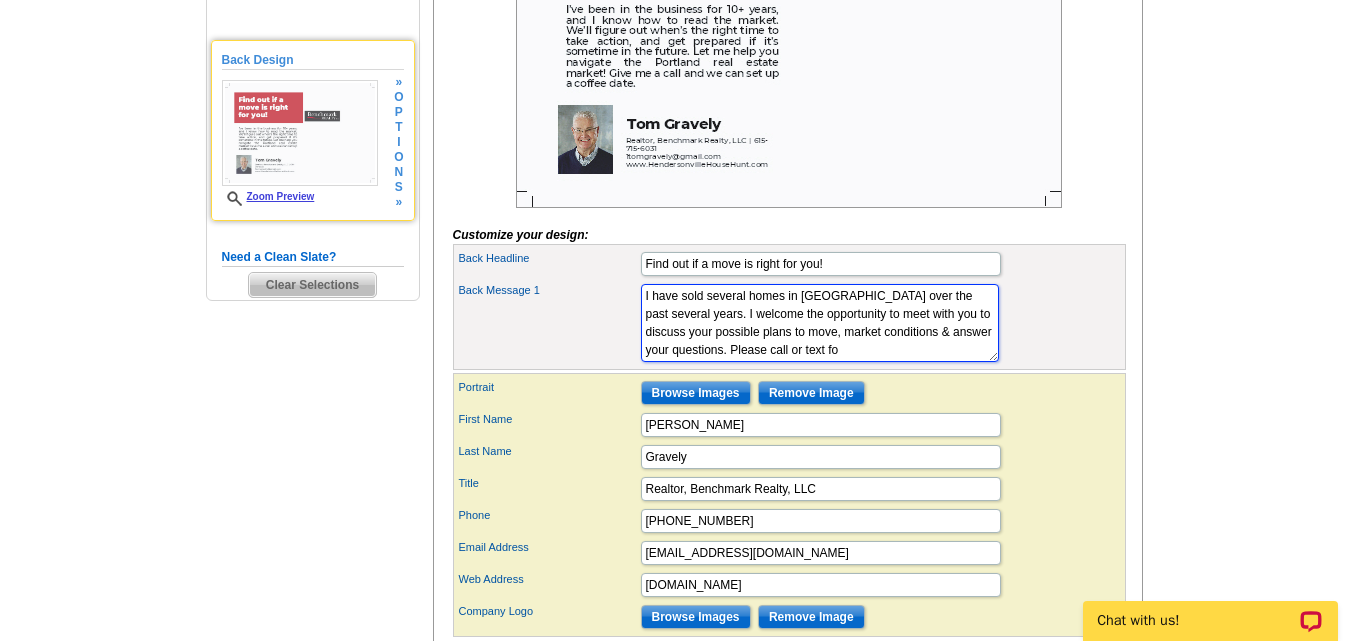 scroll, scrollTop: 14, scrollLeft: 0, axis: vertical 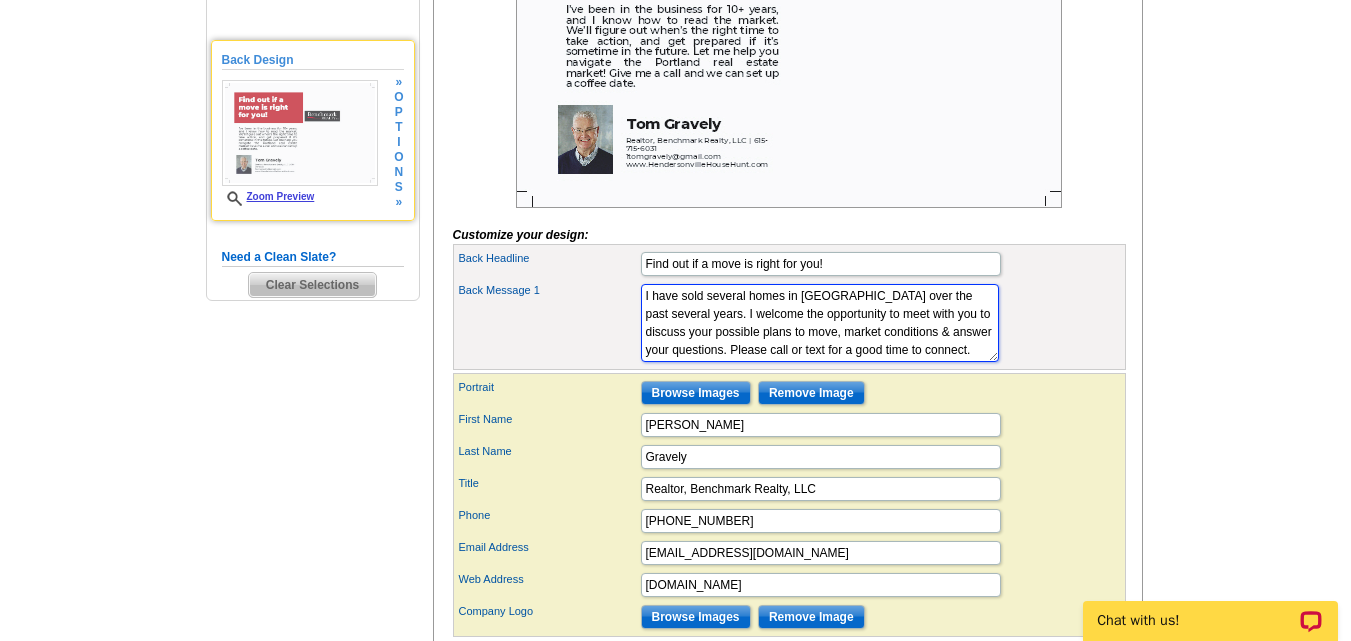 click on "I’ve been in the business for 10+ years, and I know how to read the market. We’ll figure out when’s the right time to take action, and get prepared if it’s sometime in the future. Let me help you navigate the Portland real estate market! Give me a call and we can set up a coffee date." at bounding box center [820, 323] 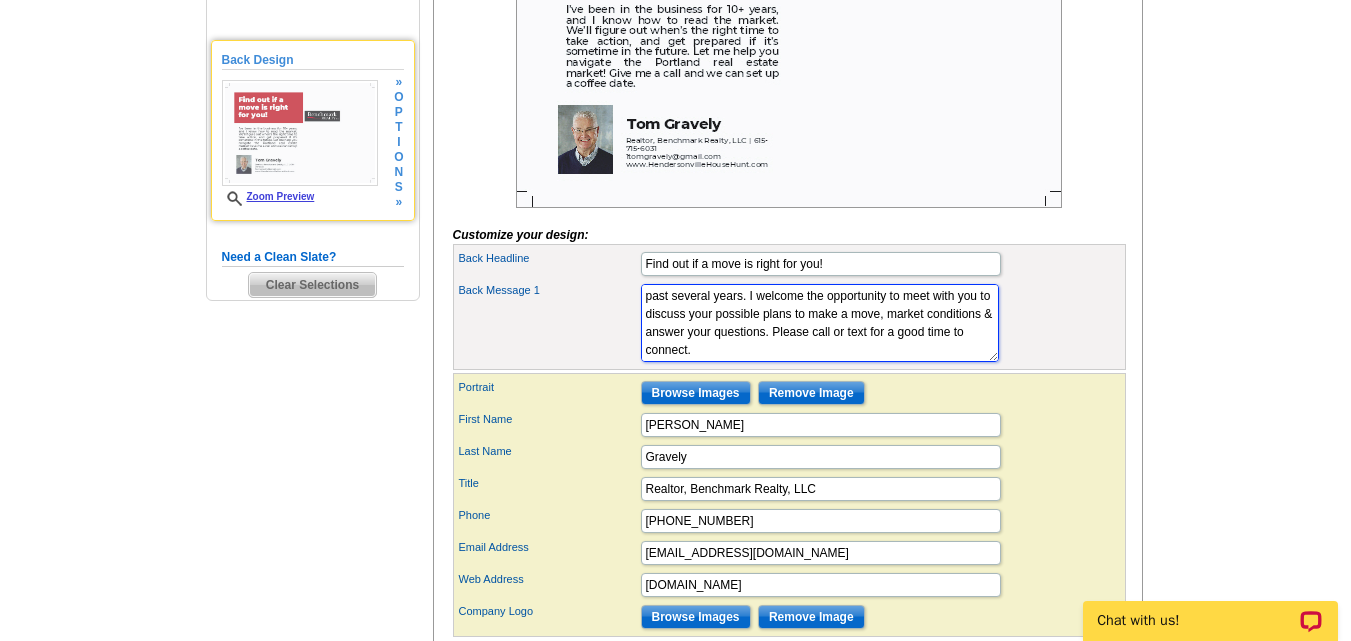 click on "I’ve been in the business for 10+ years, and I know how to read the market. We’ll figure out when’s the right time to take action, and get prepared if it’s sometime in the future. Let me help you navigate the Portland real estate market! Give me a call and we can set up a coffee date." at bounding box center (820, 323) 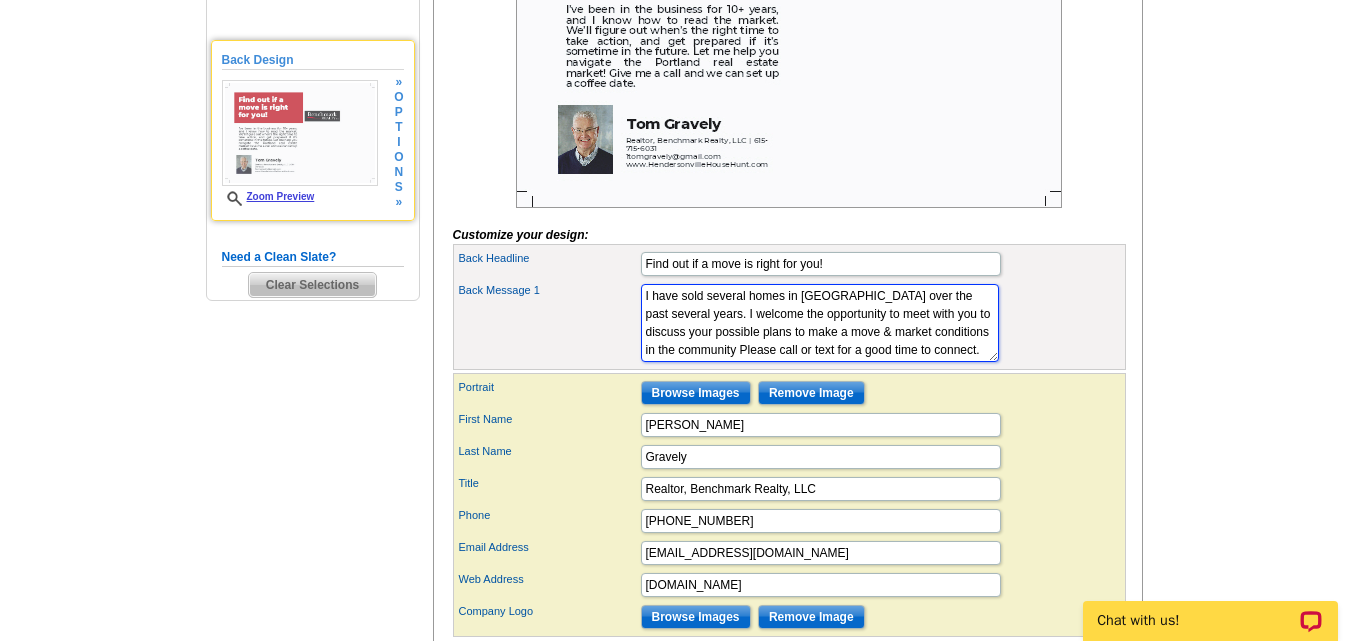 click on "I’ve been in the business for 10+ years, and I know how to read the market. We’ll figure out when’s the right time to take action, and get prepared if it’s sometime in the future. Let me help you navigate the Portland real estate market! Give me a call and we can set up a coffee date." at bounding box center [820, 323] 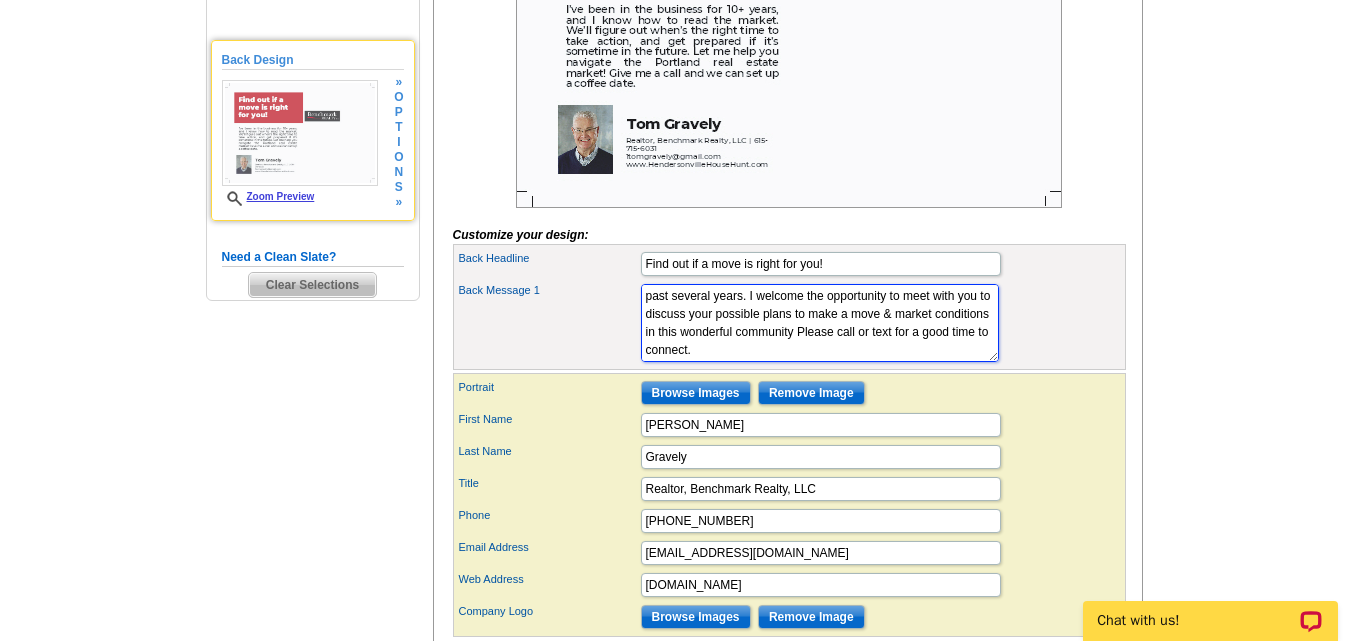 click on "I’ve been in the business for 10+ years, and I know how to read the market. We’ll figure out when’s the right time to take action, and get prepared if it’s sometime in the future. Let me help you navigate the Portland real estate market! Give me a call and we can set up a coffee date." at bounding box center [820, 323] 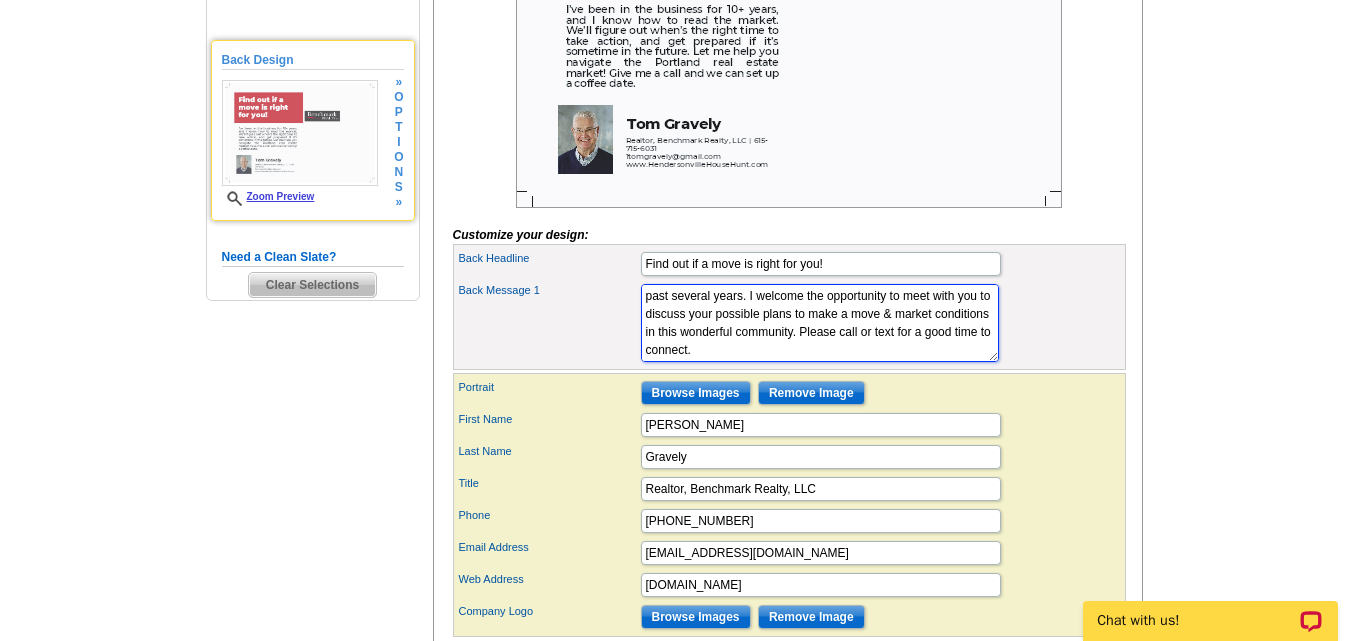 scroll, scrollTop: 0, scrollLeft: 0, axis: both 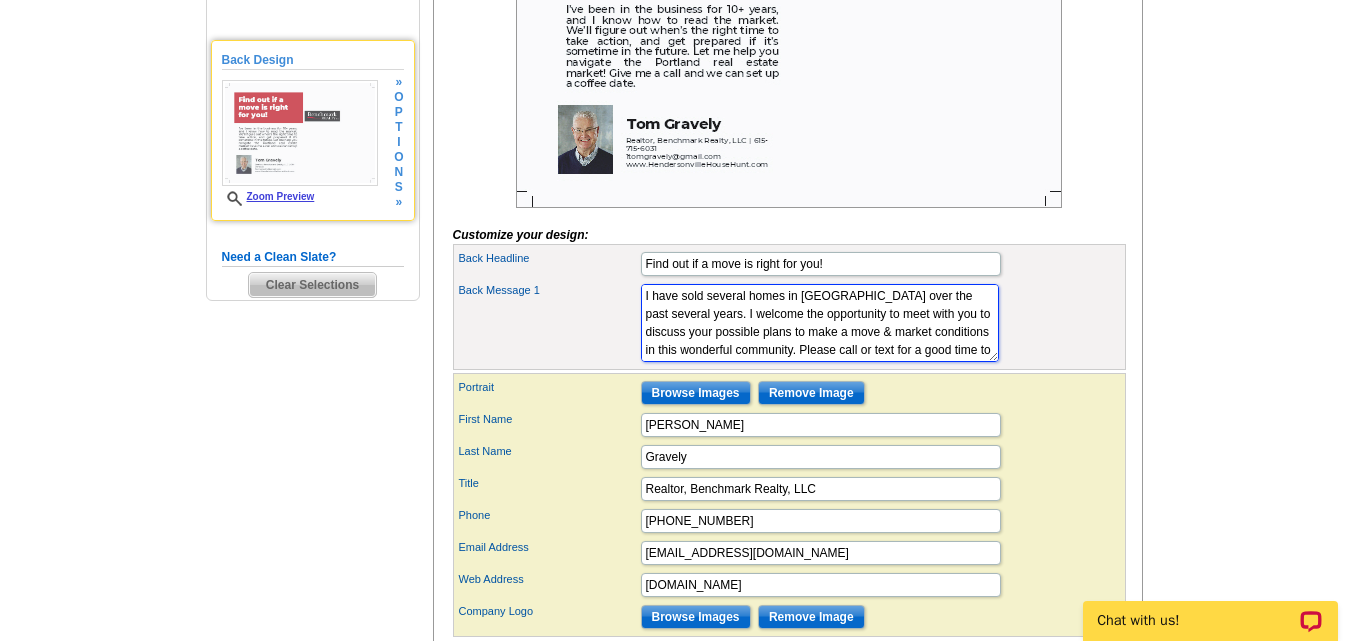 click on "I’ve been in the business for 10+ years, and I know how to read the market. We’ll figure out when’s the right time to take action, and get prepared if it’s sometime in the future. Let me help you navigate the Portland real estate market! Give me a call and we can set up a coffee date." at bounding box center [820, 323] 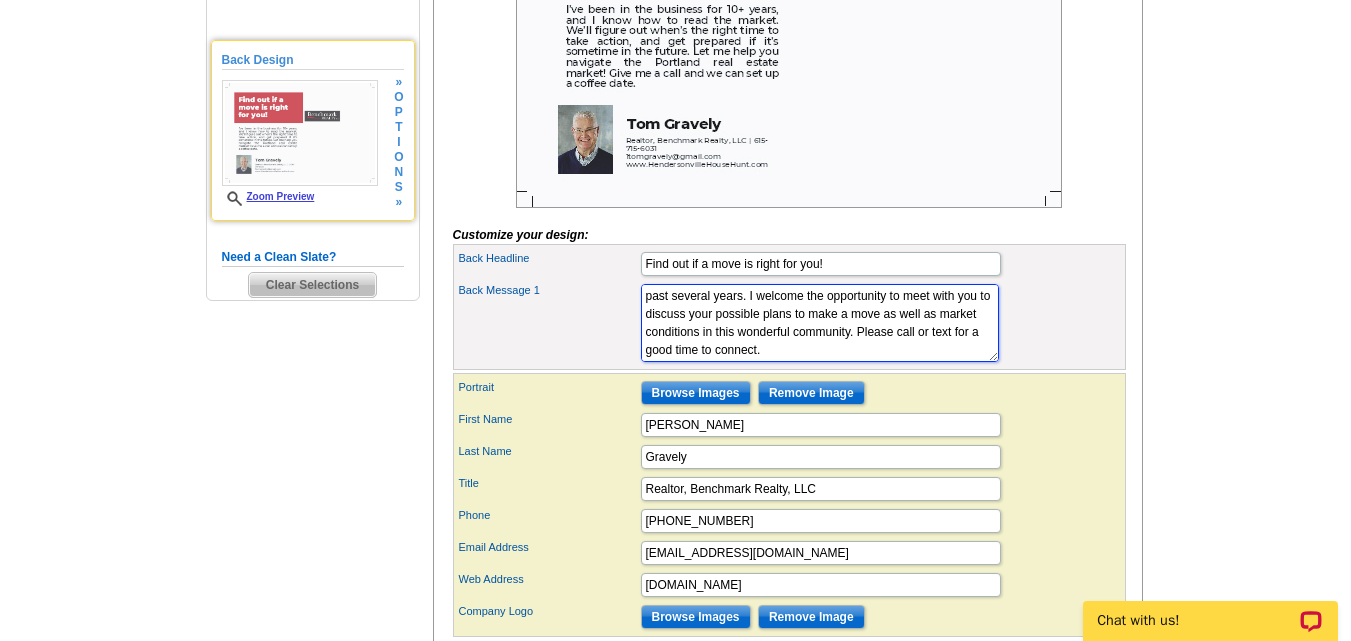 scroll, scrollTop: 36, scrollLeft: 0, axis: vertical 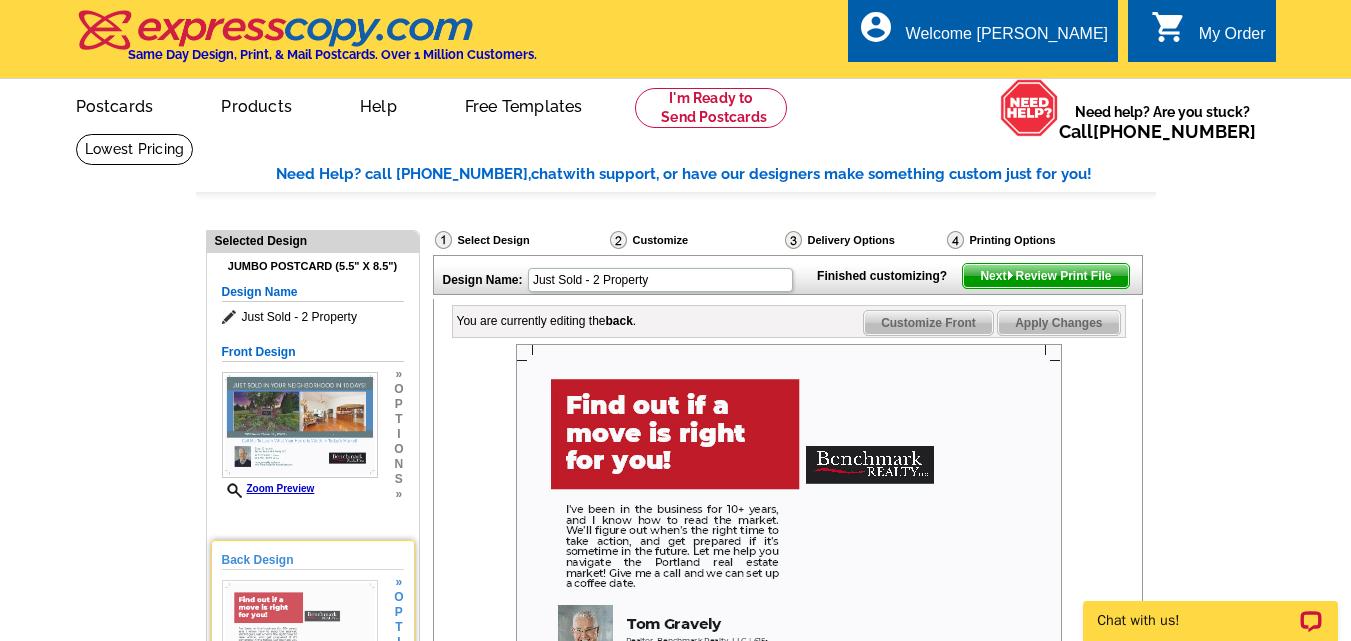 type on "I have sold several homes in Lenox Place over the past several years. I welcome the opportunity to meet with you to discuss your possible plans to make a move as well as market conditions in this wonderful community. Please call or text for a good time to connect." 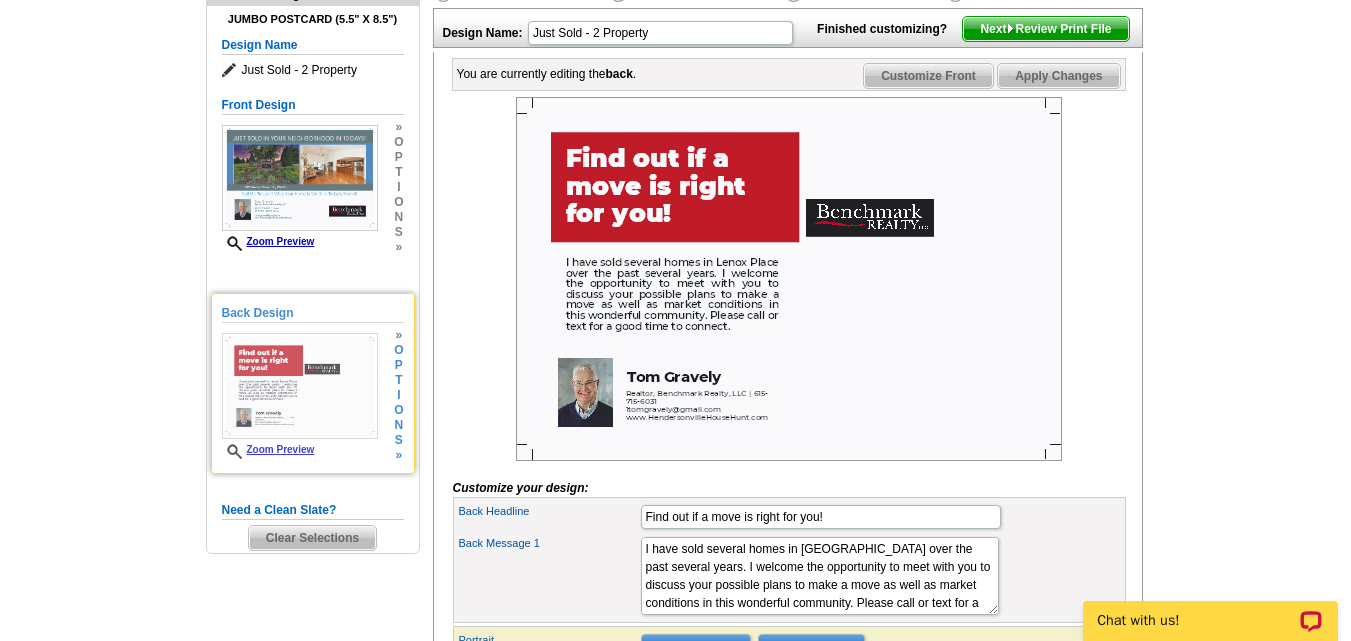 scroll, scrollTop: 0, scrollLeft: 0, axis: both 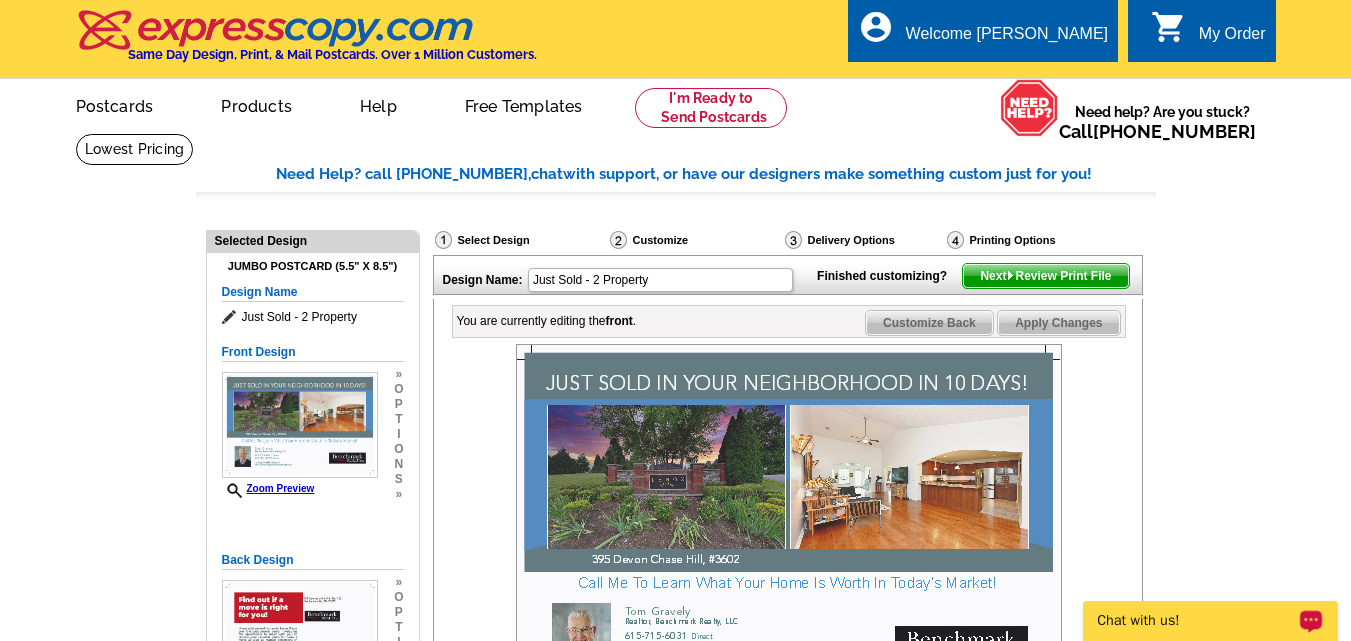 click on "Customize Back" at bounding box center [929, 323] 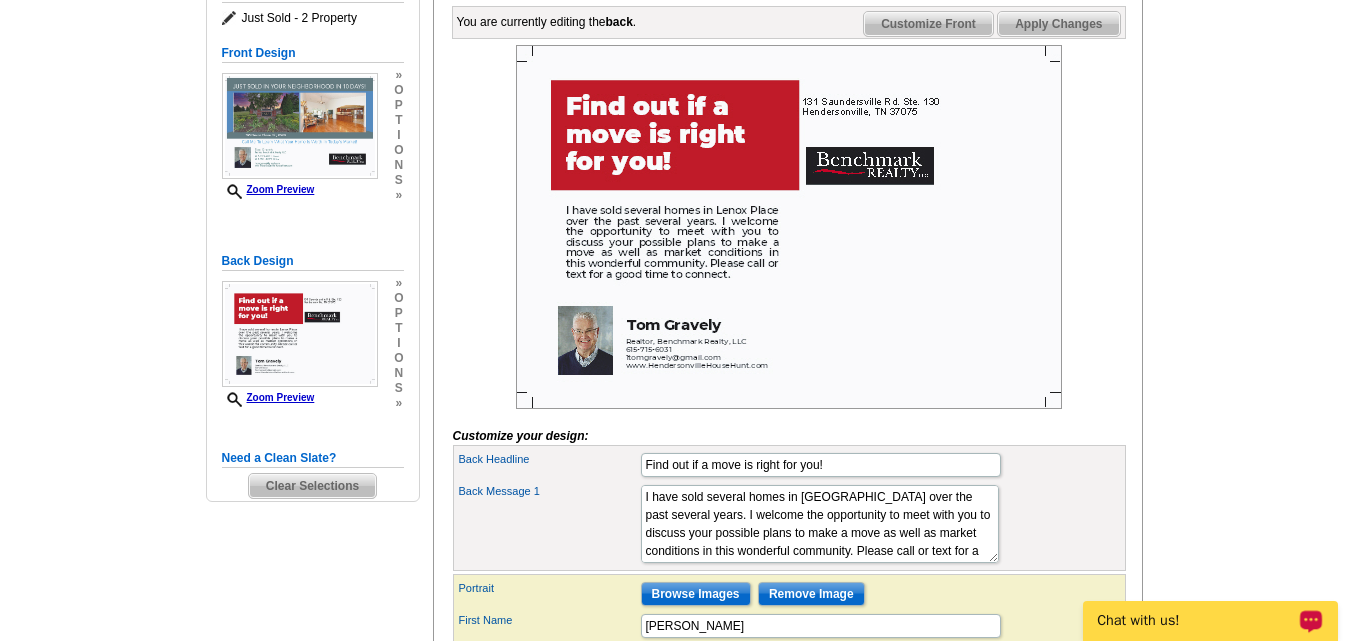 scroll, scrollTop: 300, scrollLeft: 0, axis: vertical 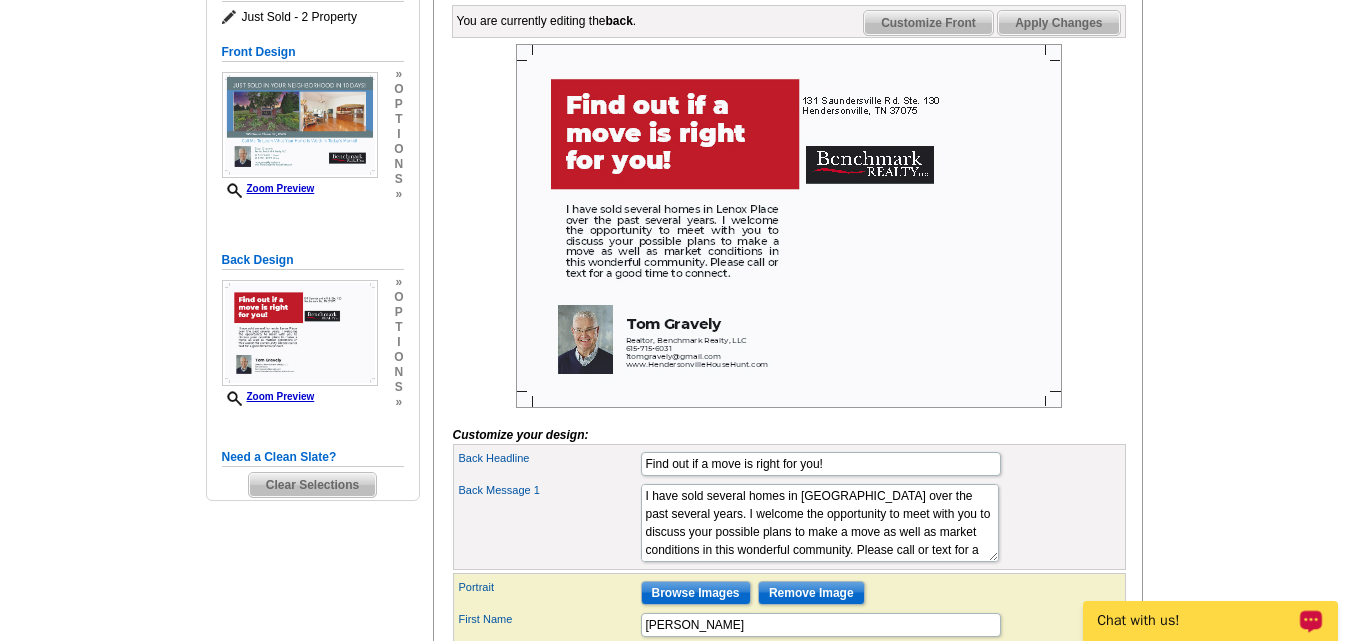click on "Next   Review Print File" at bounding box center [1045, -24] 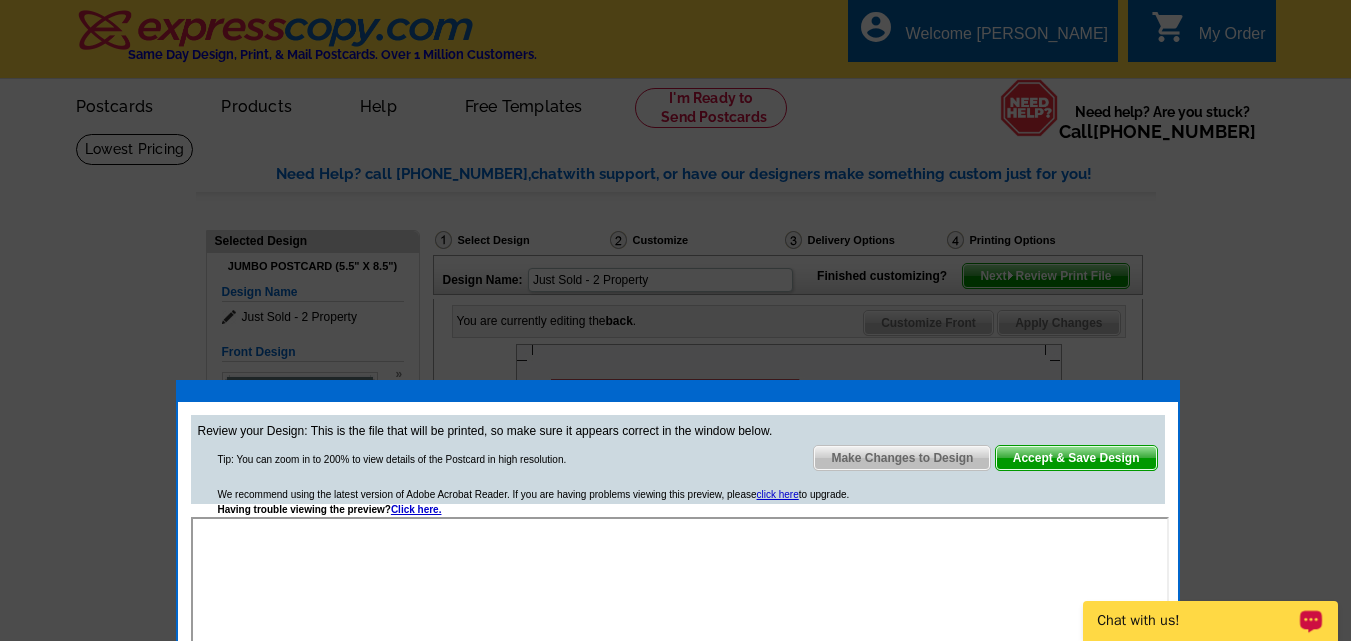 scroll, scrollTop: 100, scrollLeft: 0, axis: vertical 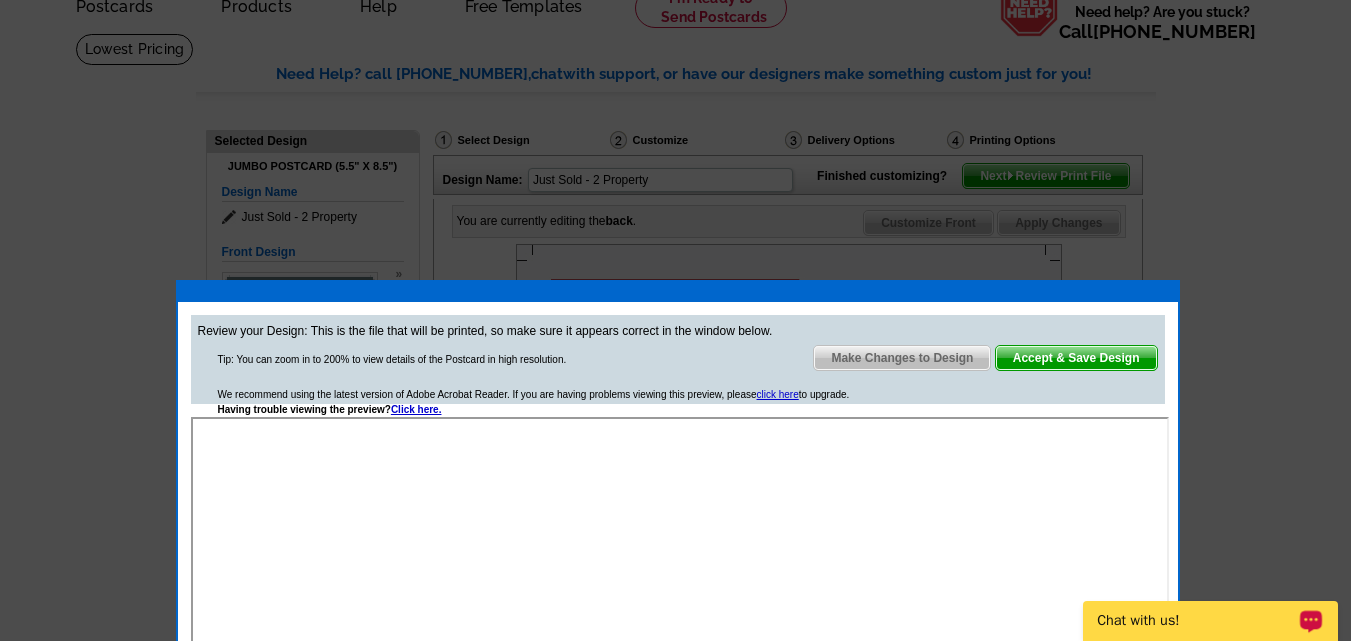 click on "Make Changes to Design" at bounding box center [902, 358] 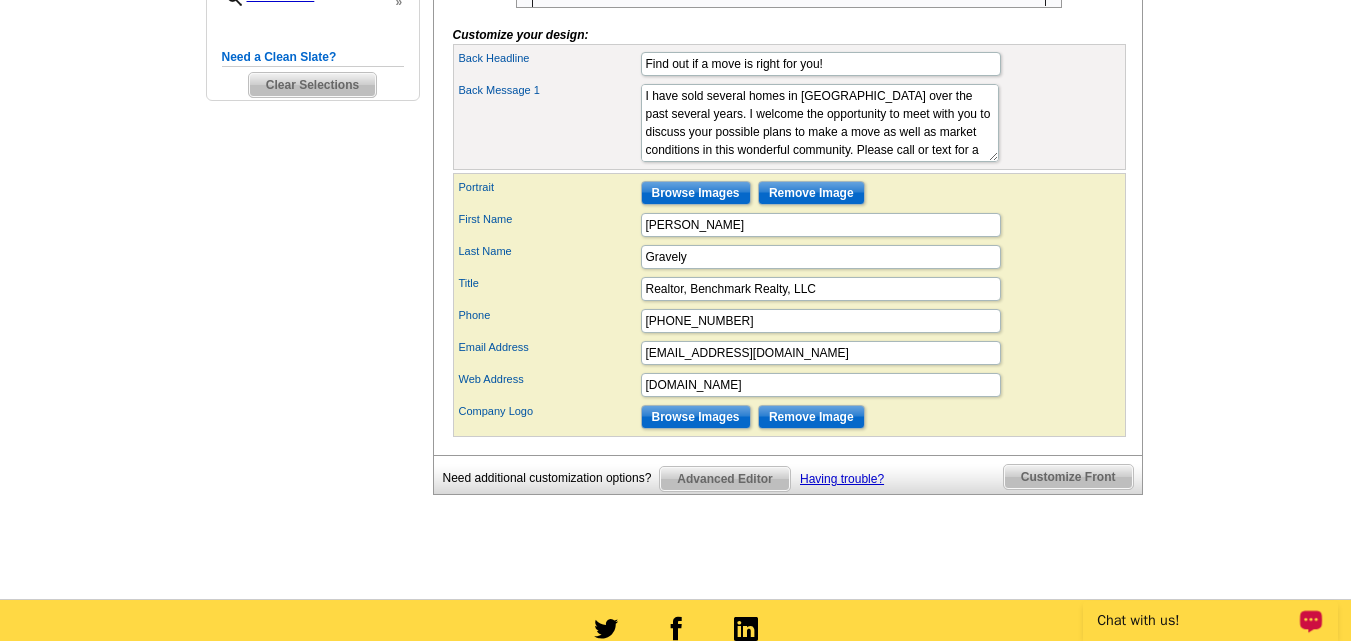scroll, scrollTop: 600, scrollLeft: 0, axis: vertical 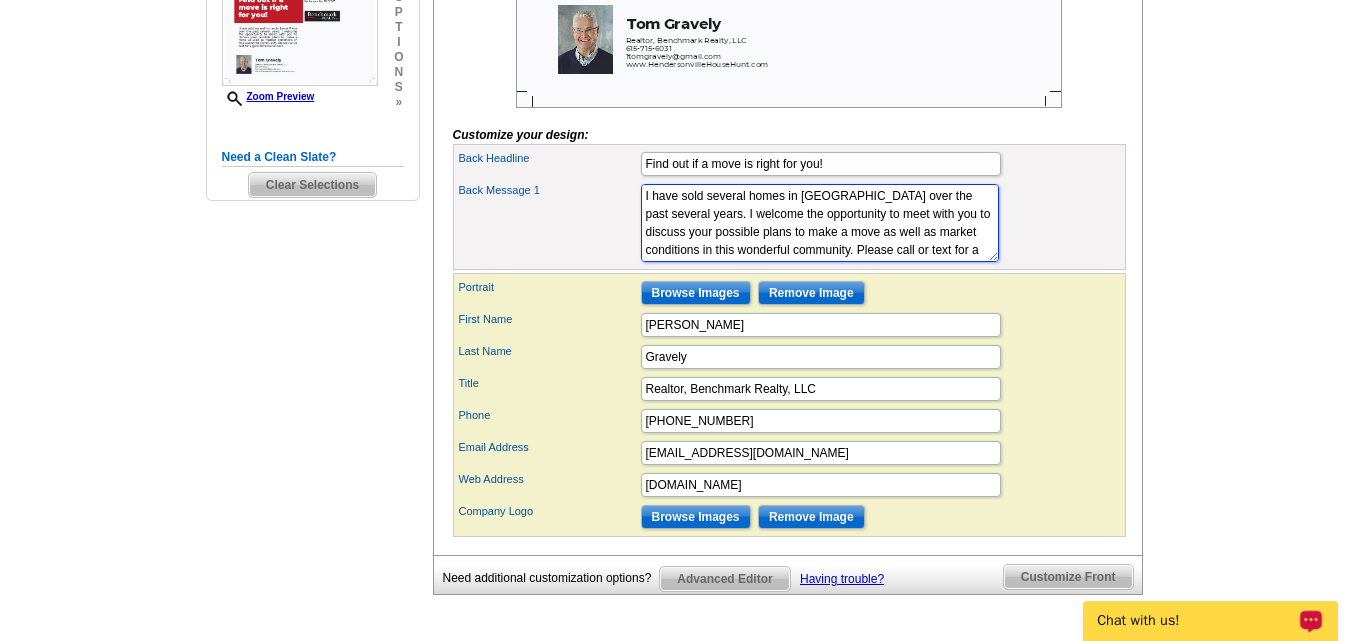click on "I have sold several homes in Lenox Place over the past several years. I welcome the opportunity to meet with you to discuss your possible plans to make a move as well as market conditions in this wonderful community. Please call or text for a good time to connect." at bounding box center [820, 223] 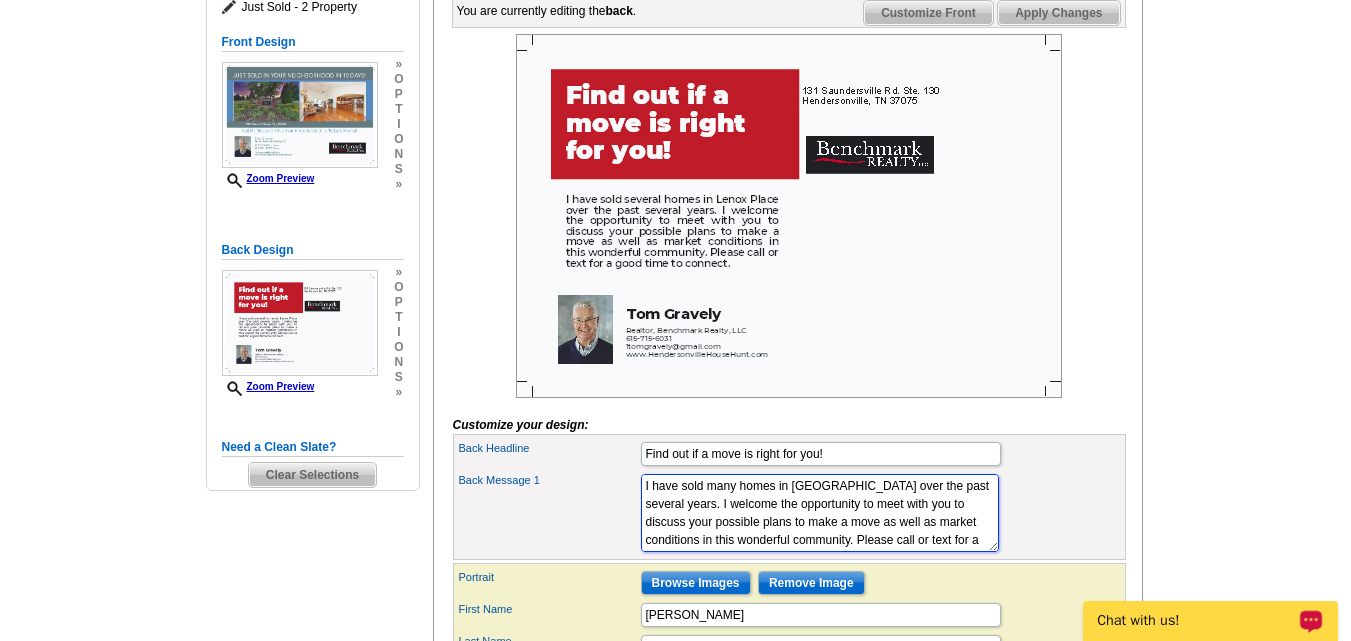 scroll, scrollTop: 200, scrollLeft: 0, axis: vertical 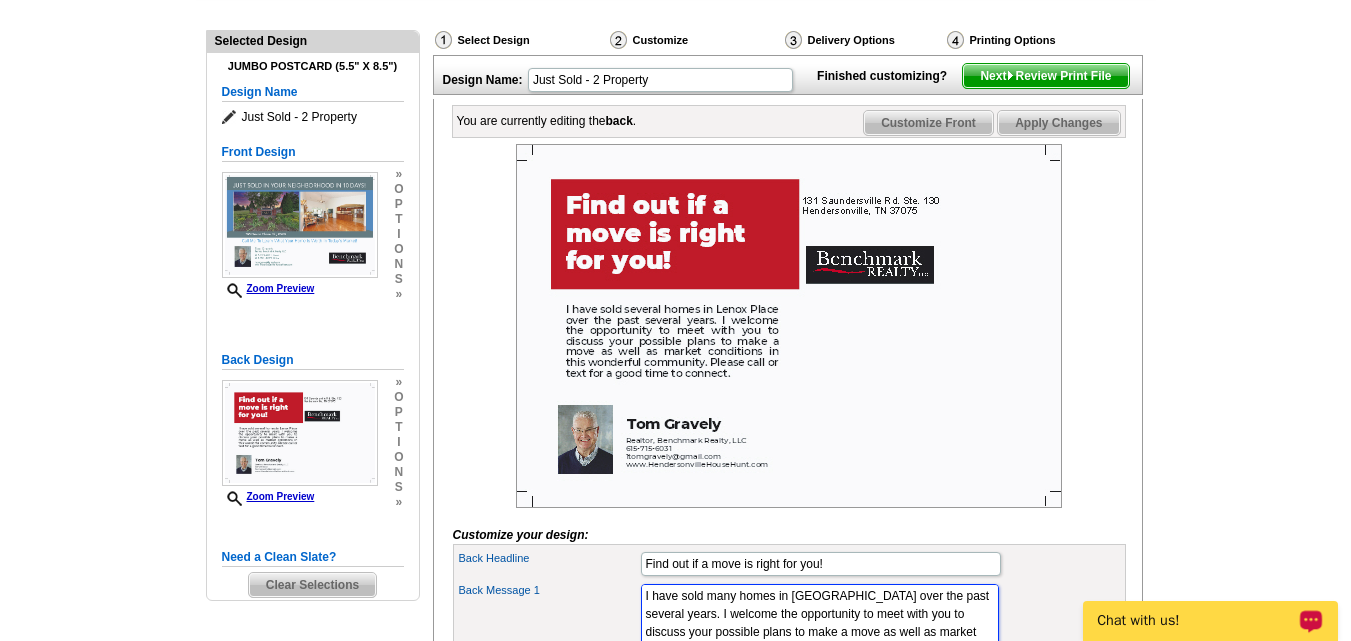 type on "I have sold many homes in Lenox Place over the past several years. I welcome the opportunity to meet with you to discuss your possible plans to make a move as well as market conditions in this wonderful community. Please call or text for a good time to connect." 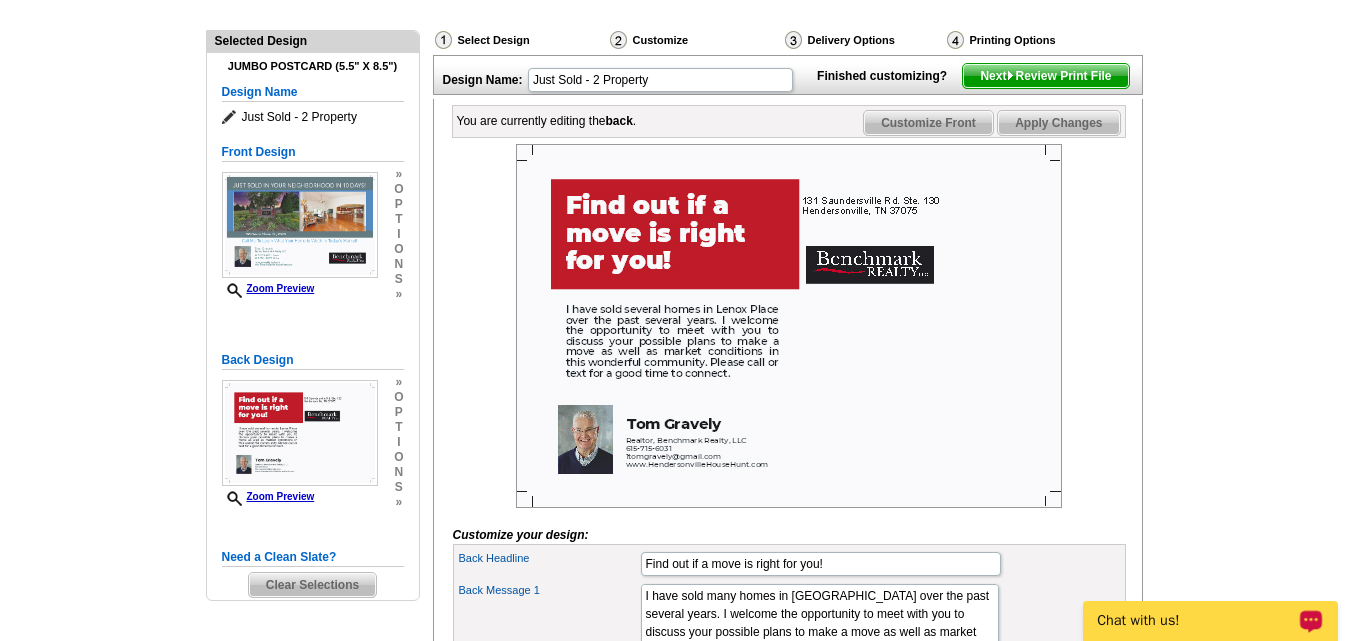 click on "Next   Review Print File" at bounding box center (1045, 76) 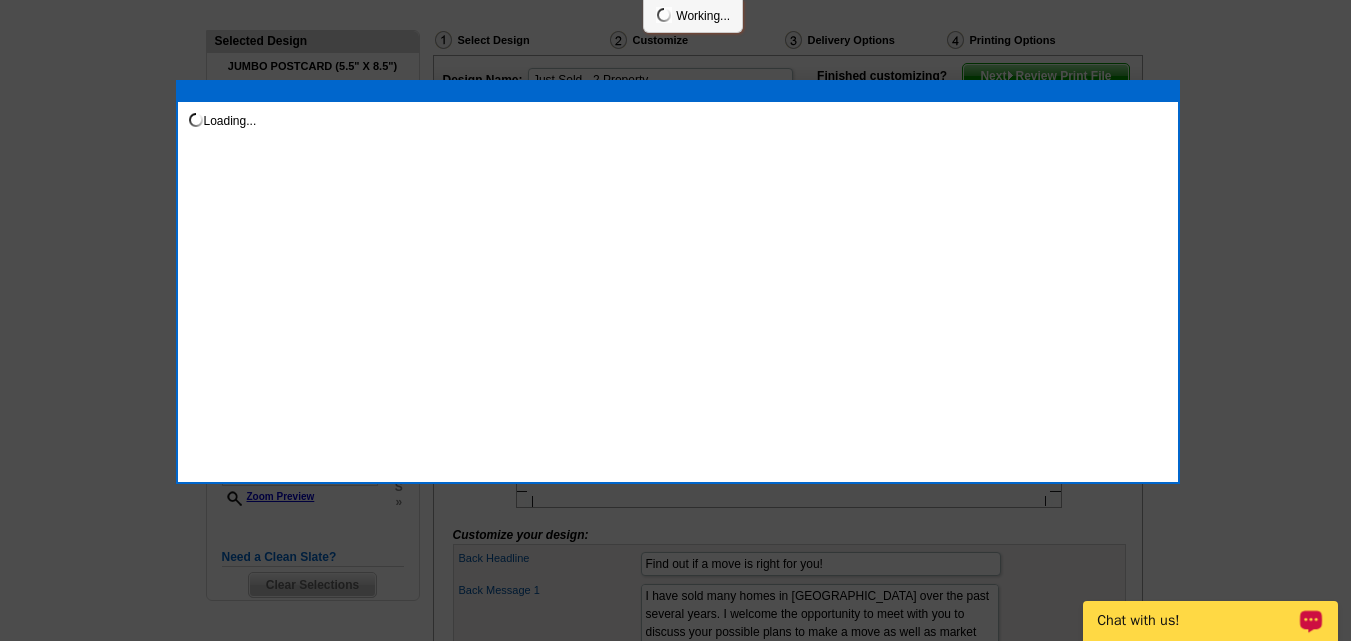 scroll, scrollTop: 0, scrollLeft: 0, axis: both 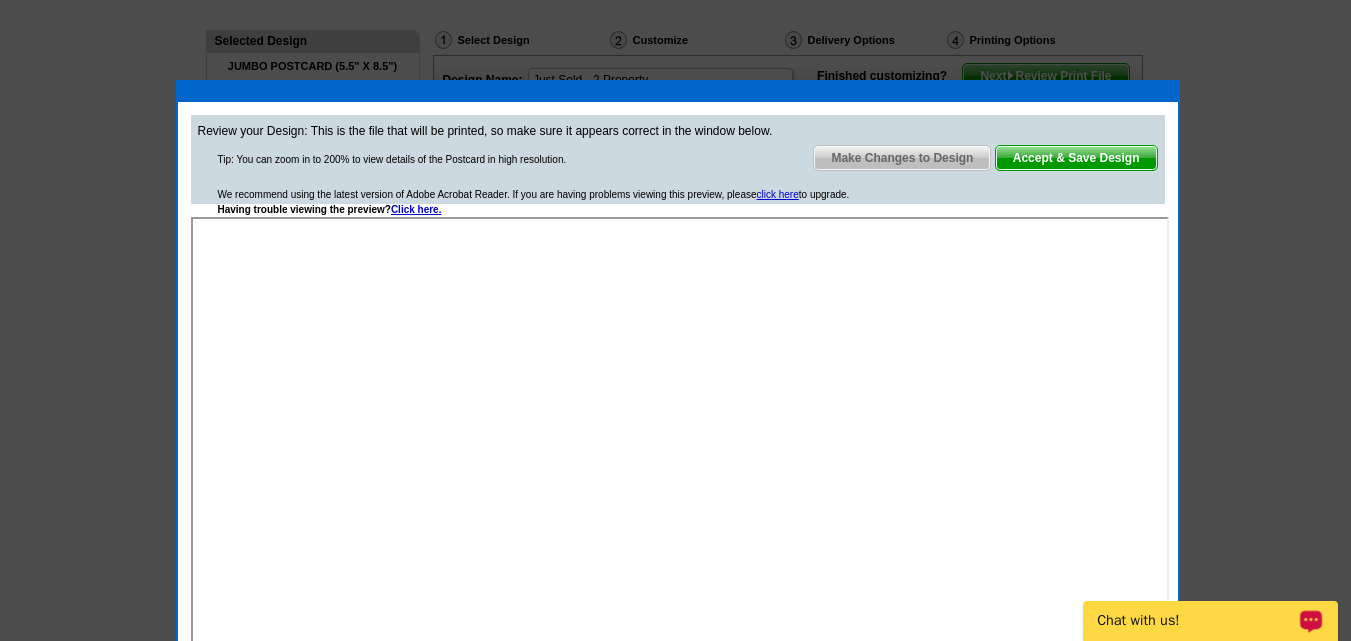 click on "Accept & Save Design" at bounding box center (1076, 158) 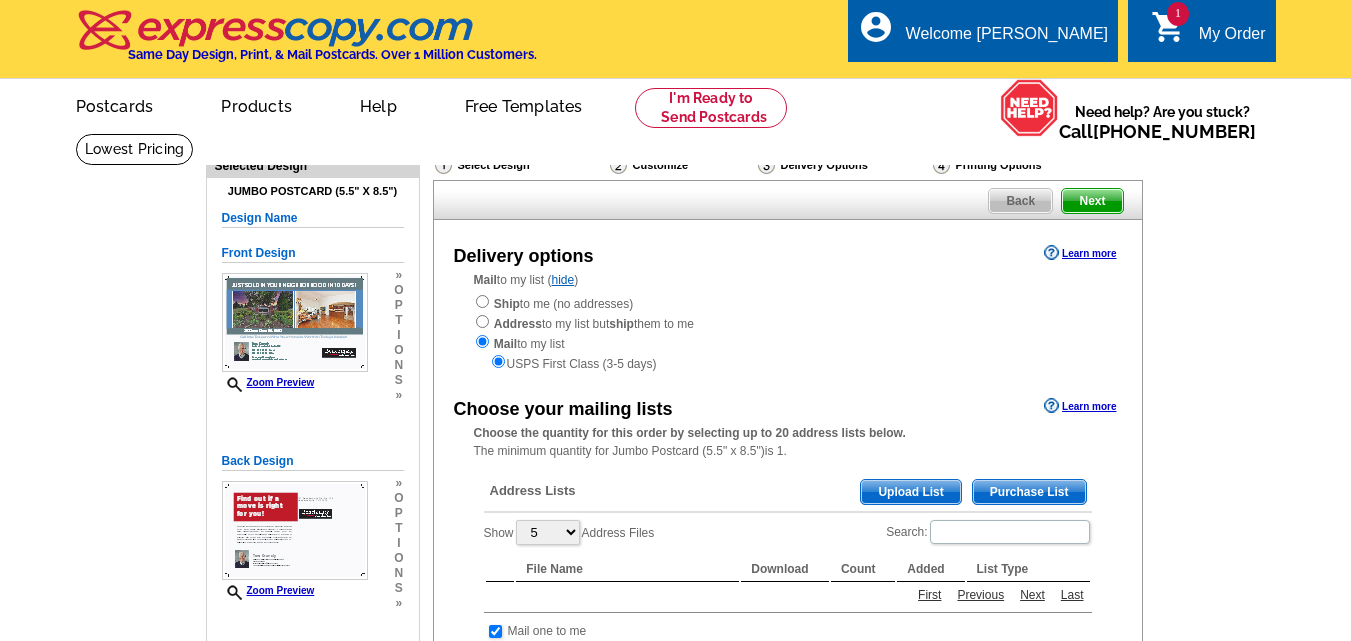 scroll, scrollTop: 0, scrollLeft: 0, axis: both 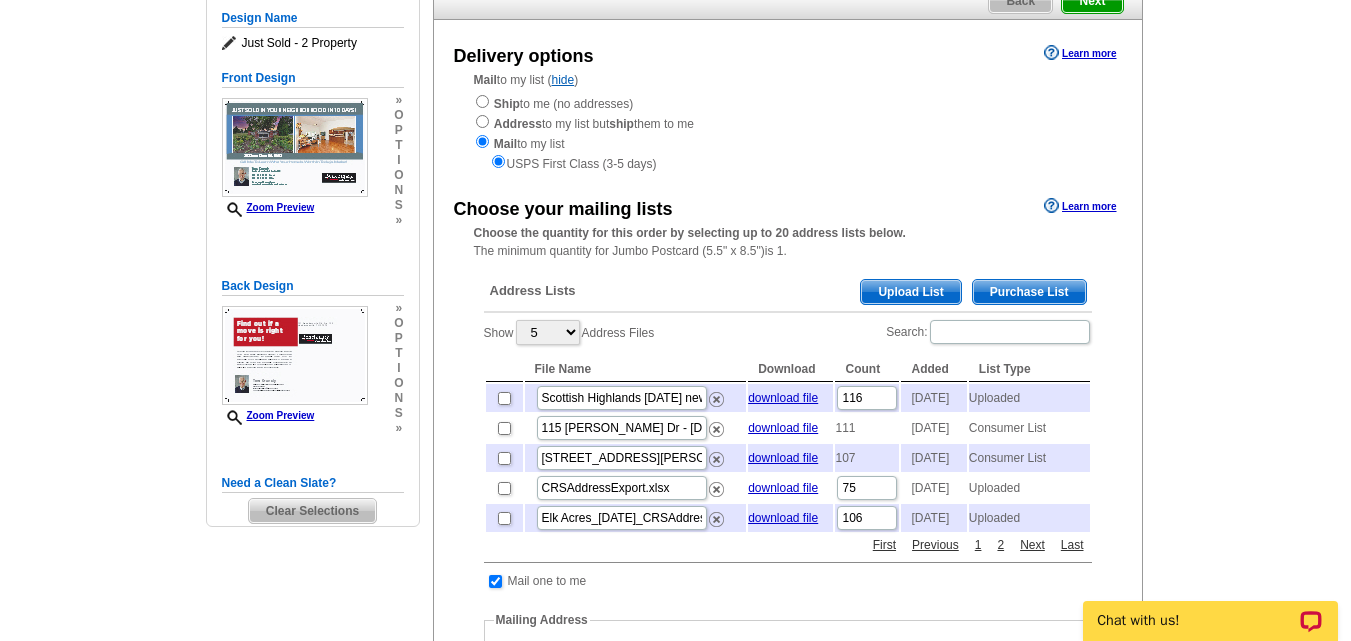 click on "Upload List" at bounding box center [910, 292] 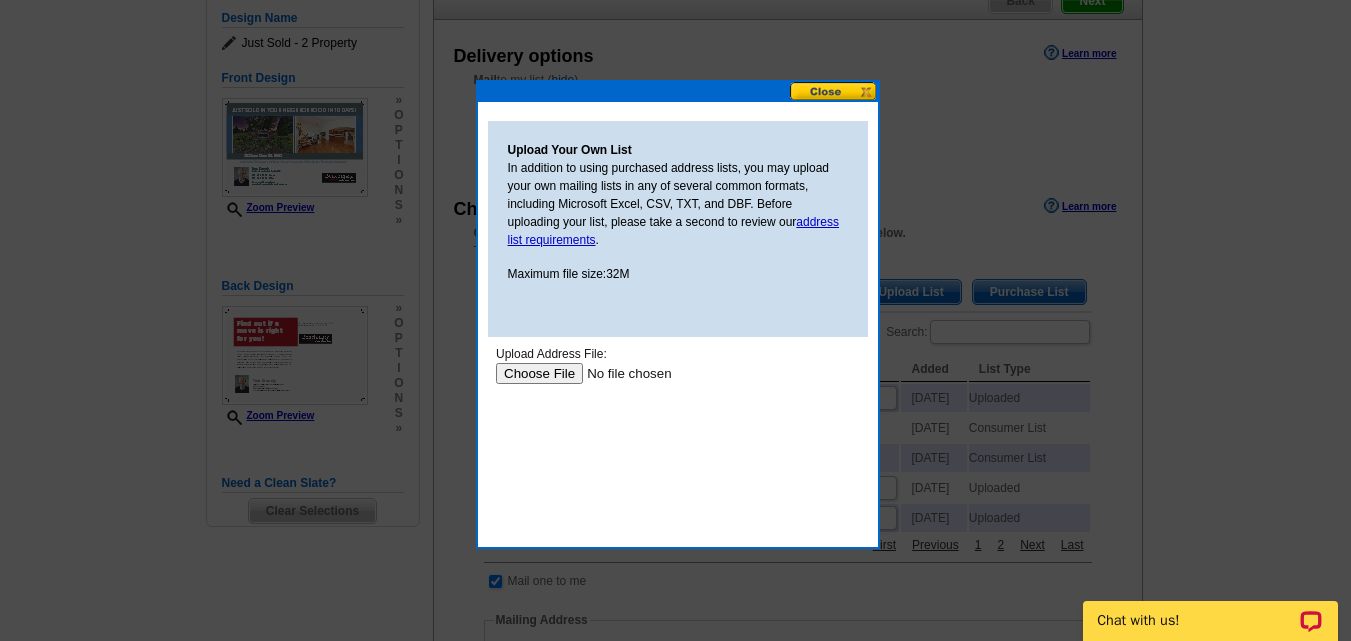 scroll, scrollTop: 0, scrollLeft: 0, axis: both 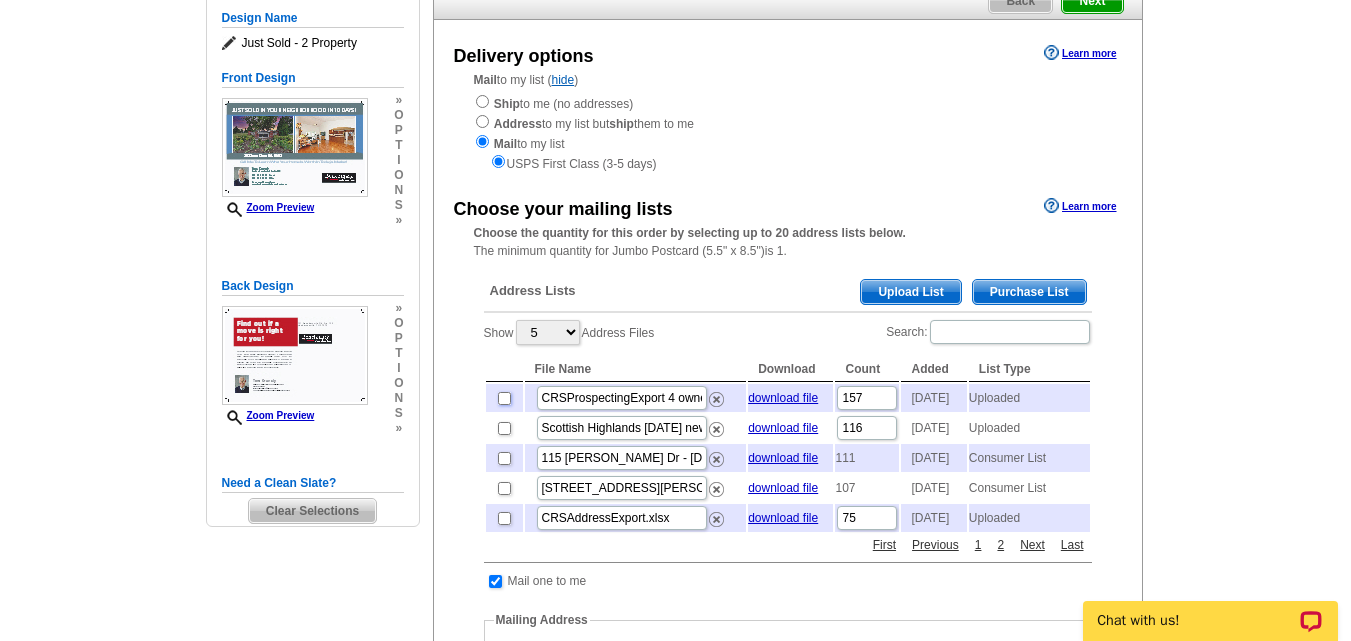 click at bounding box center [504, 398] 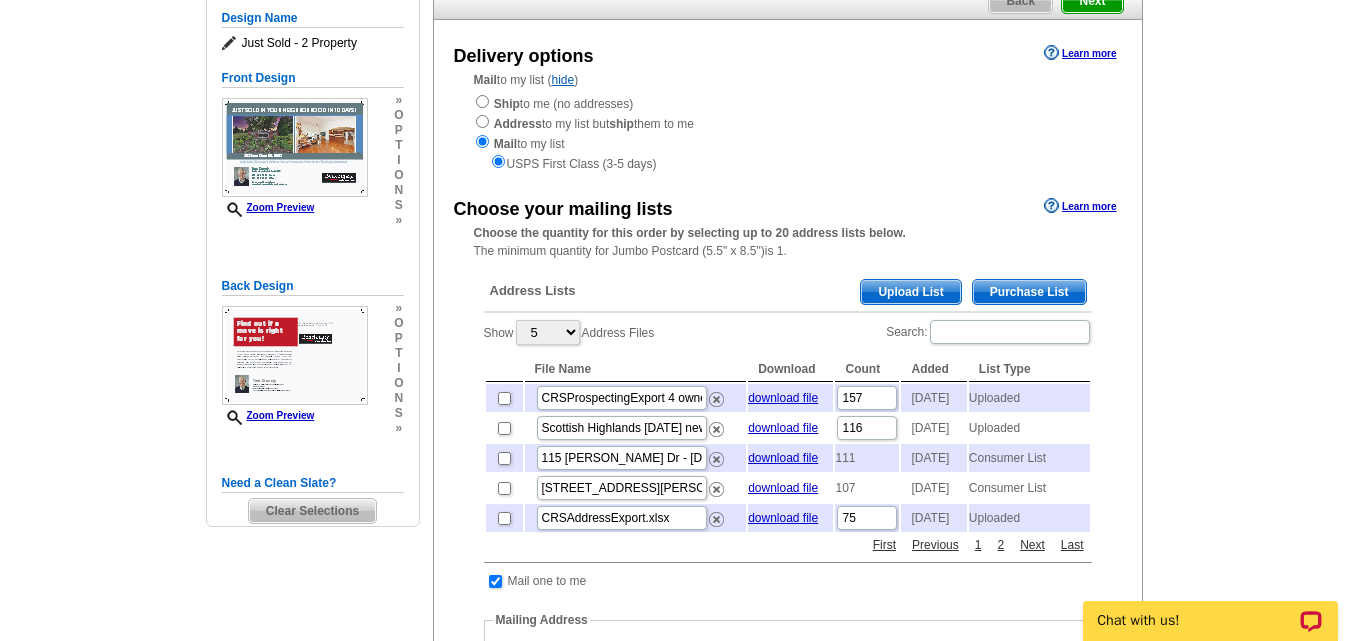 checkbox on "true" 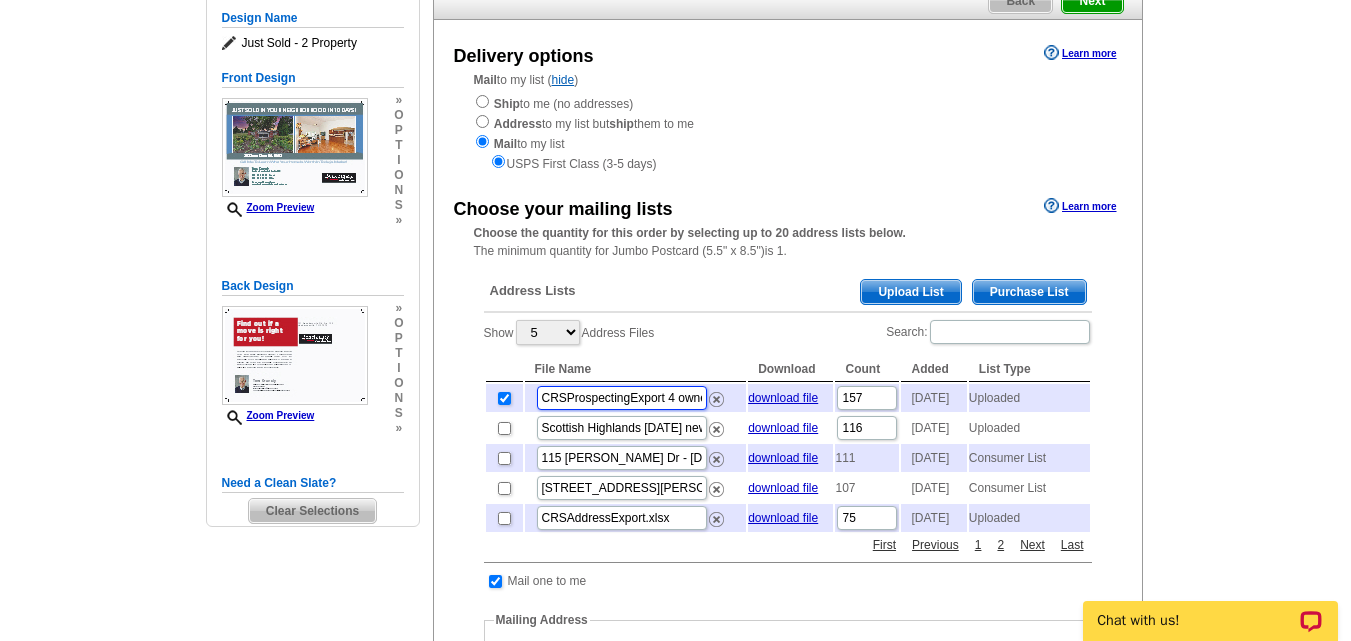 click on "CRSProspectingExport 4 owner address.csv" at bounding box center [622, 398] 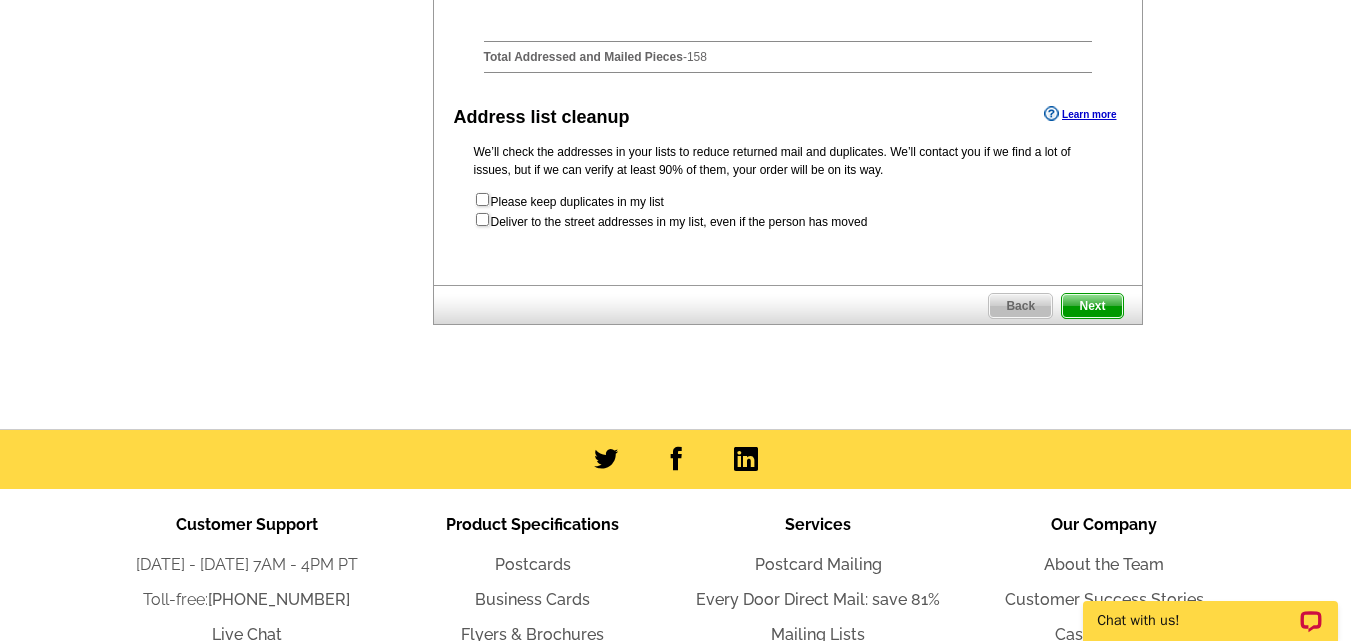 scroll, scrollTop: 1200, scrollLeft: 0, axis: vertical 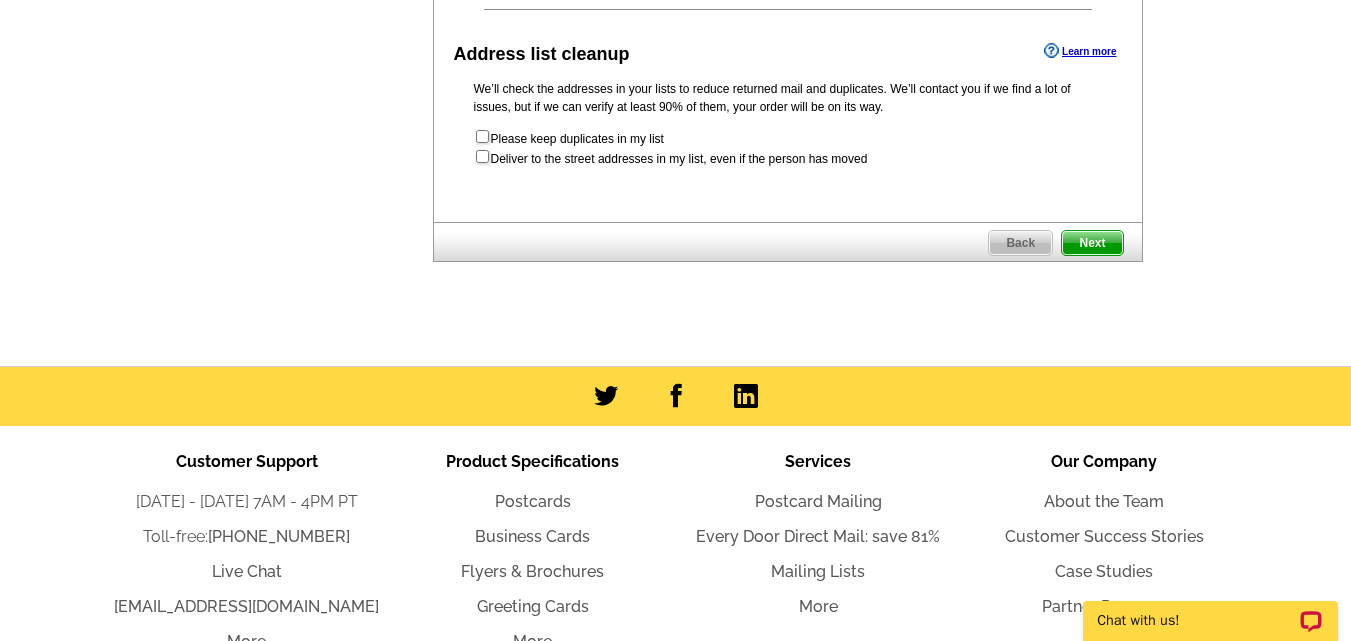 type on "CRS, Lenox Place, owner address.csv" 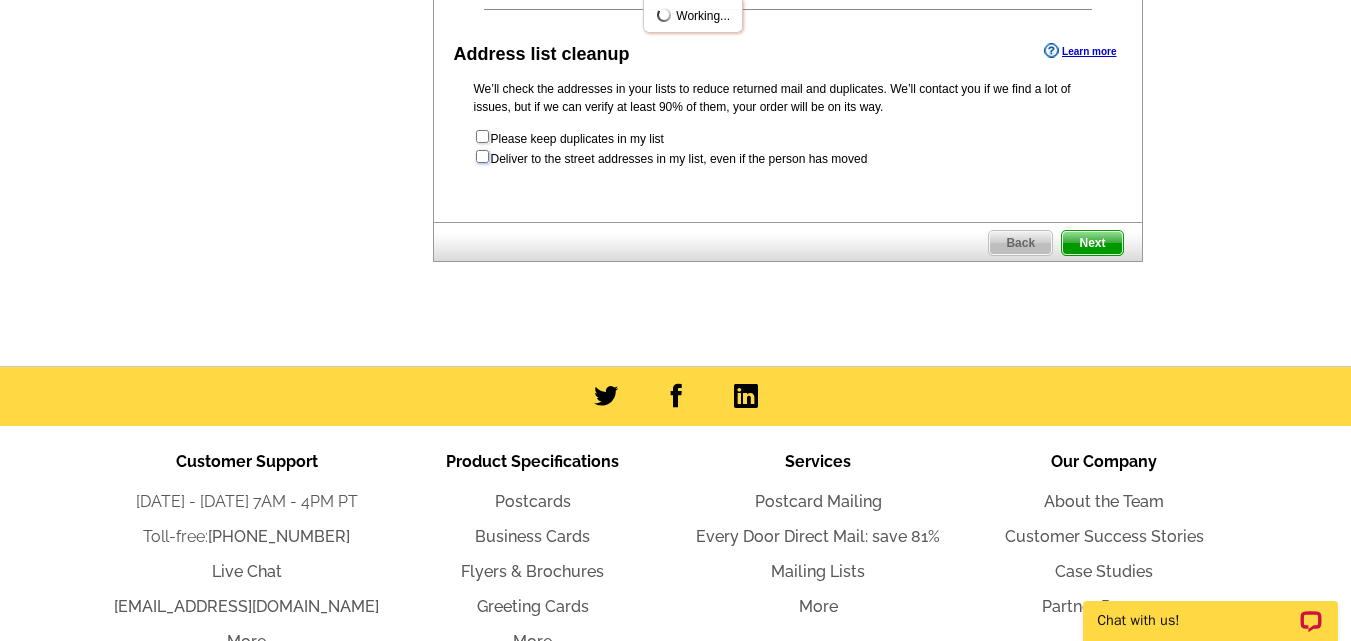 click at bounding box center (482, 156) 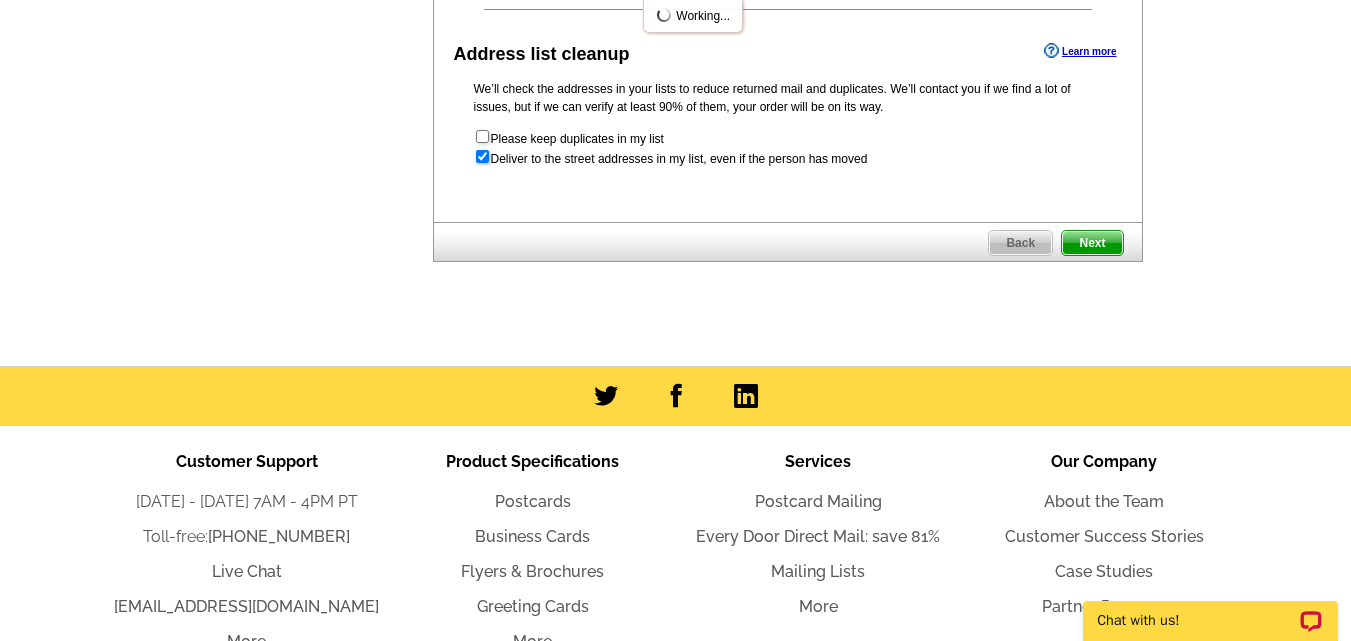 radio on "true" 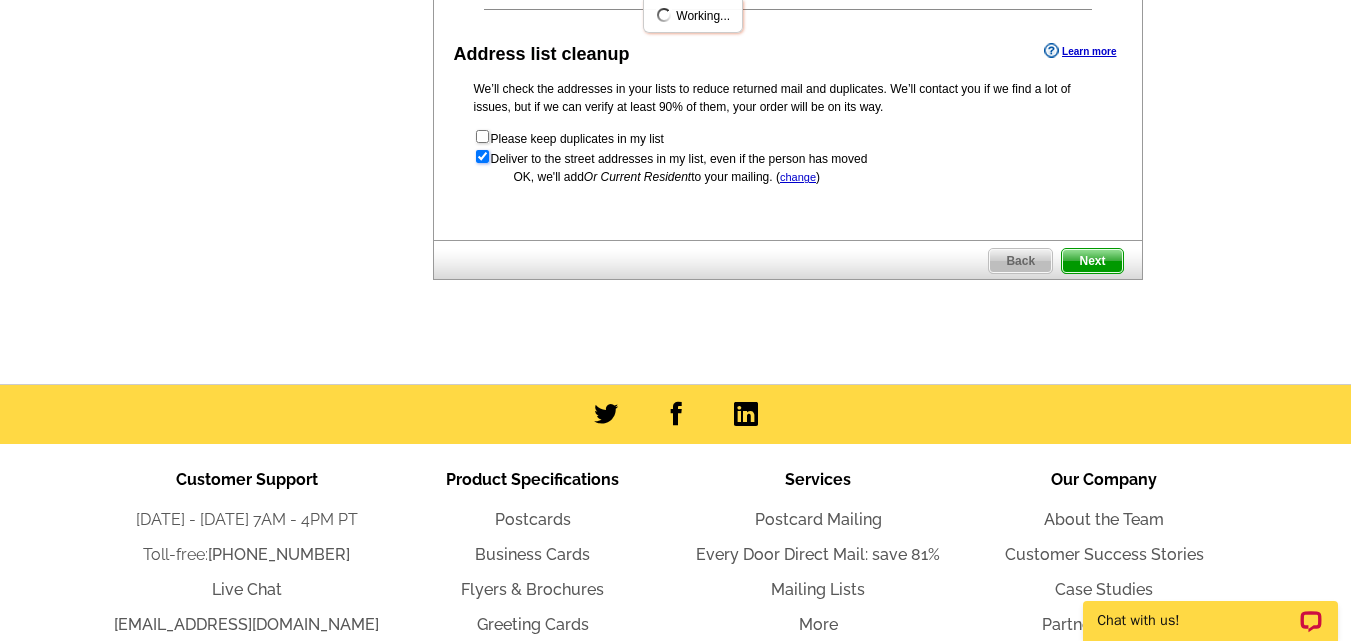 scroll, scrollTop: 0, scrollLeft: 0, axis: both 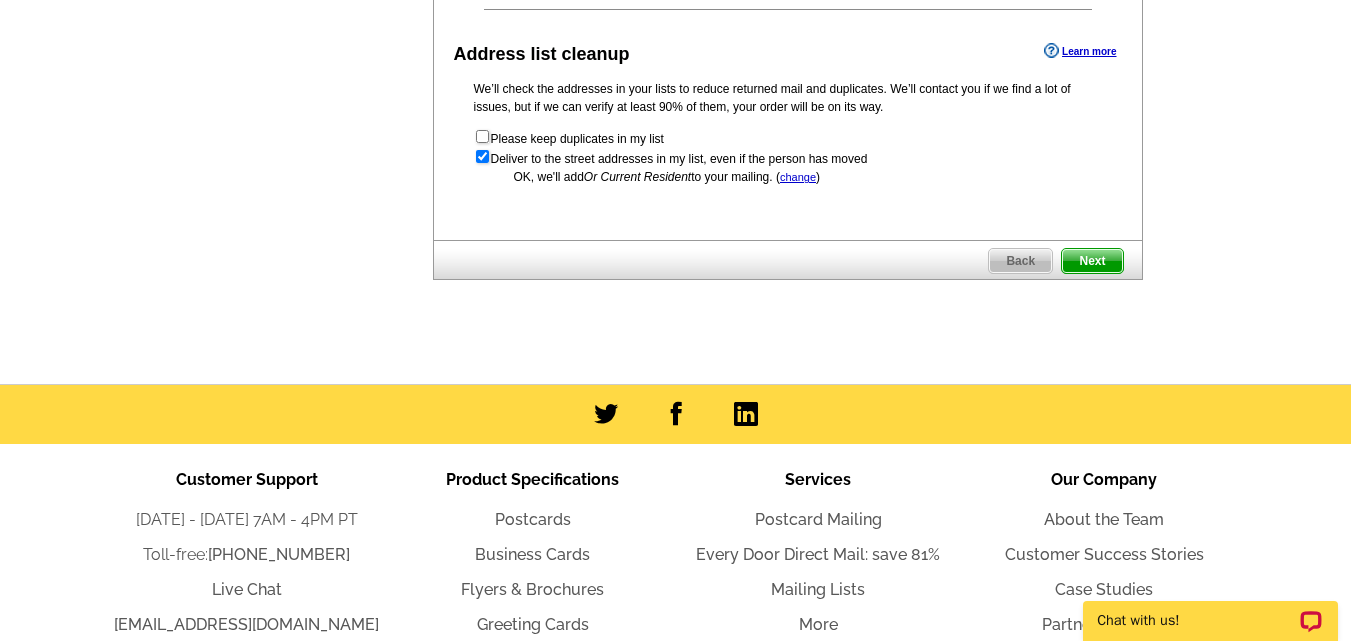 click on "Next" at bounding box center (1092, 261) 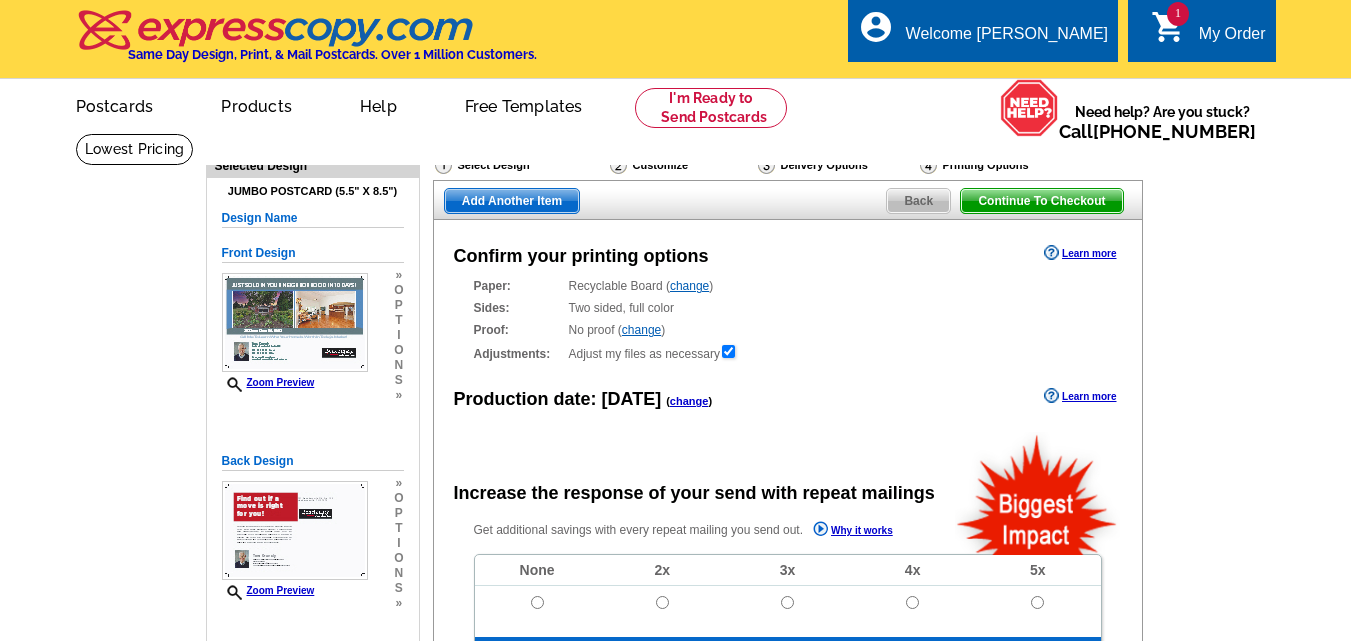scroll, scrollTop: 0, scrollLeft: 0, axis: both 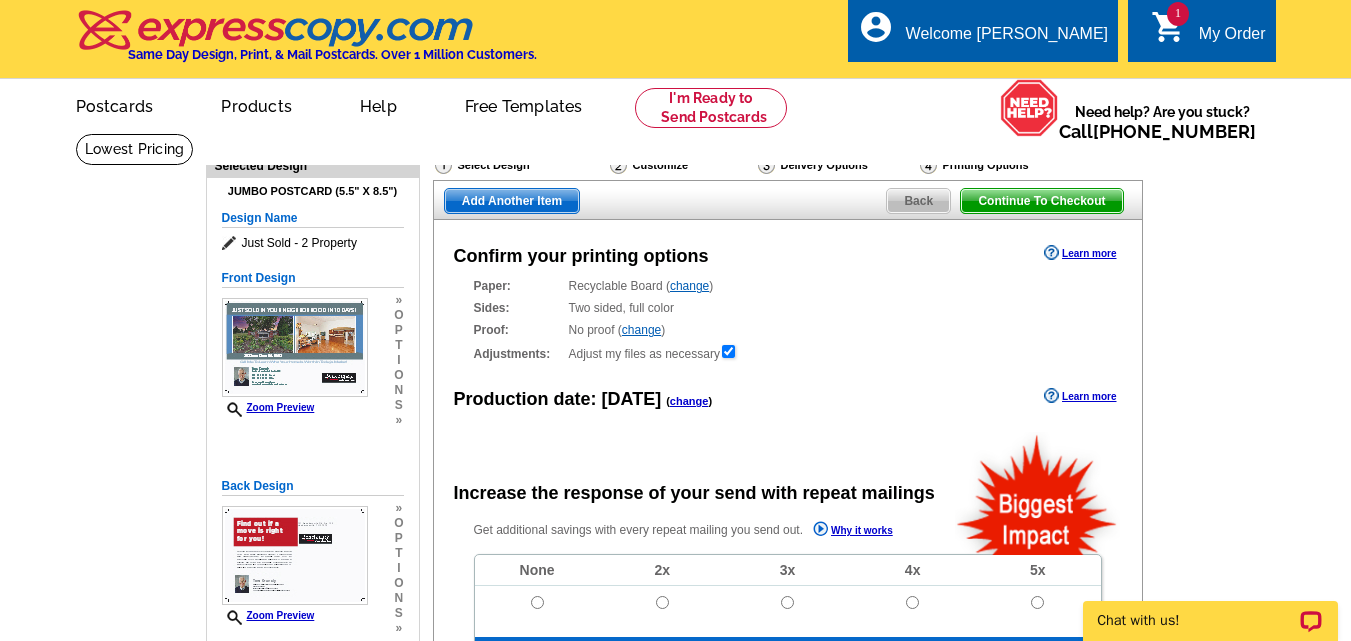 radio on "false" 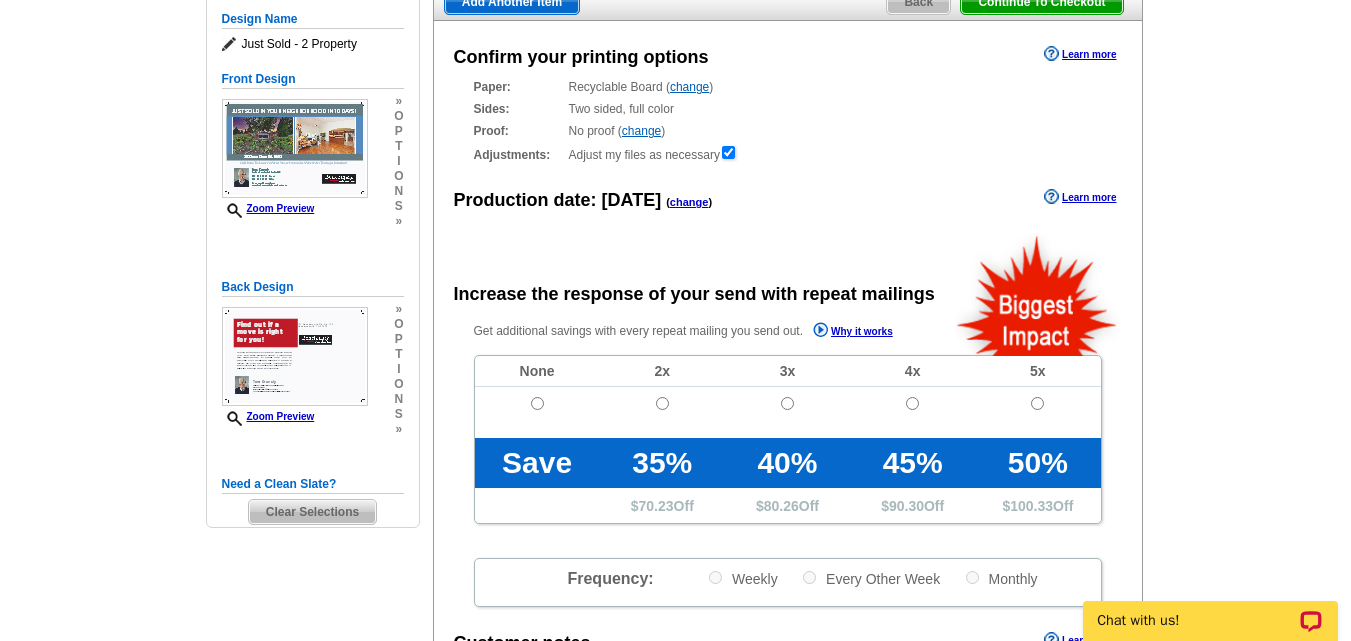 scroll, scrollTop: 200, scrollLeft: 0, axis: vertical 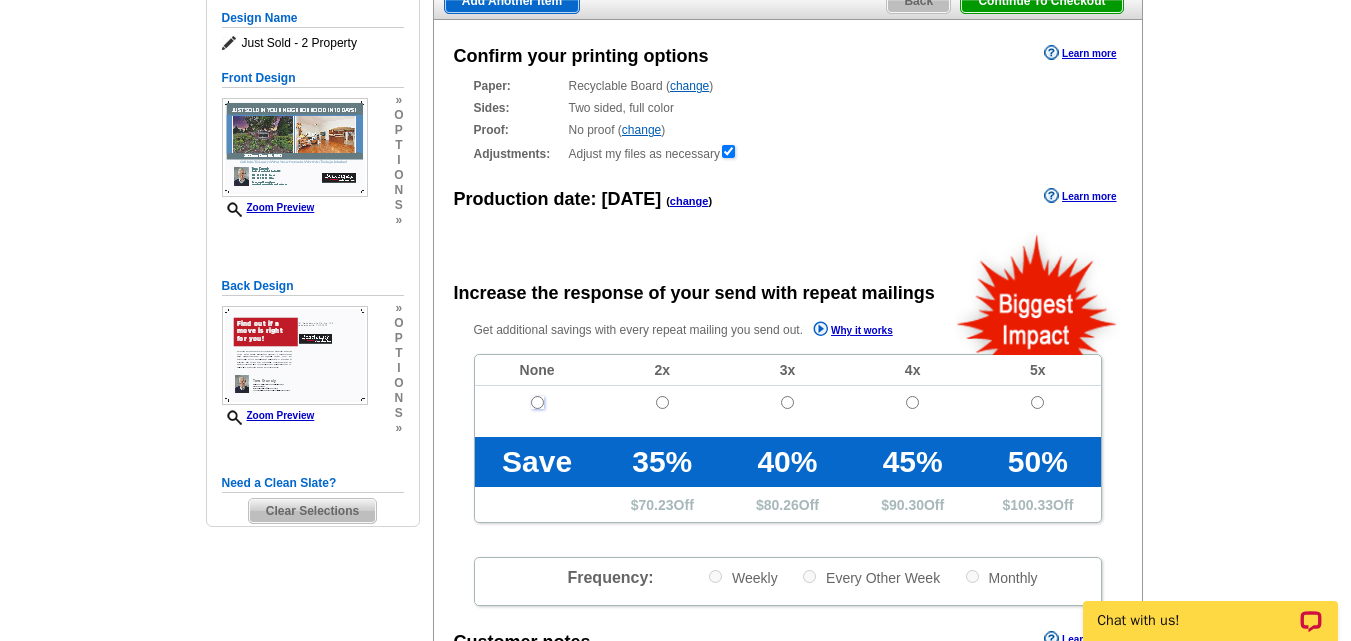click at bounding box center [537, 402] 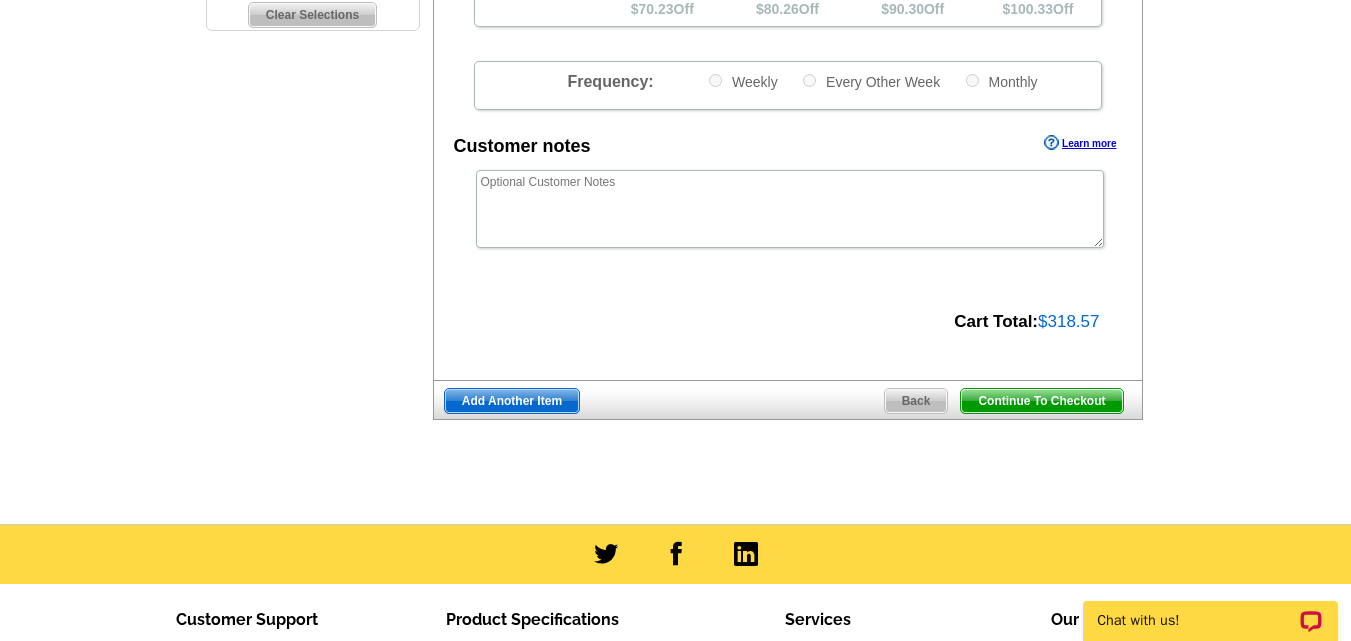 scroll, scrollTop: 700, scrollLeft: 0, axis: vertical 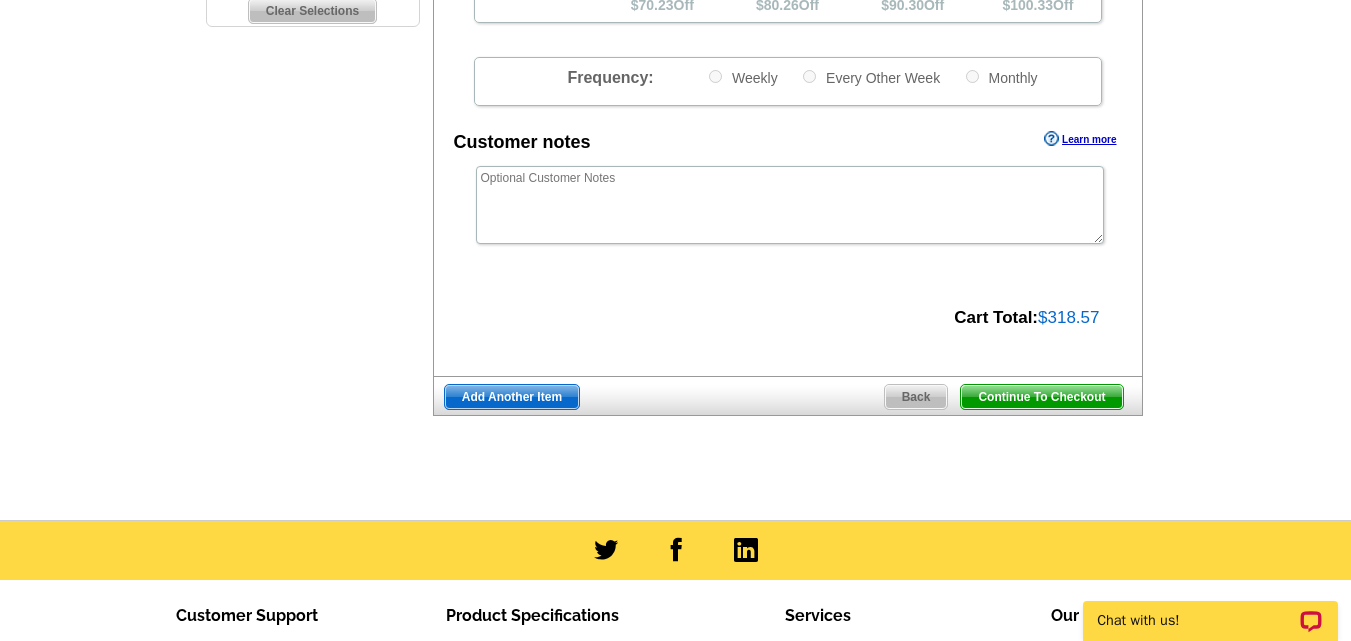 click on "Continue To Checkout" at bounding box center (1041, 397) 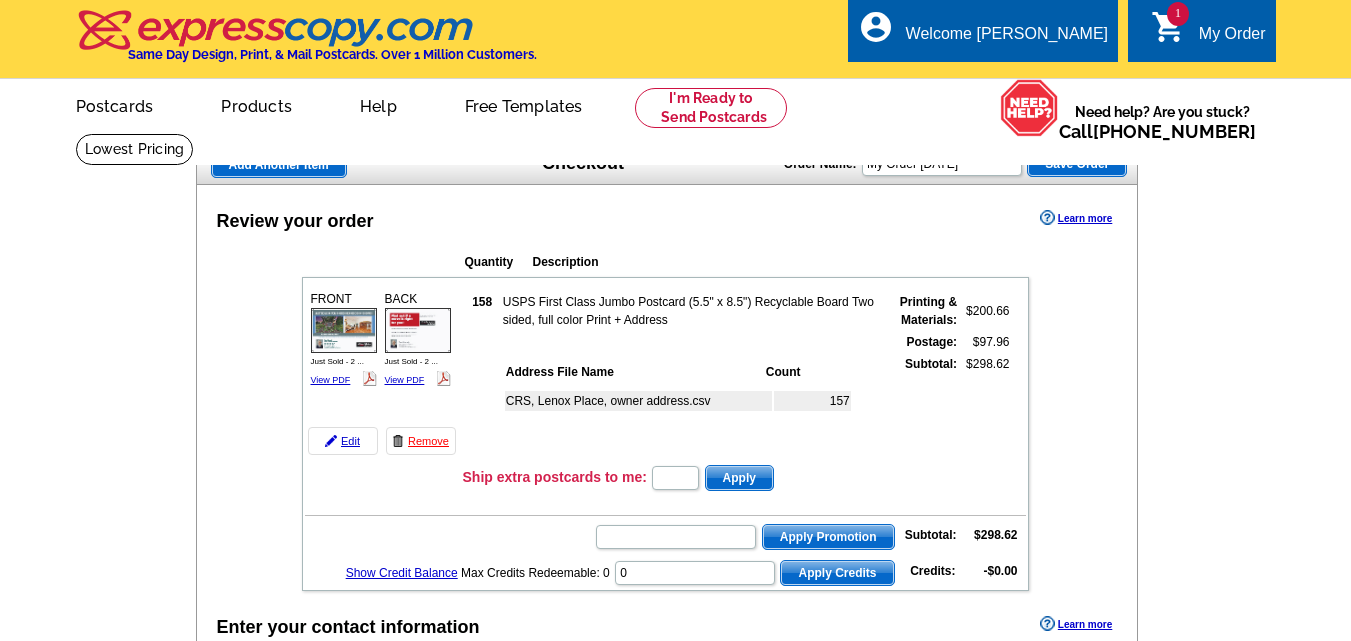 scroll, scrollTop: 0, scrollLeft: 0, axis: both 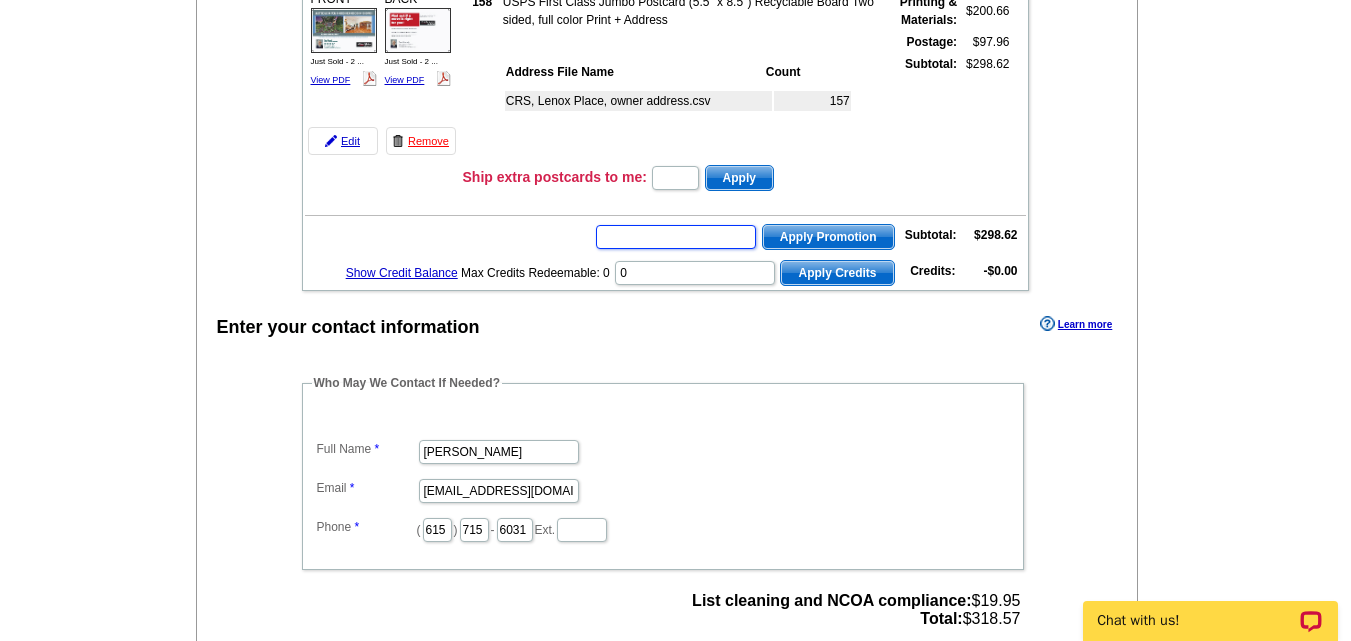 click at bounding box center (676, 237) 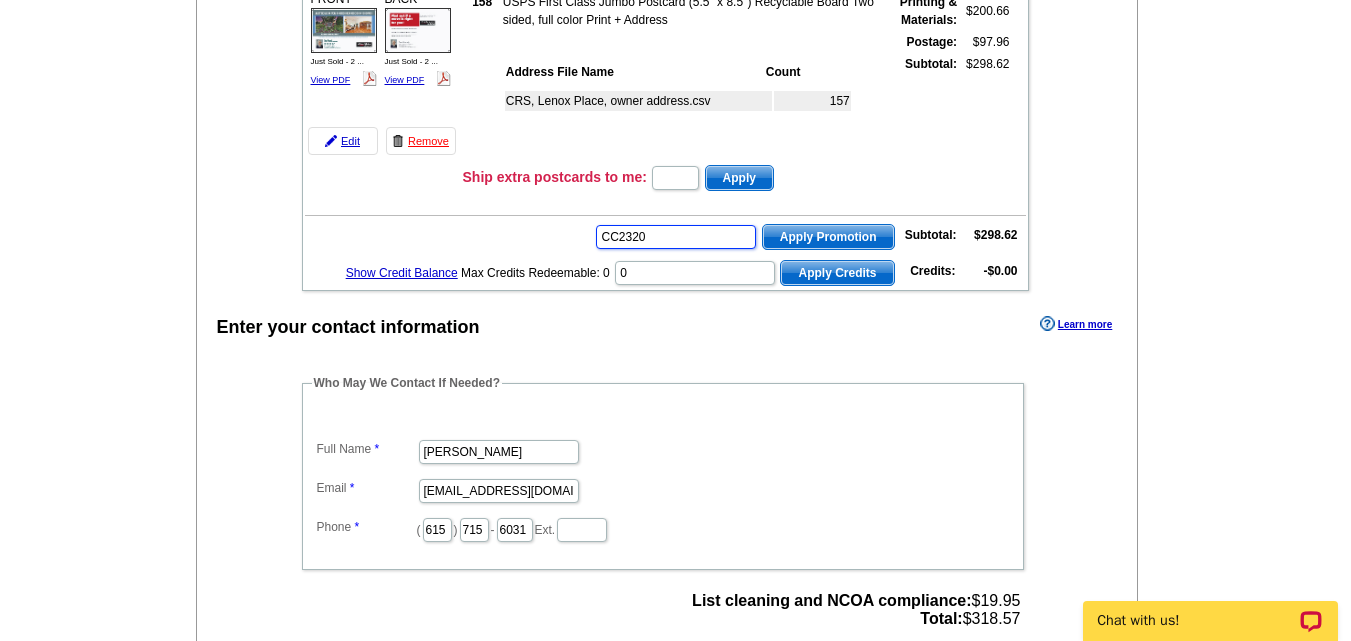 type on "CC2320" 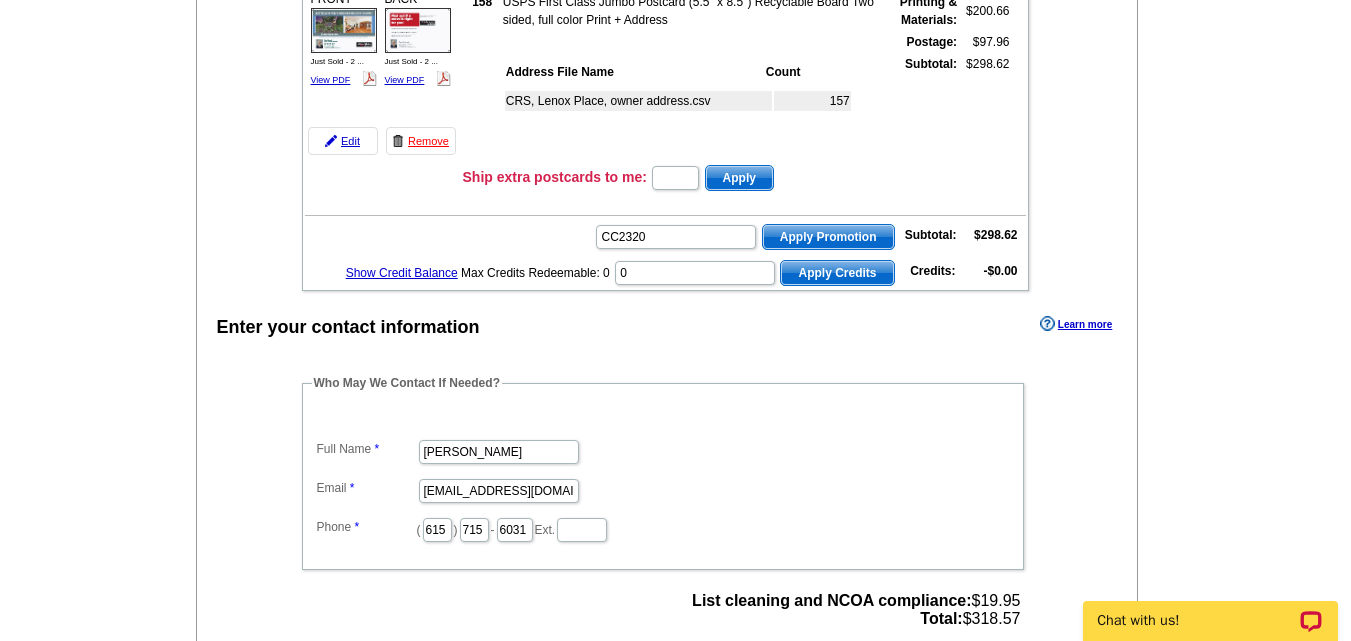 click on "Apply Promotion" at bounding box center (828, 237) 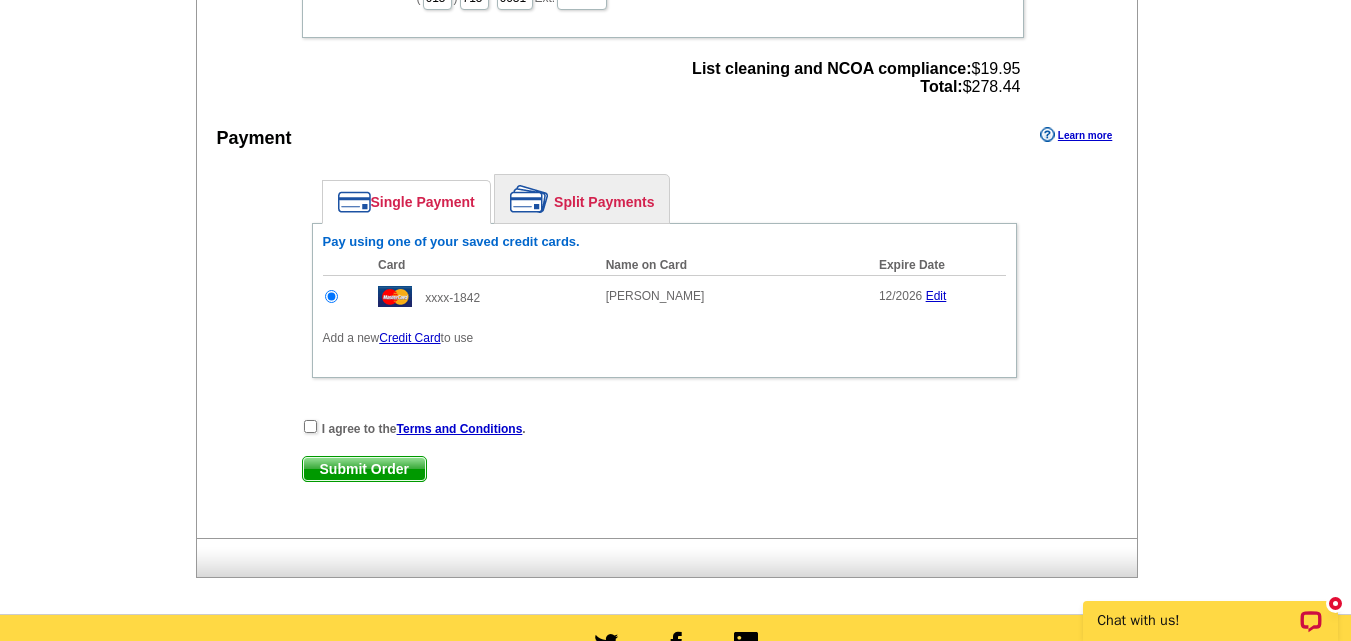 scroll, scrollTop: 900, scrollLeft: 0, axis: vertical 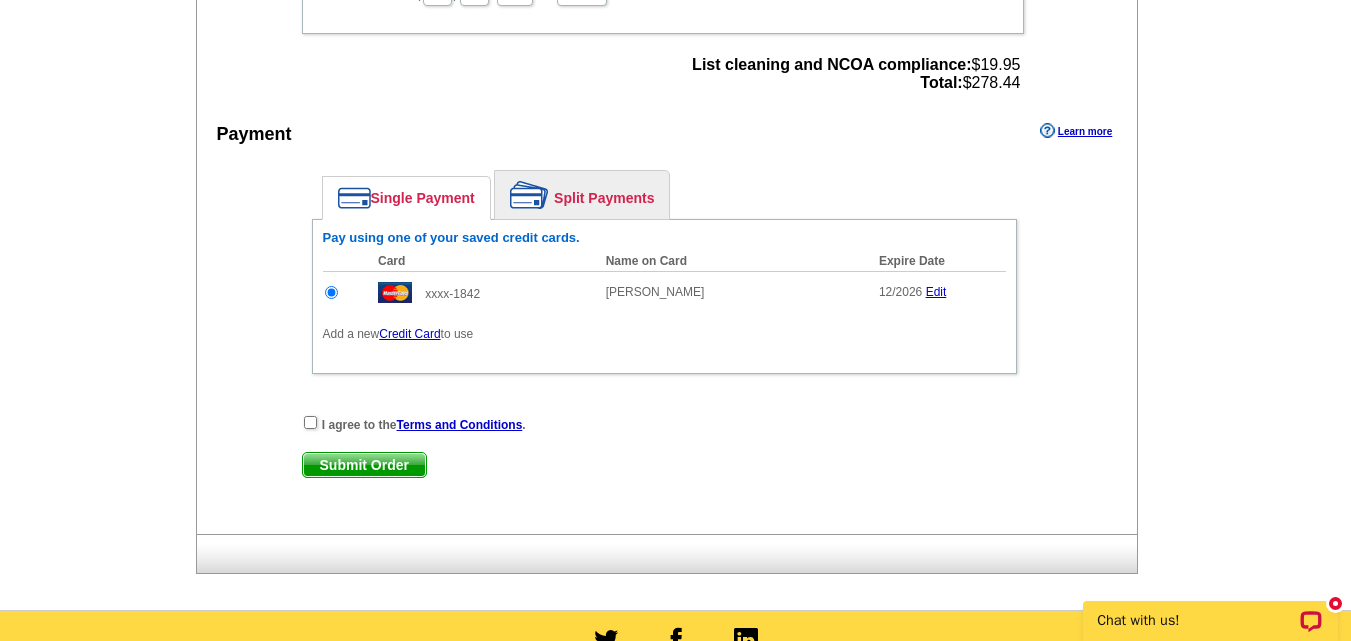 click on "Credit Card" at bounding box center (409, 334) 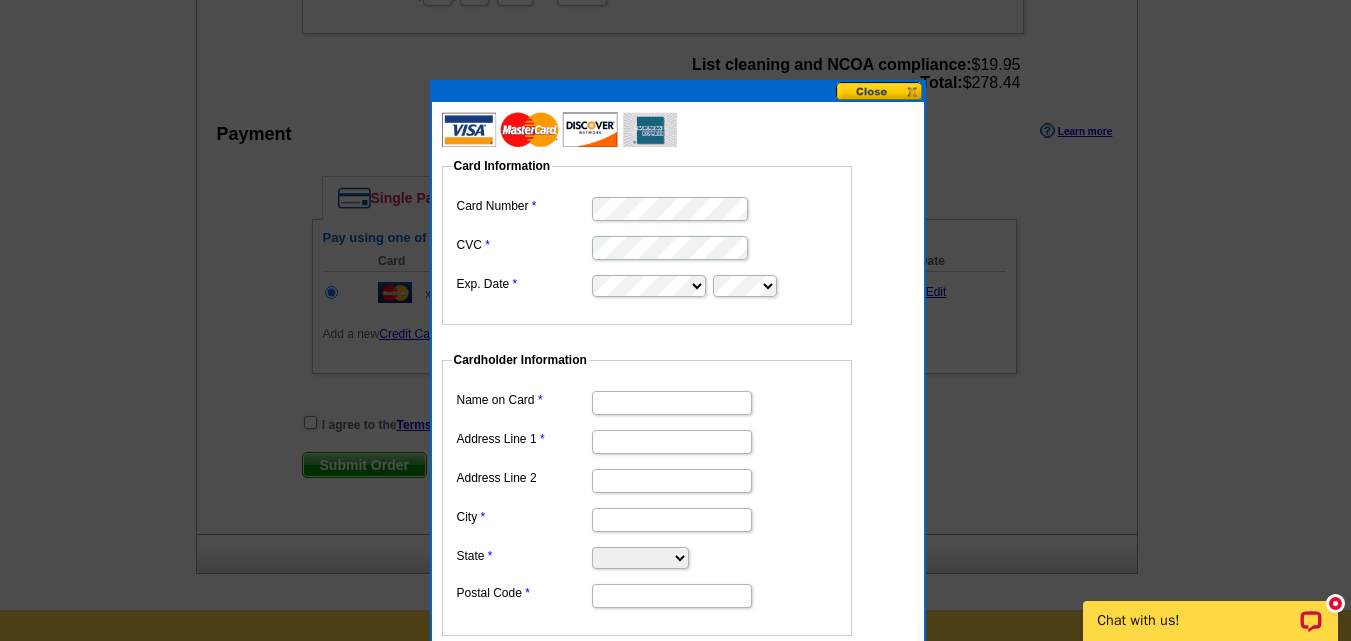 click on "Card Information
Card Number
CVC
Exp. Date" at bounding box center (657, 222) 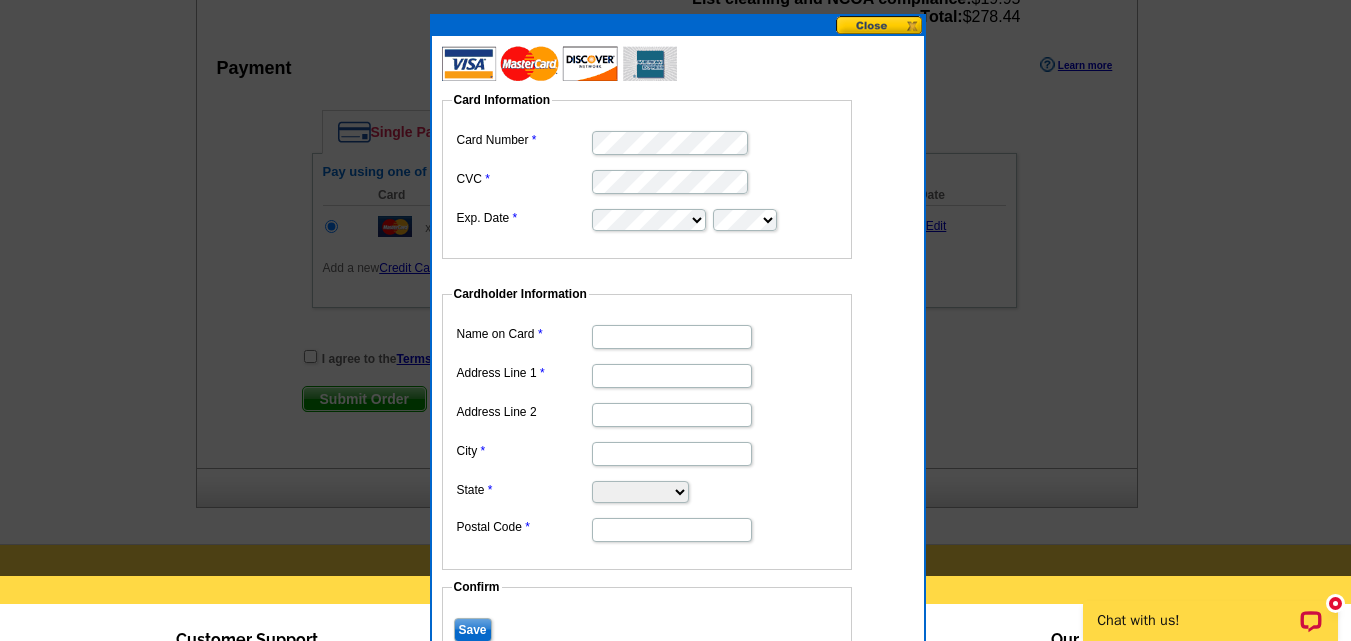 scroll, scrollTop: 1000, scrollLeft: 0, axis: vertical 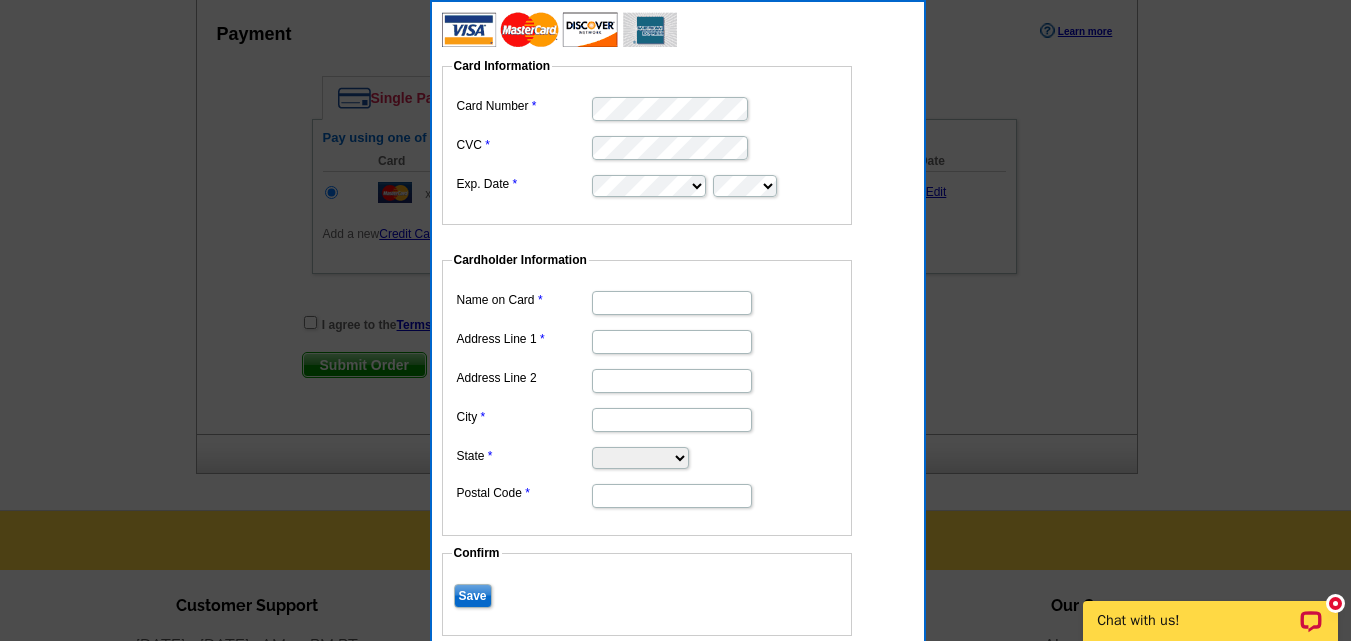 click on "Name on Card" at bounding box center [672, 303] 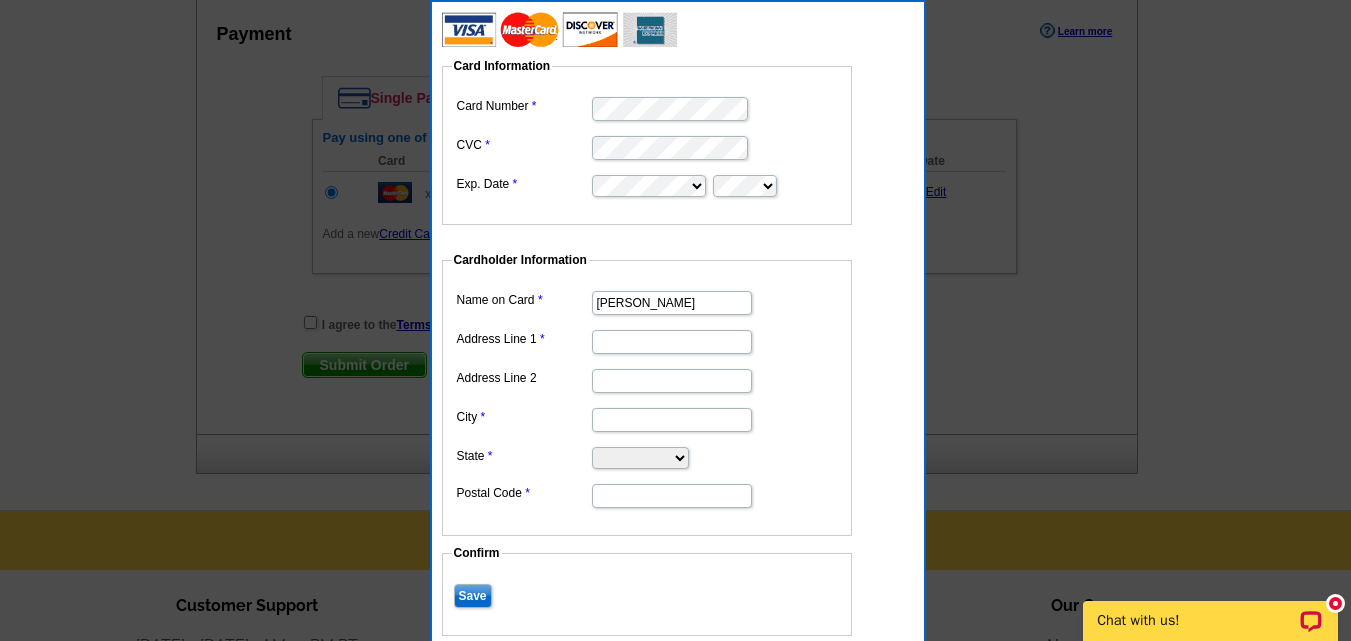 click on "City" at bounding box center (672, 420) 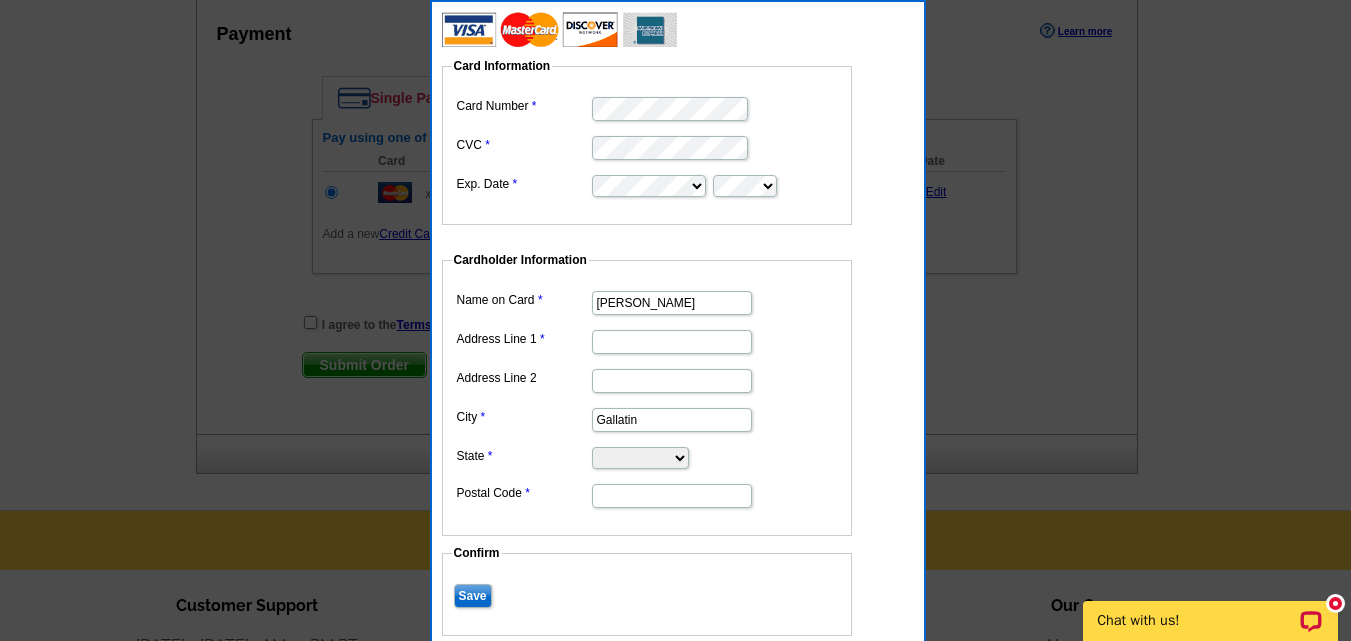 type on "[STREET_ADDRESS][PERSON_NAME]" 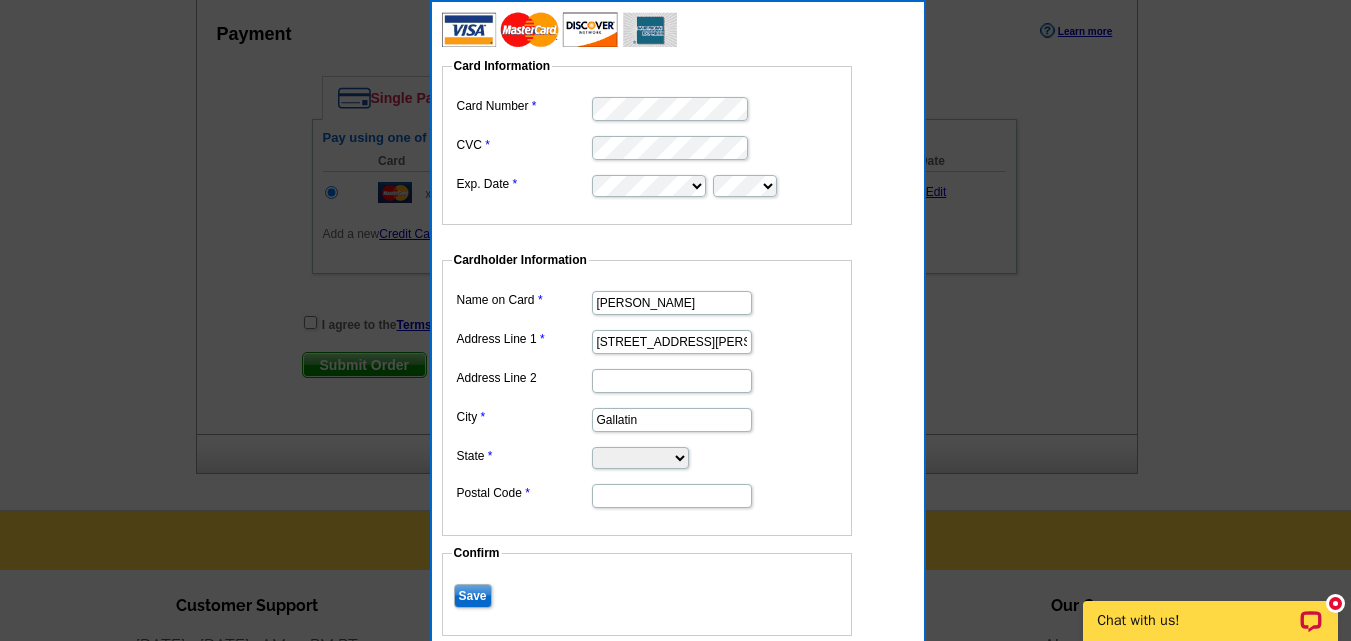 select on "TN" 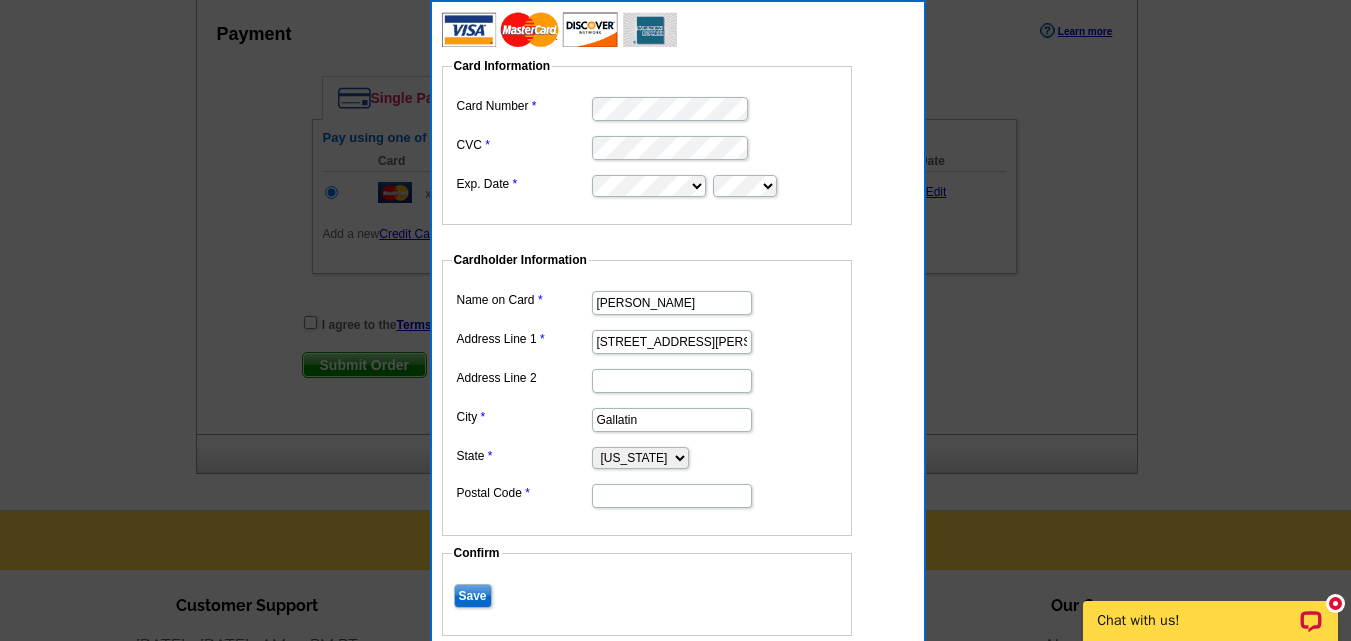 type on "37066" 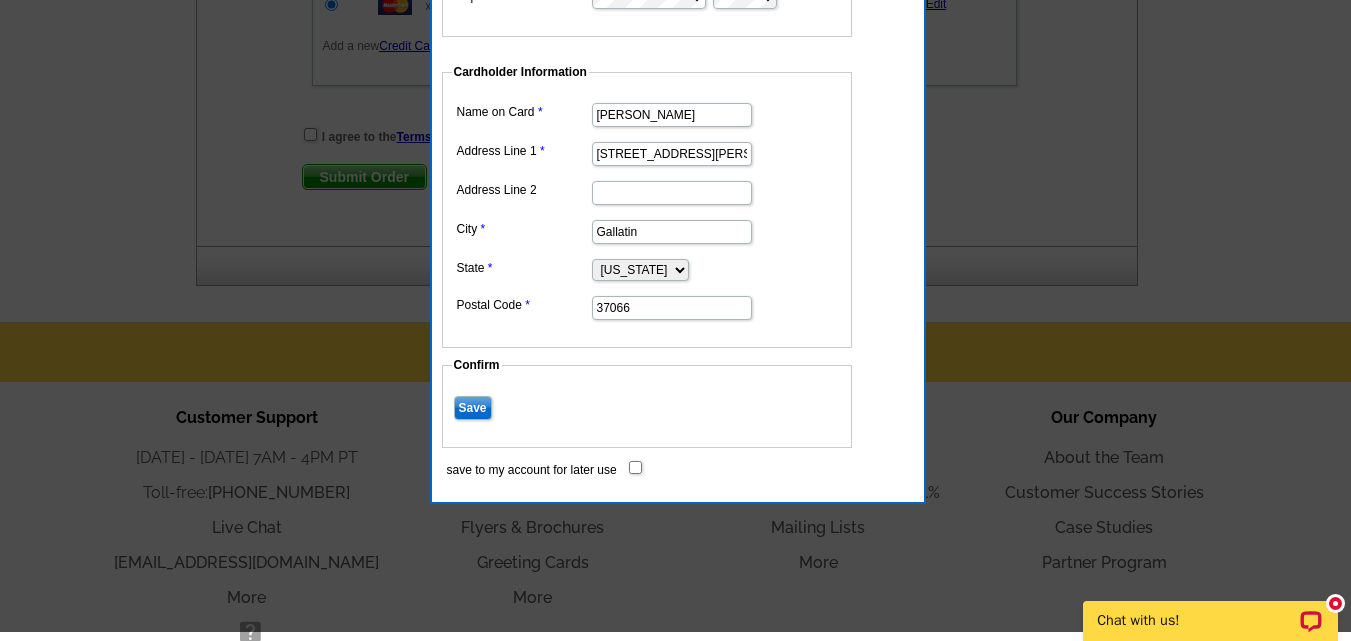 scroll, scrollTop: 1200, scrollLeft: 0, axis: vertical 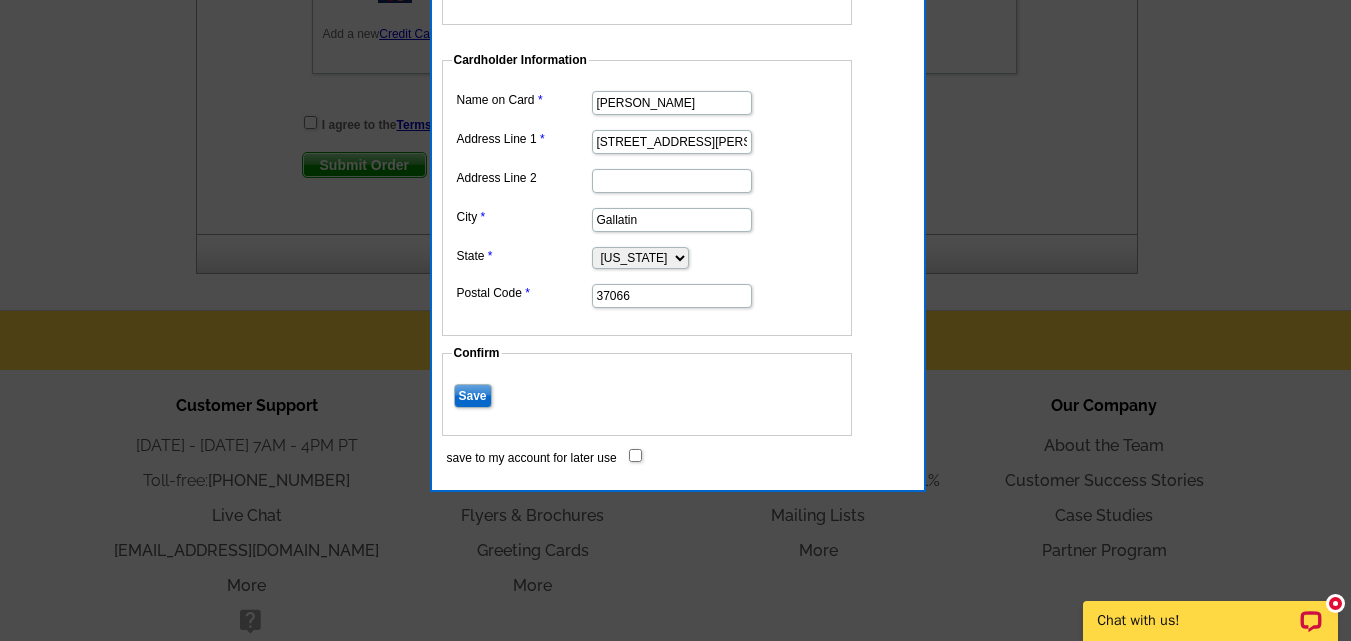 click on "Save" at bounding box center [473, 396] 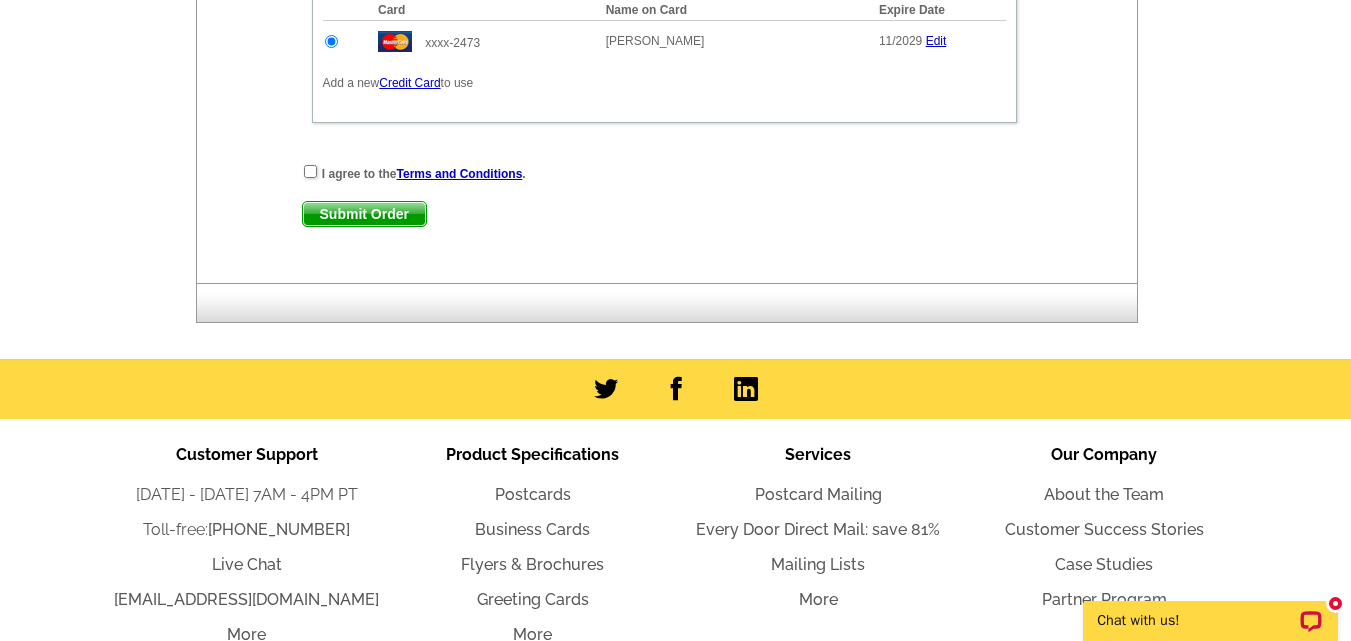 scroll, scrollTop: 1098, scrollLeft: 0, axis: vertical 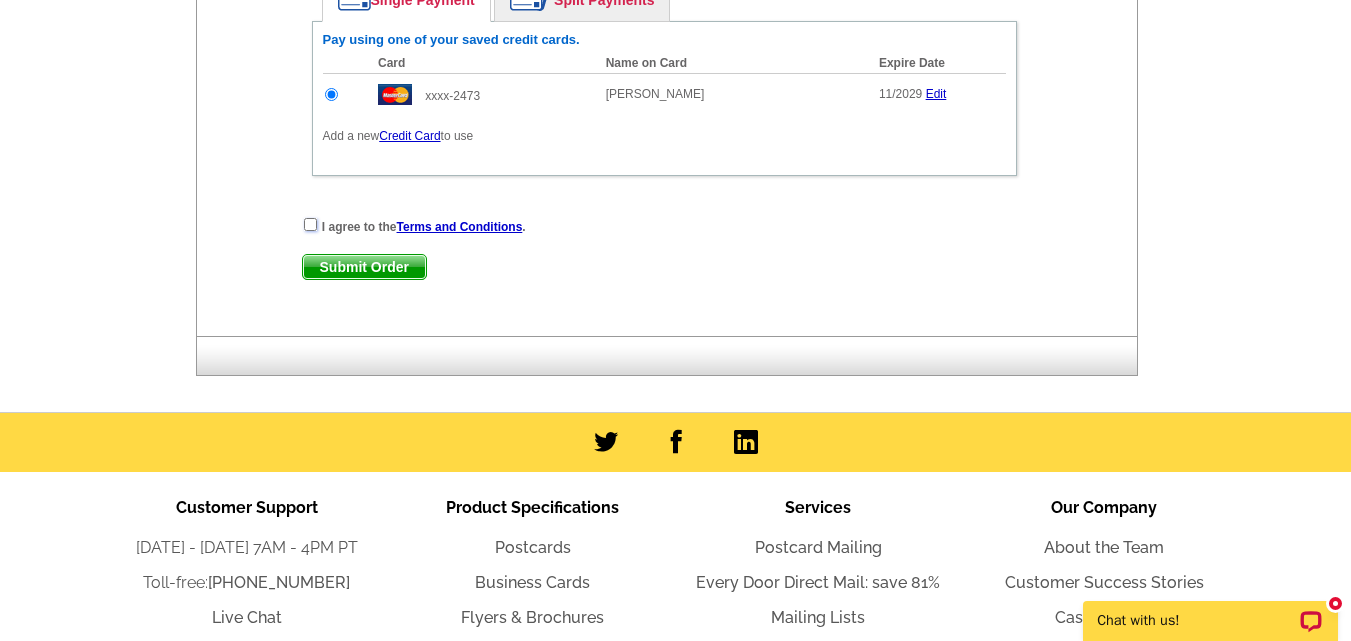 click at bounding box center (310, 224) 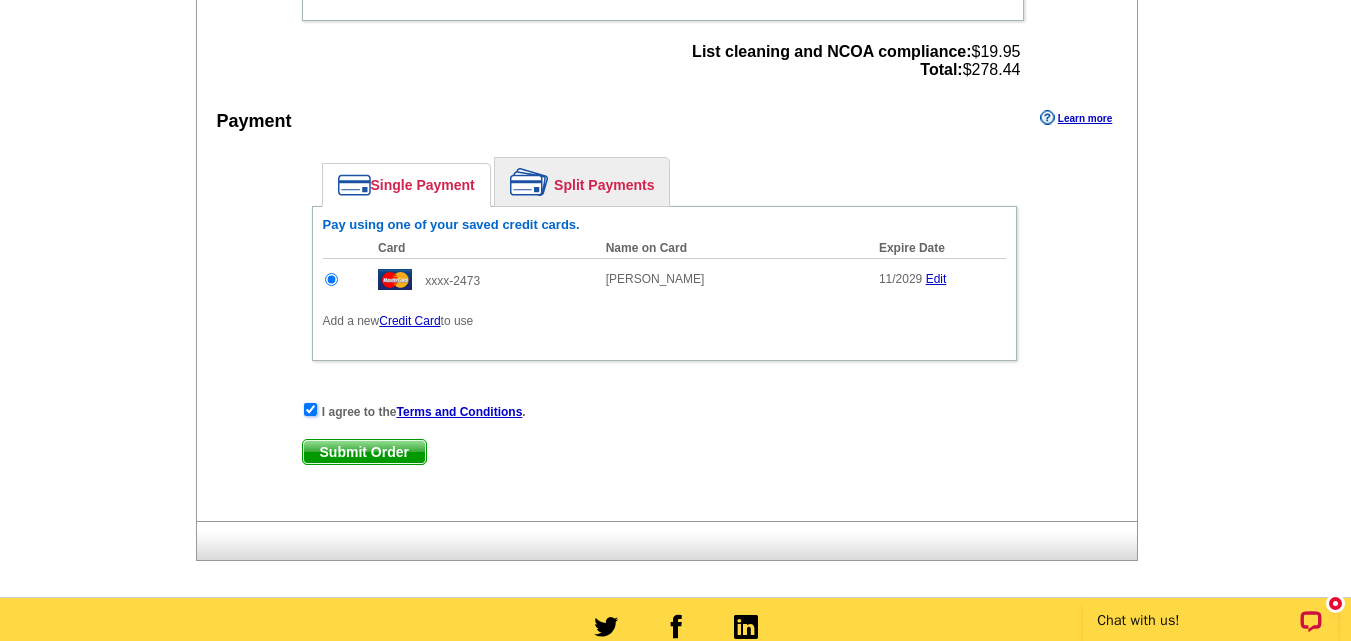 scroll, scrollTop: 898, scrollLeft: 0, axis: vertical 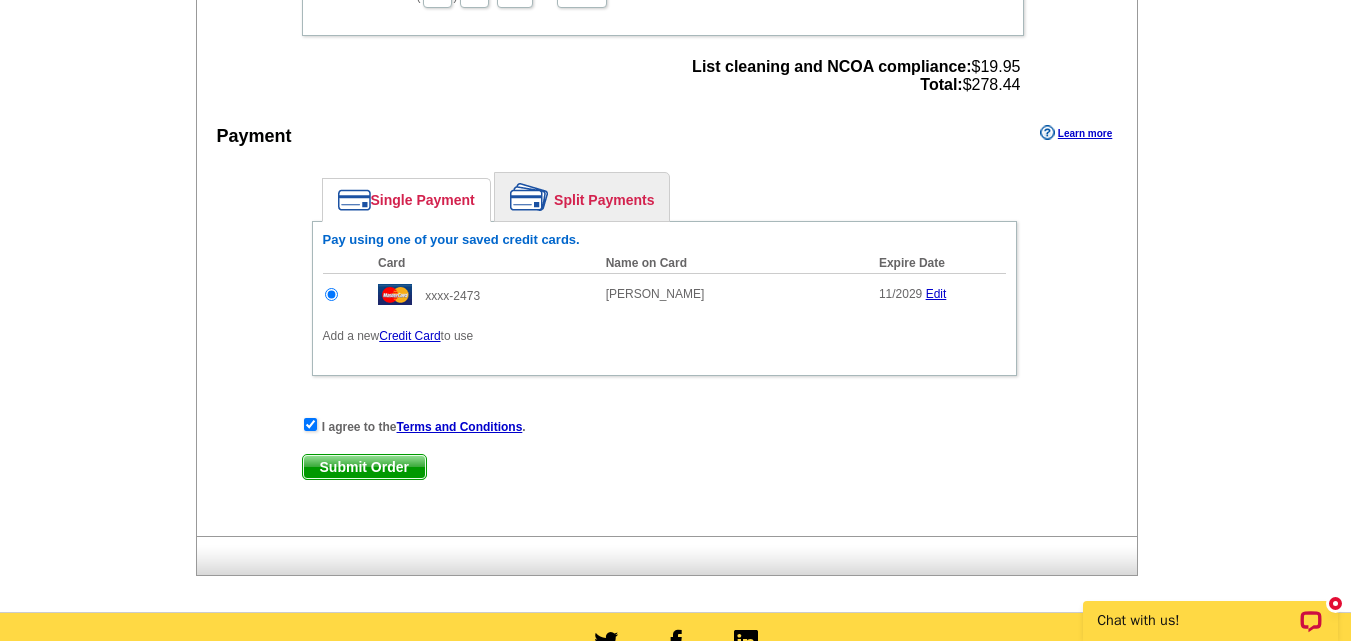 click on "Submit Order" at bounding box center [364, 467] 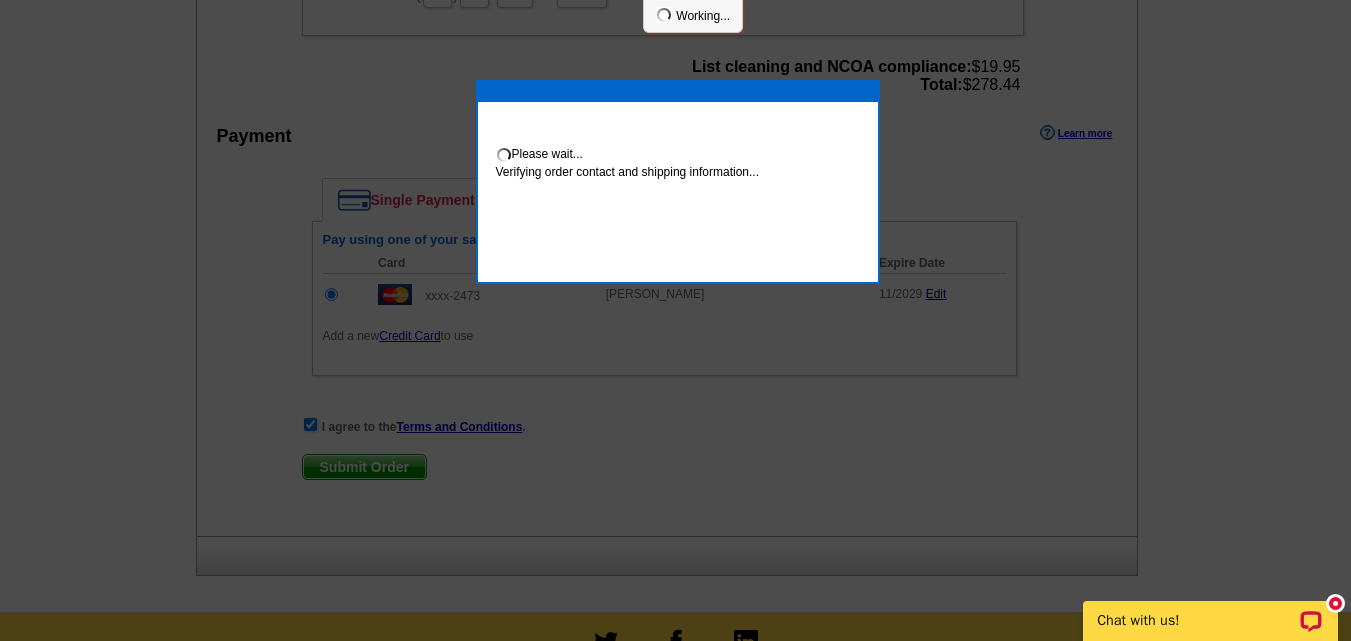 scroll, scrollTop: 890, scrollLeft: 0, axis: vertical 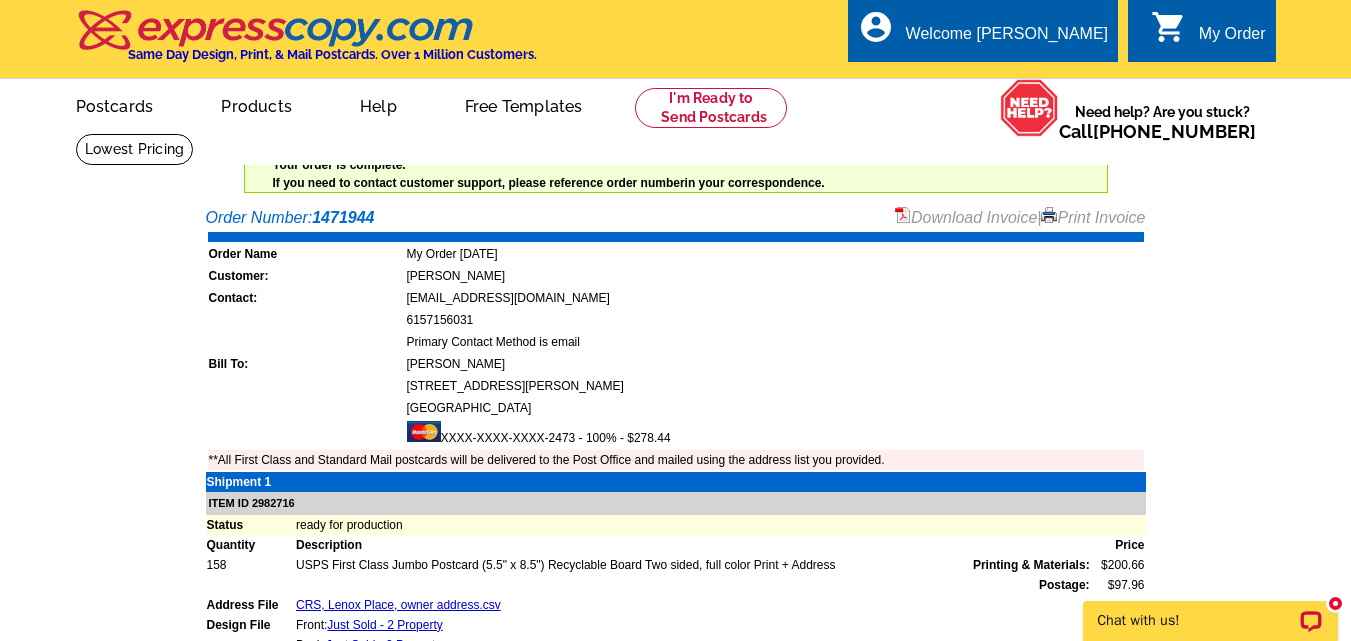 click at bounding box center [1049, 215] 